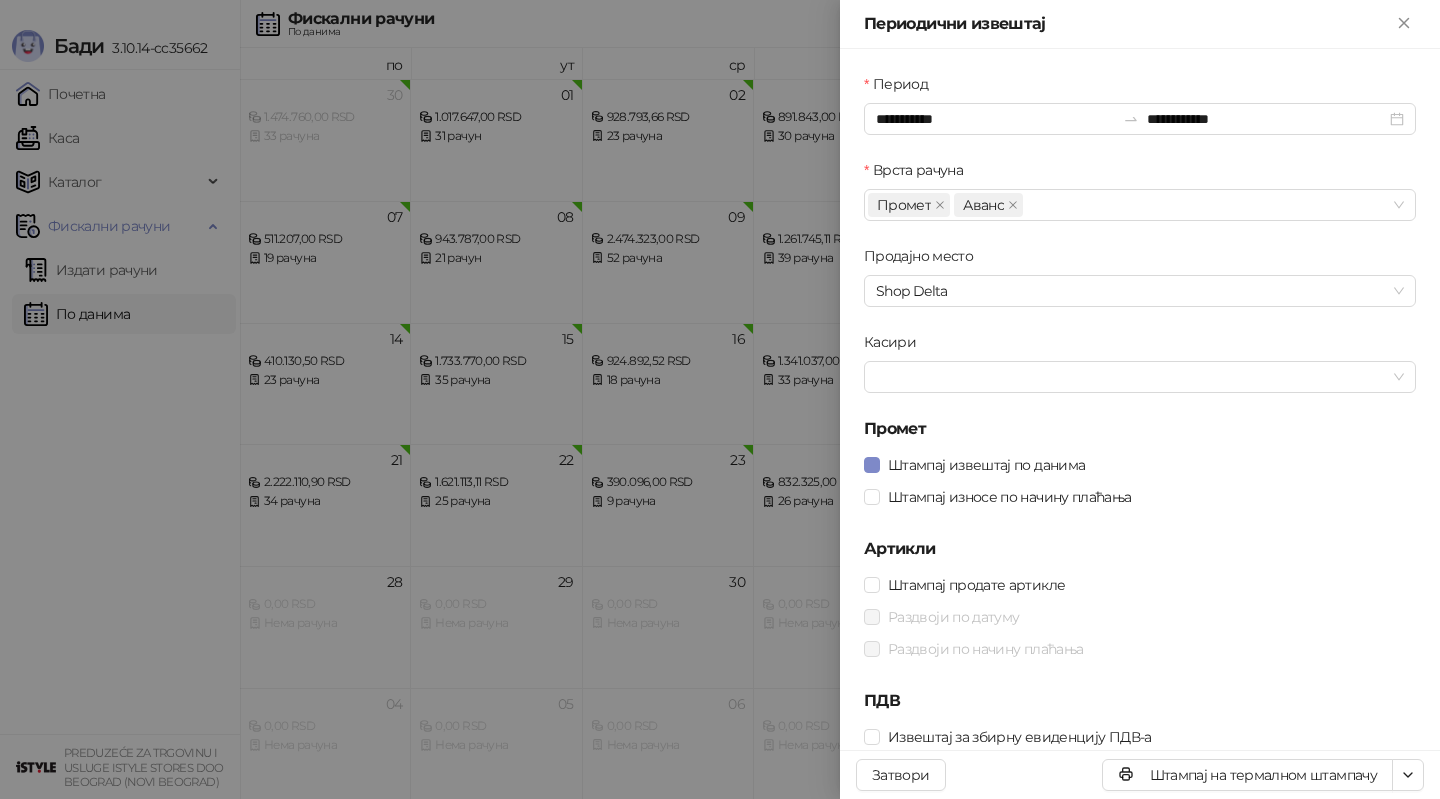 scroll, scrollTop: 0, scrollLeft: 0, axis: both 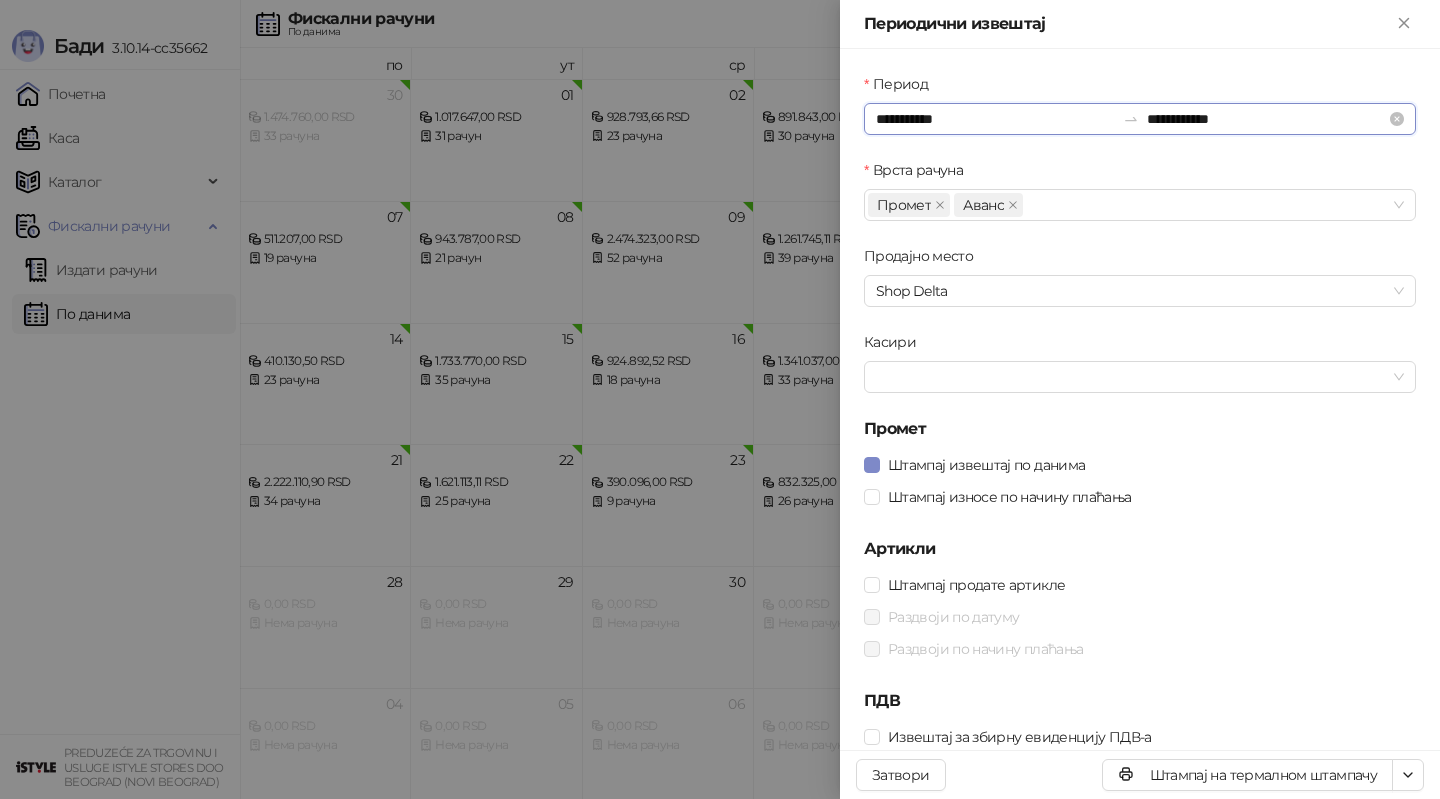 click on "**********" at bounding box center (995, 119) 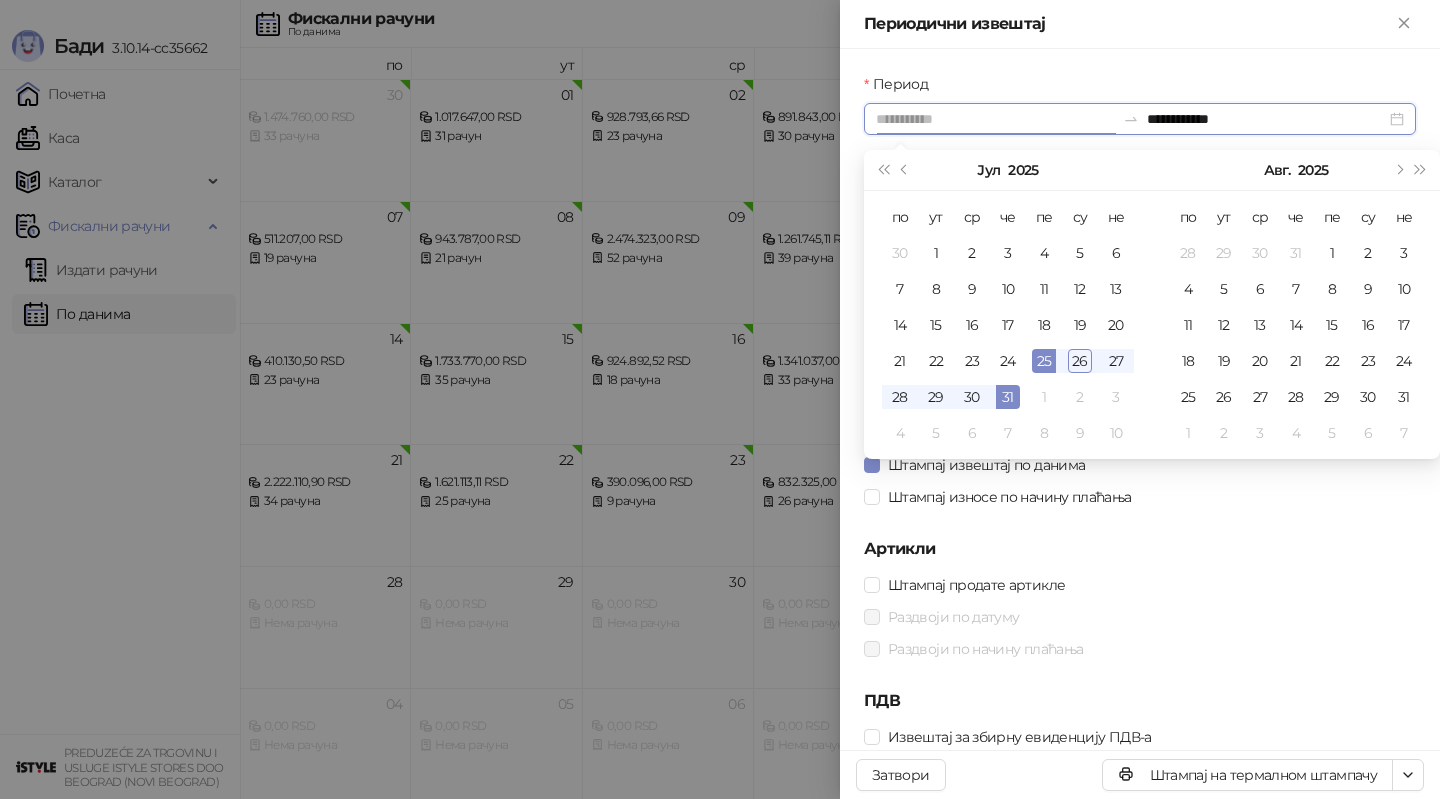 type on "**********" 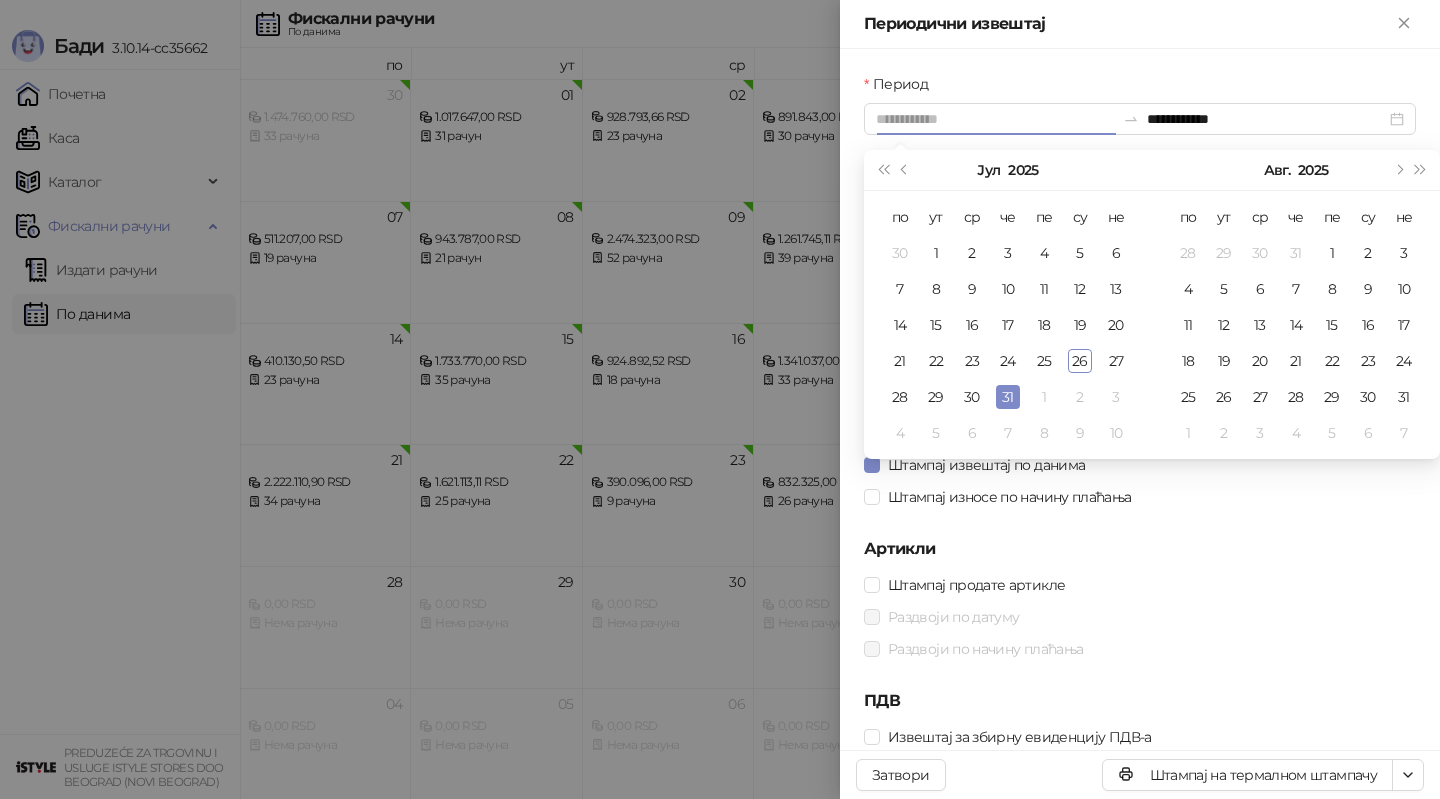 click on "31" at bounding box center (1008, 397) 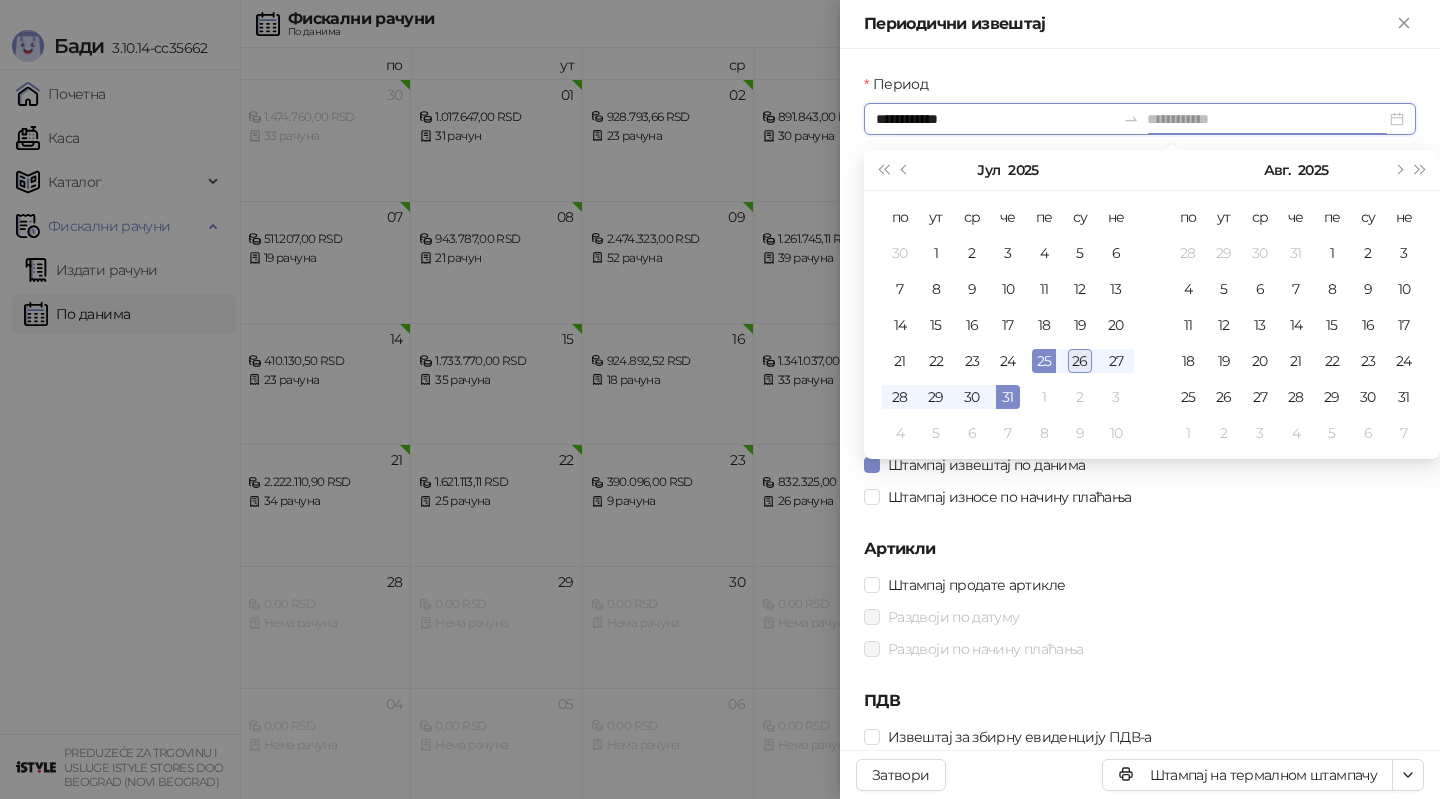 type on "**********" 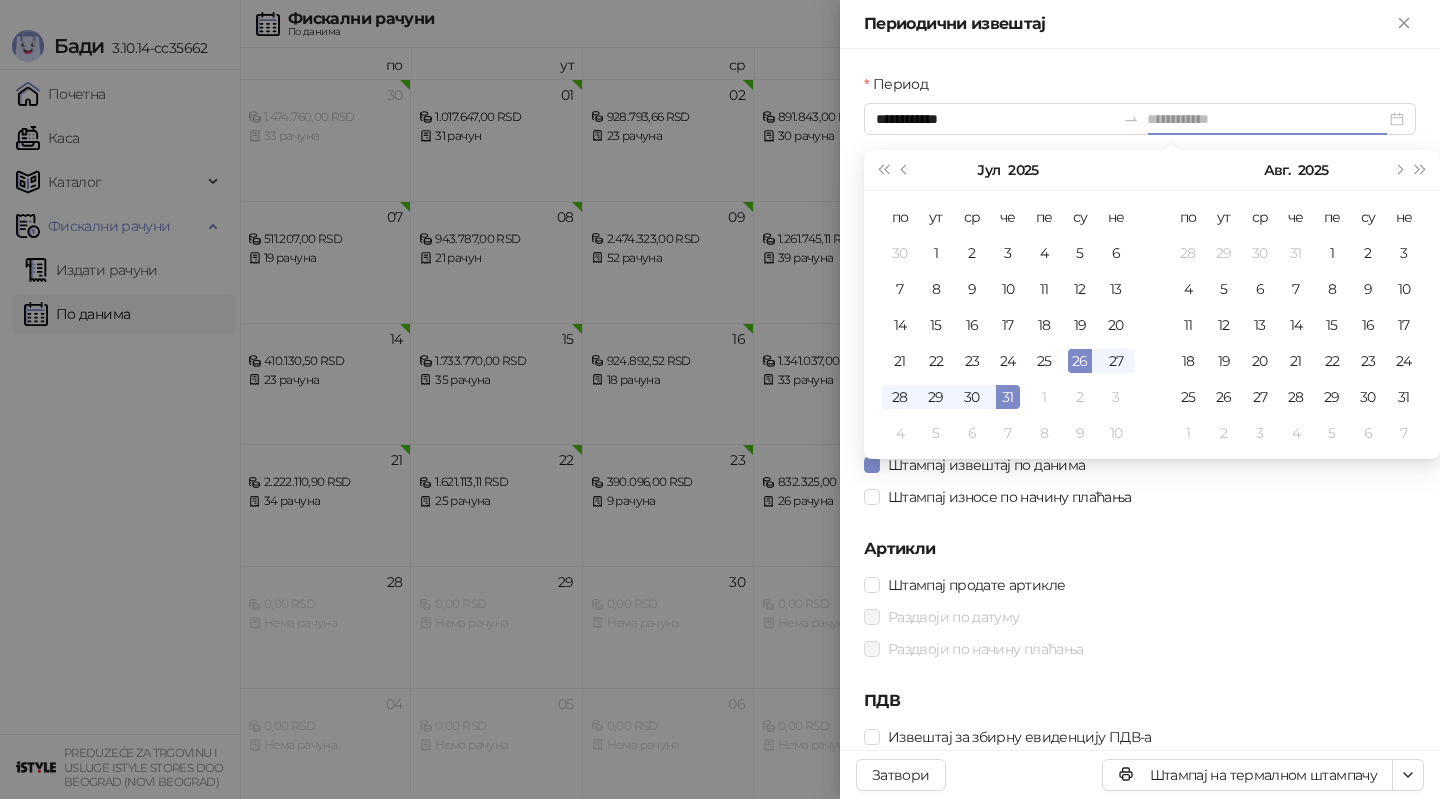 click on "26" at bounding box center (1080, 361) 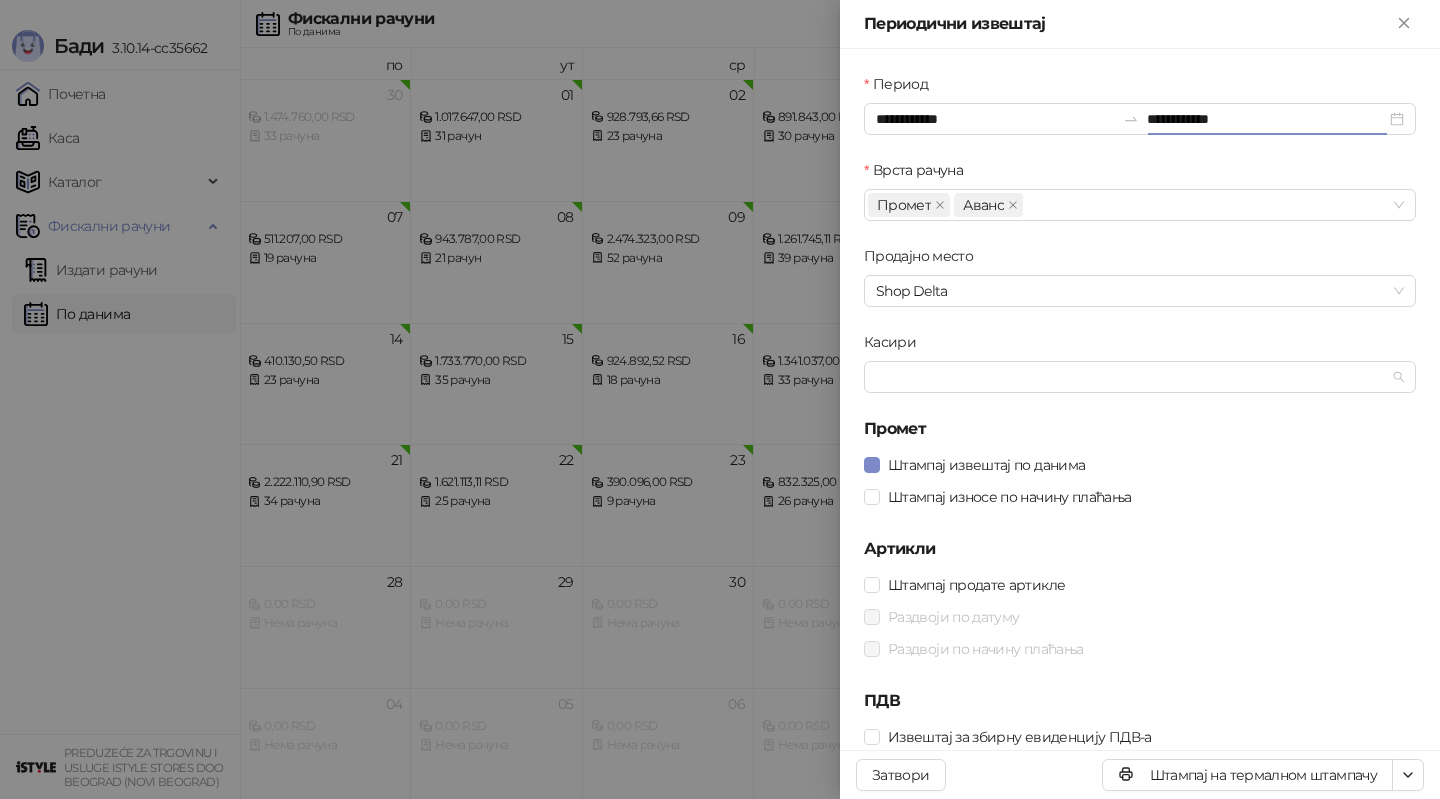 click at bounding box center [1140, 377] 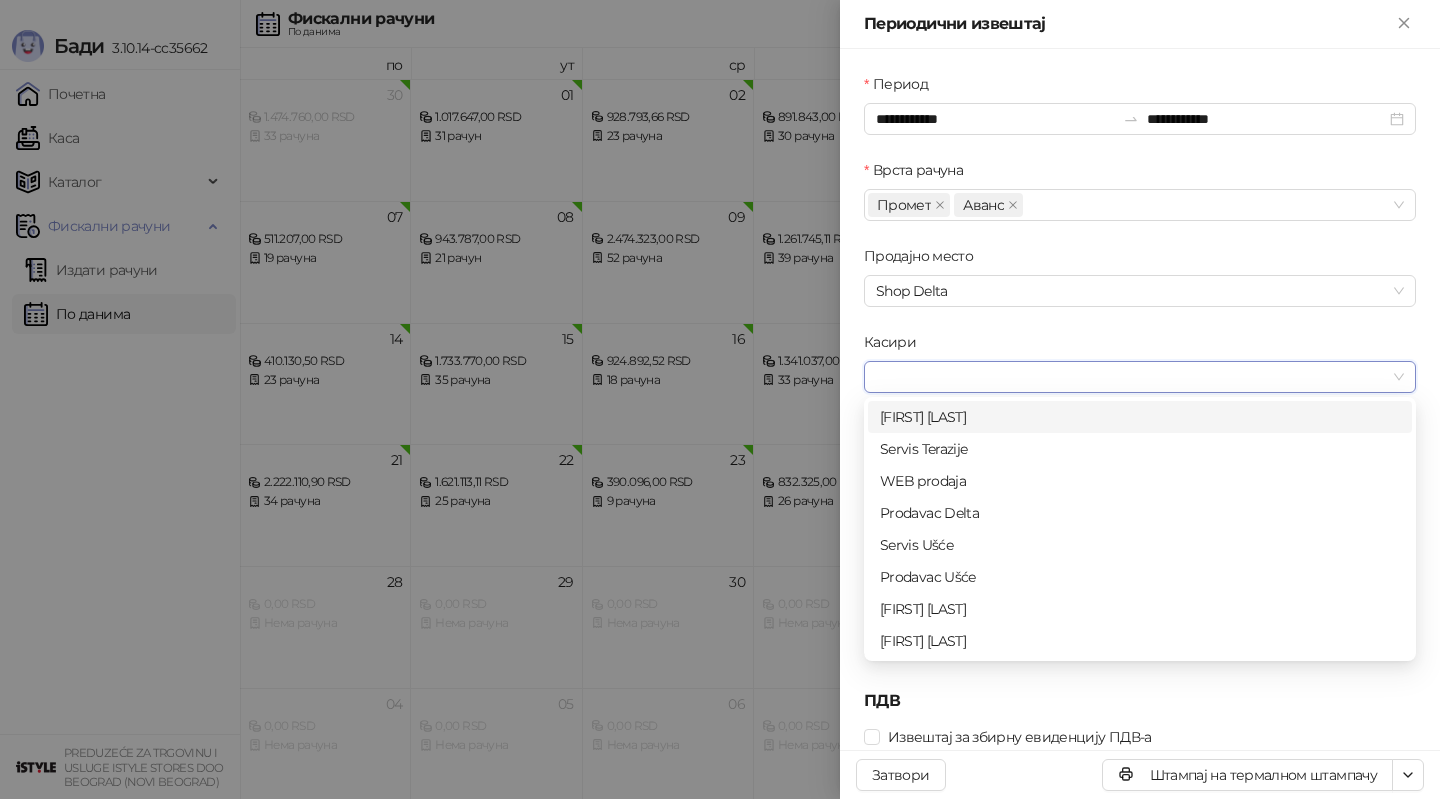 click on "**********" at bounding box center [1140, 413] 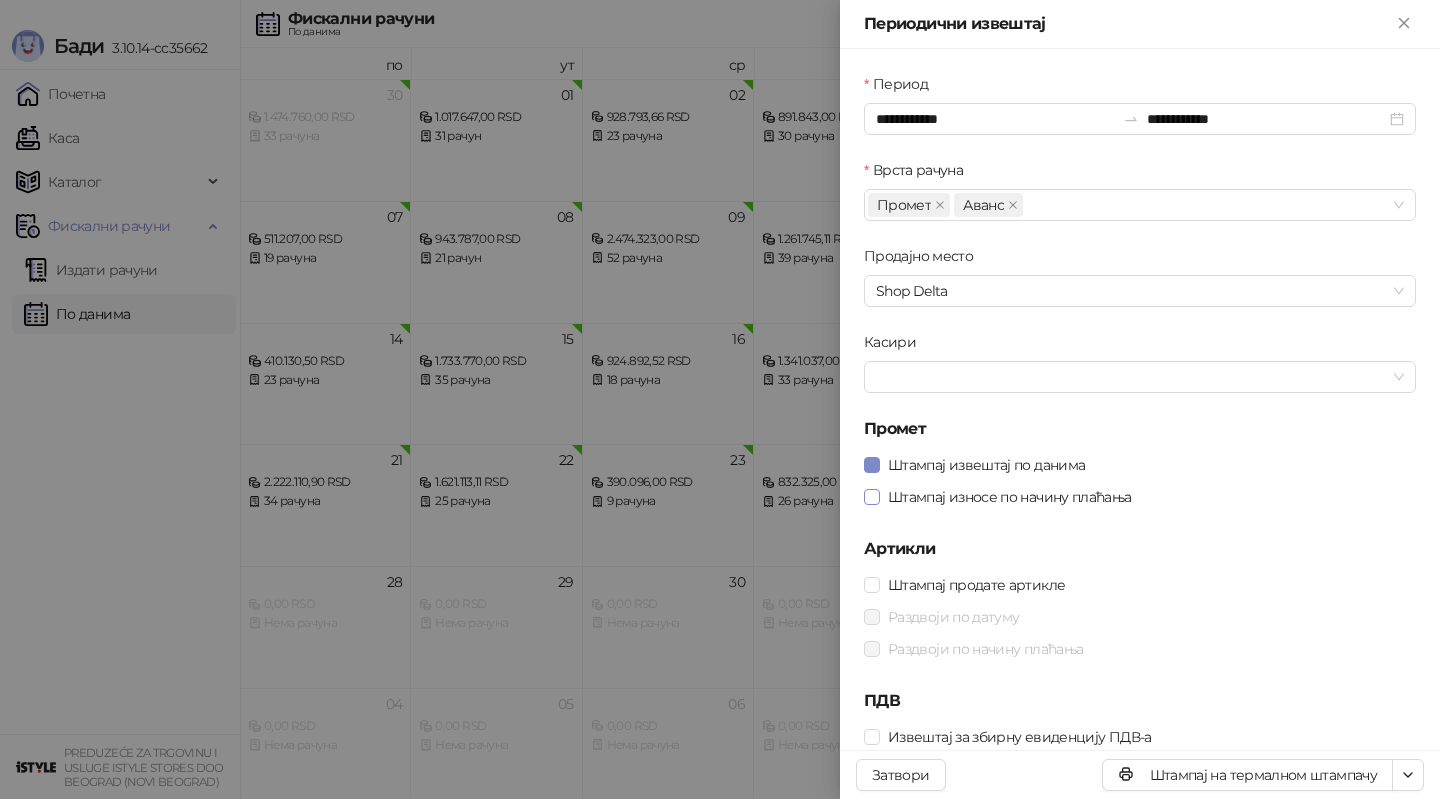 scroll, scrollTop: 3, scrollLeft: 0, axis: vertical 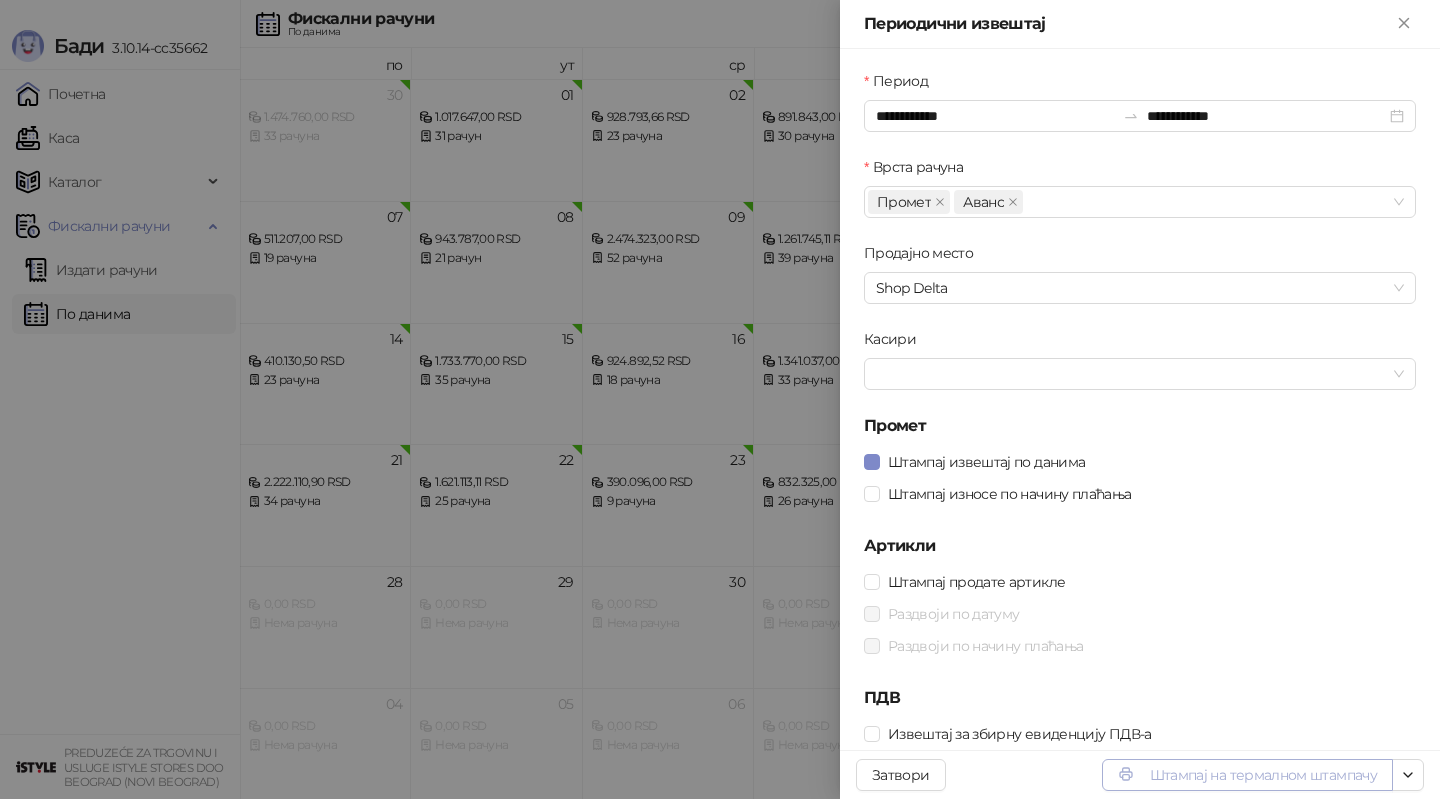 click on "Штампај на термалном штампачу" at bounding box center (1247, 775) 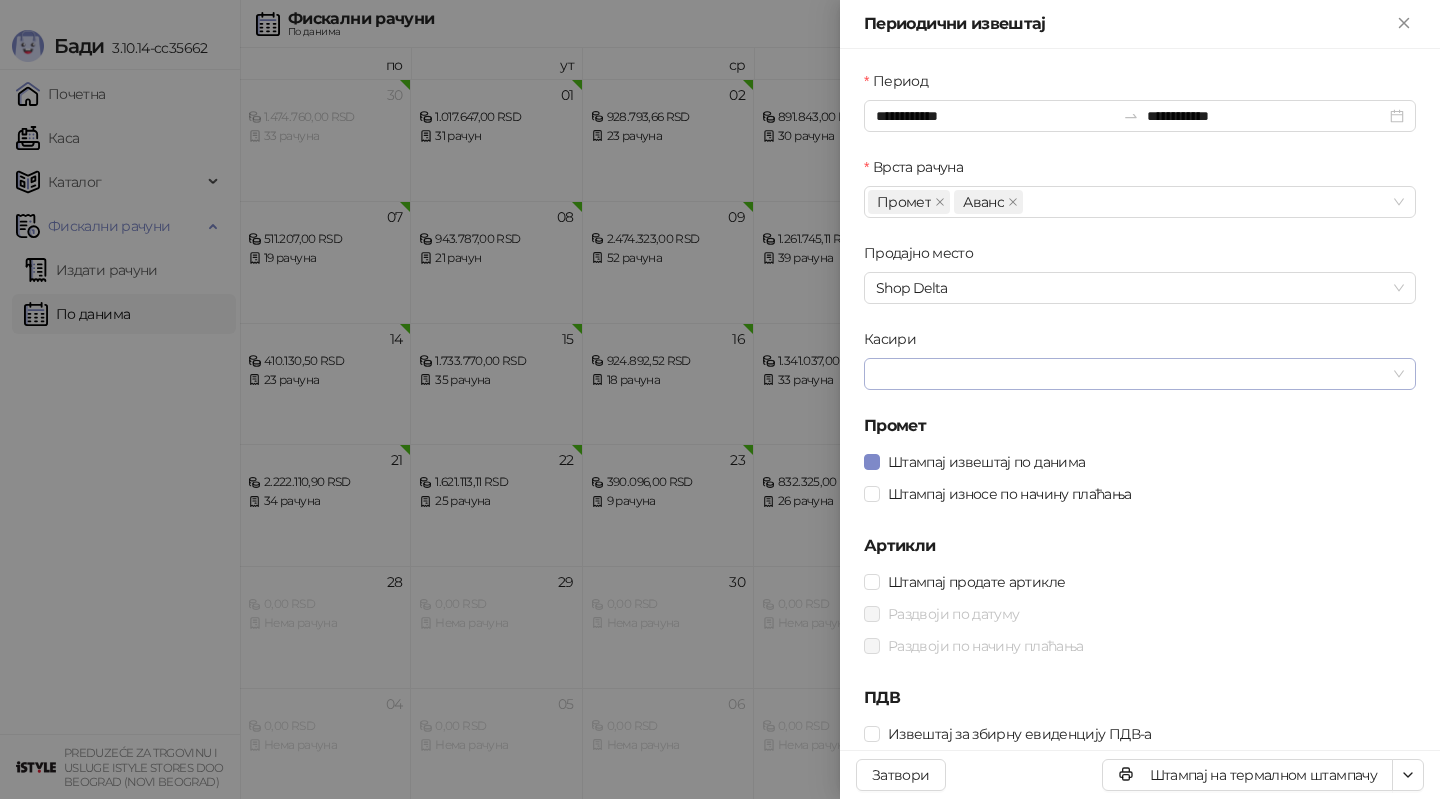 click at bounding box center [1129, 374] 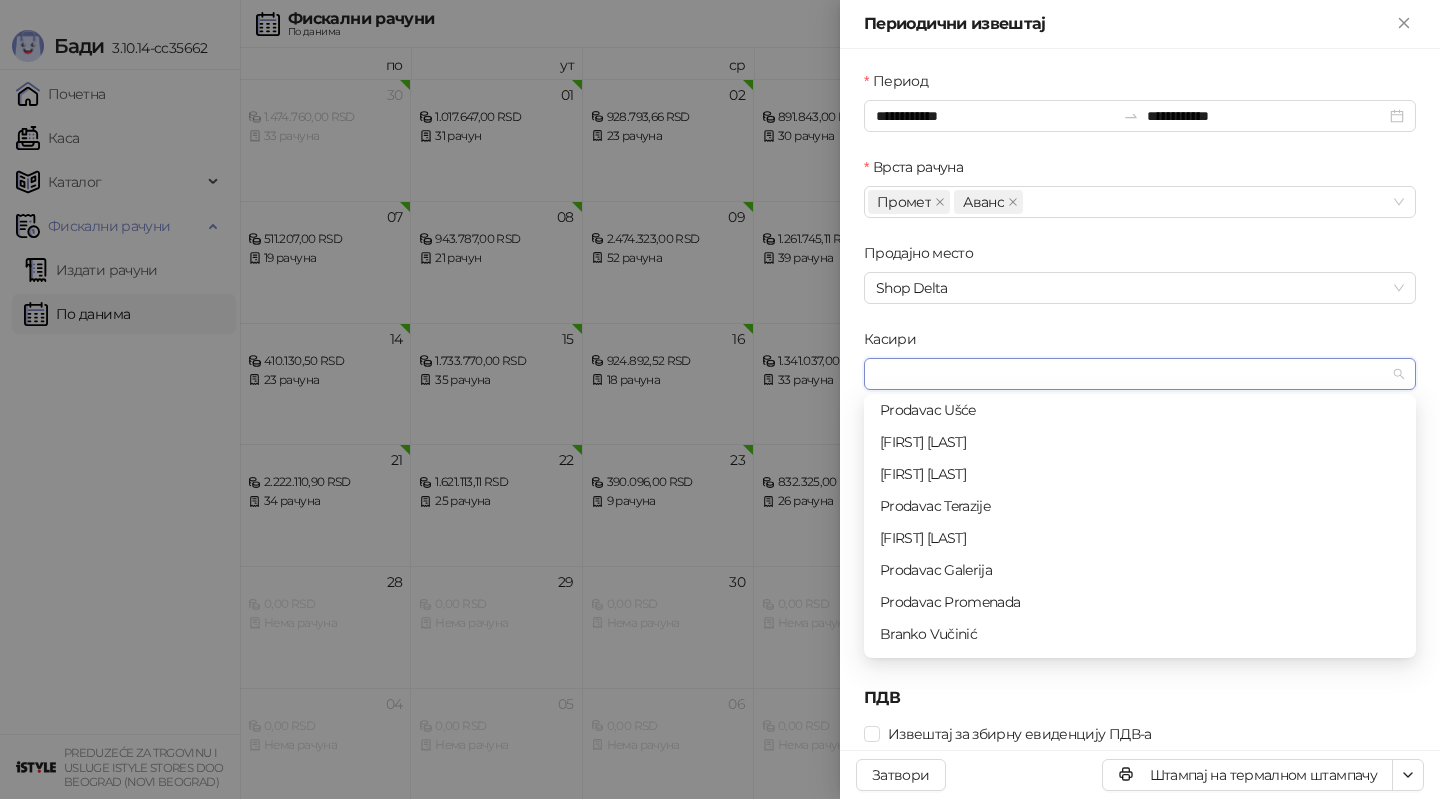 scroll, scrollTop: 192, scrollLeft: 0, axis: vertical 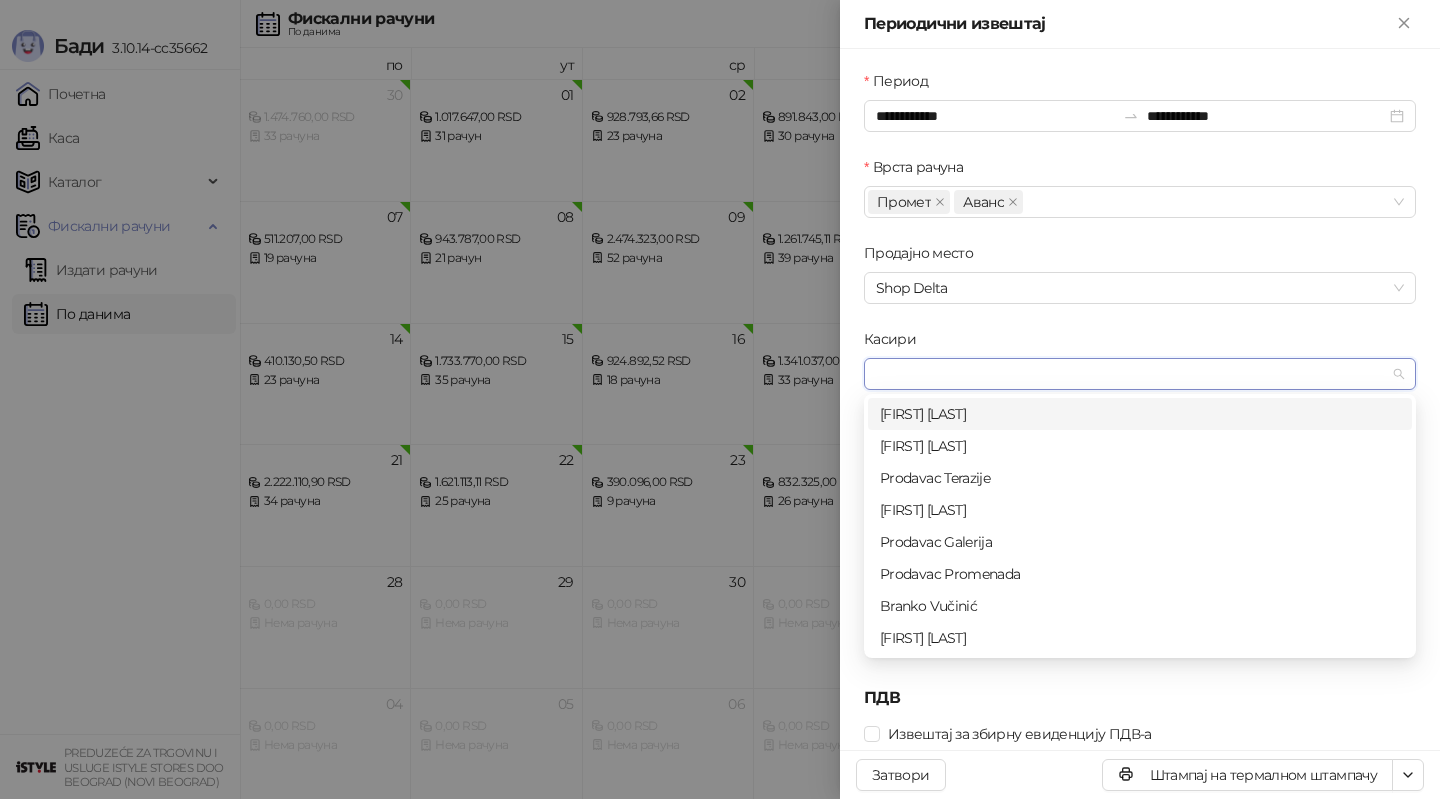 click on "**********" at bounding box center (1140, 410) 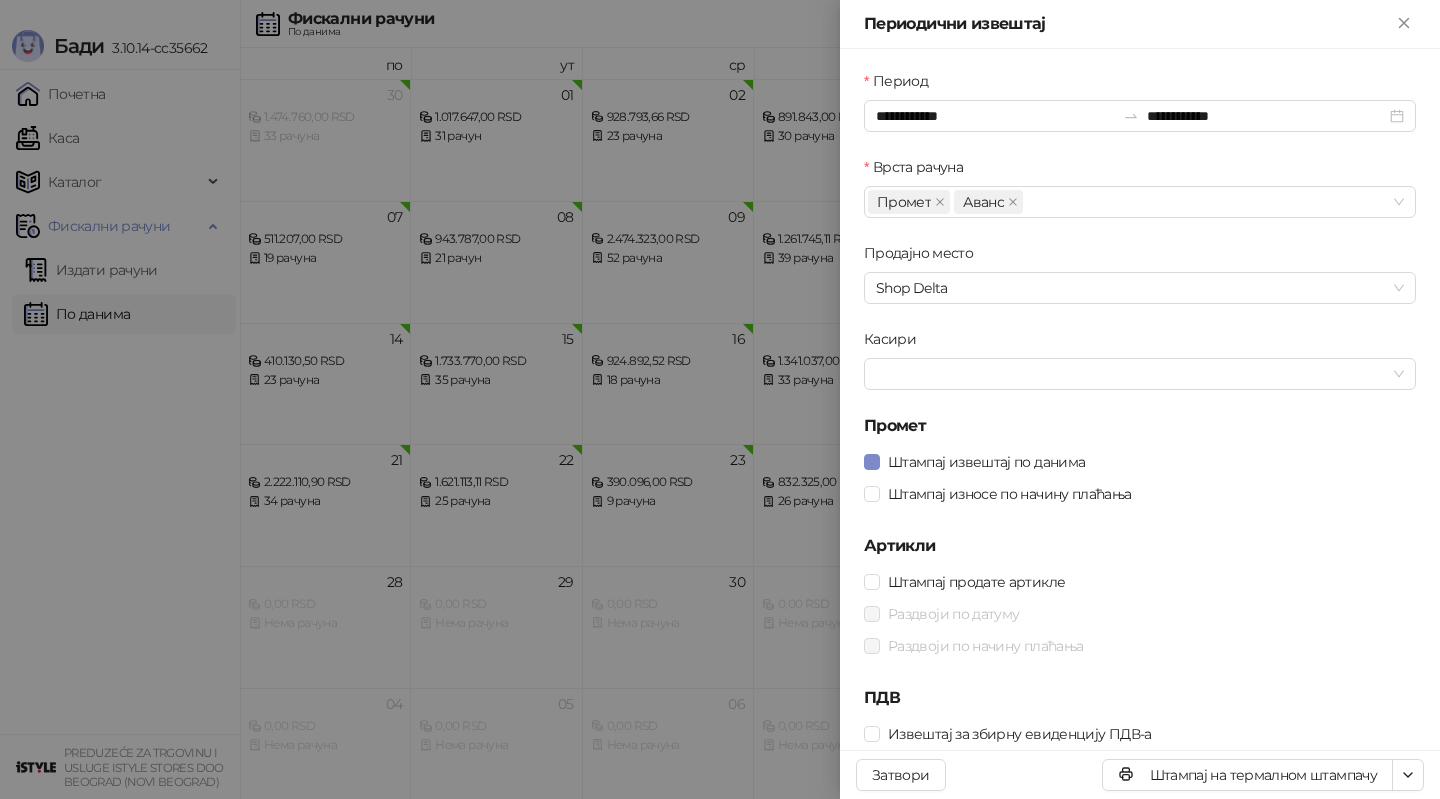 click at bounding box center [720, 399] 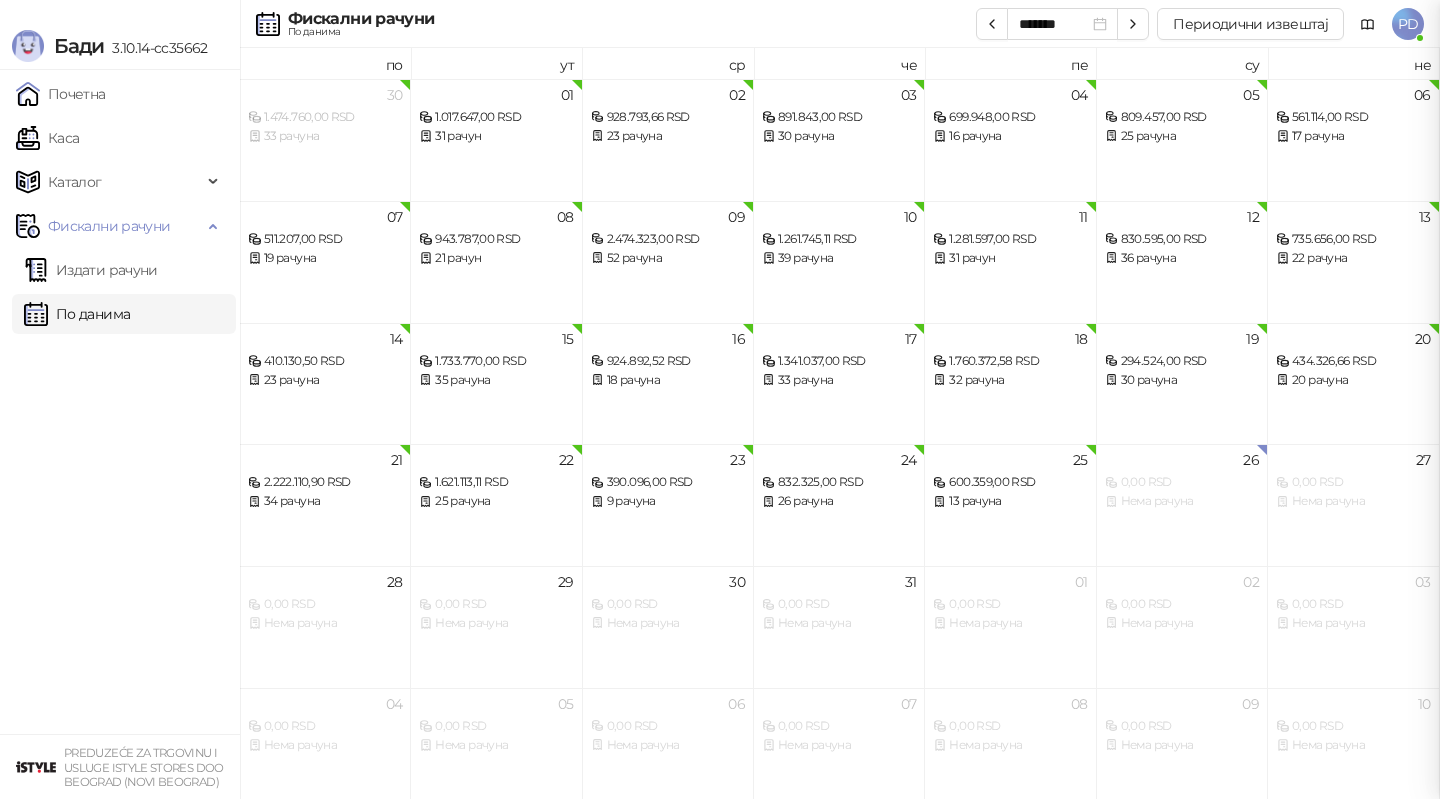scroll, scrollTop: 0, scrollLeft: 0, axis: both 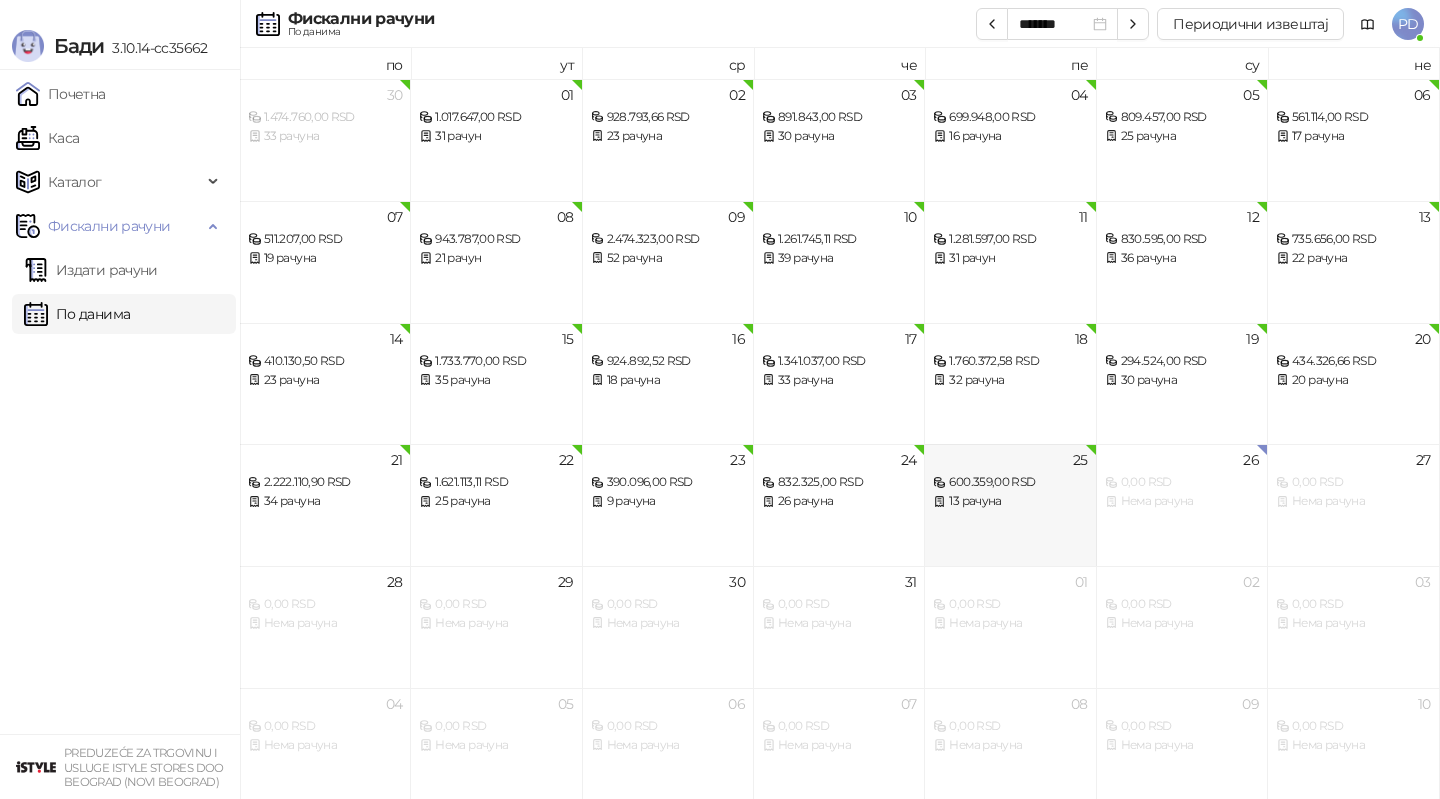 click on "[NUMBER]   [AMOUNT] RSD   [NUMBER] рачуна" at bounding box center [1010, 505] 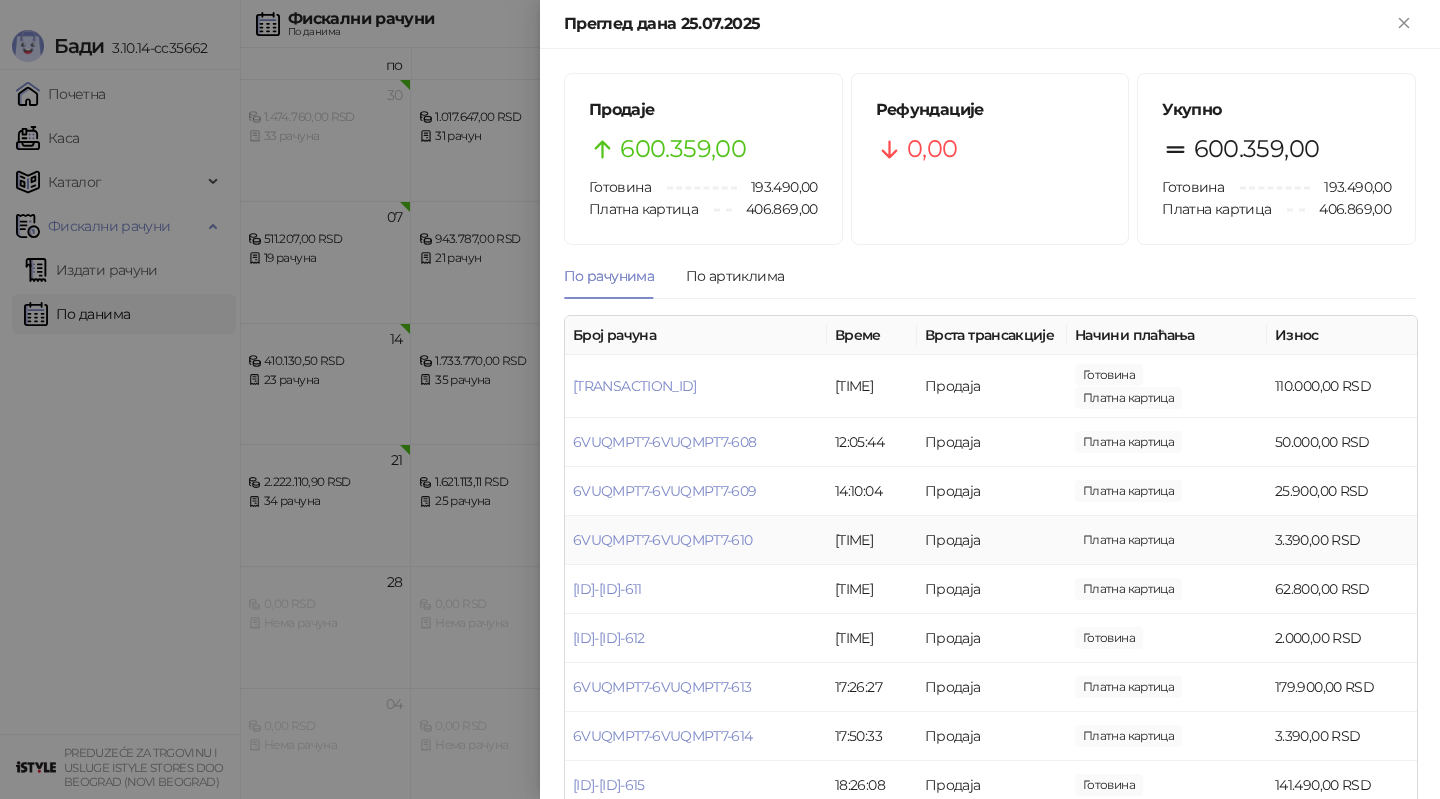 scroll, scrollTop: 24, scrollLeft: 0, axis: vertical 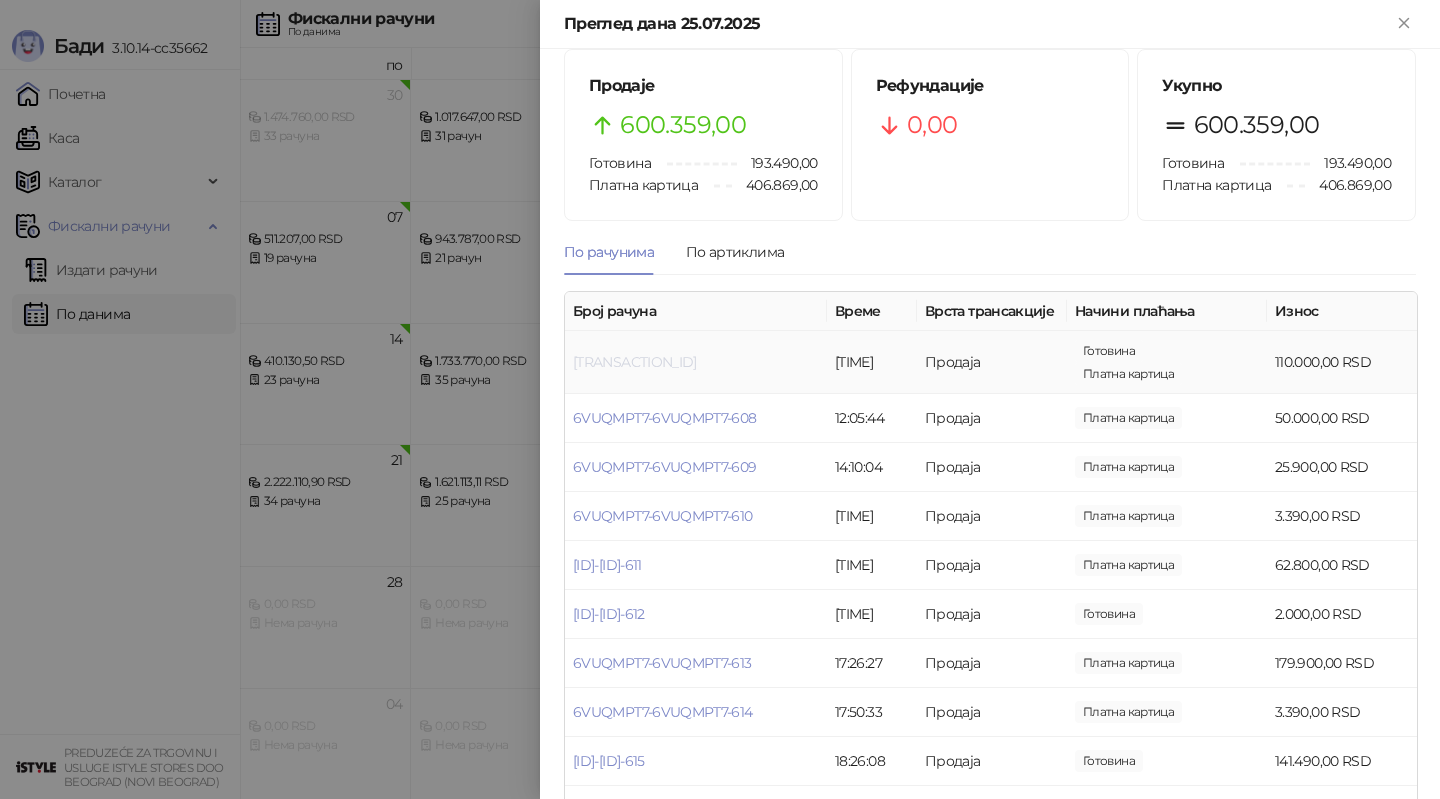 click on "[TRANSACTION_ID]" at bounding box center [635, 362] 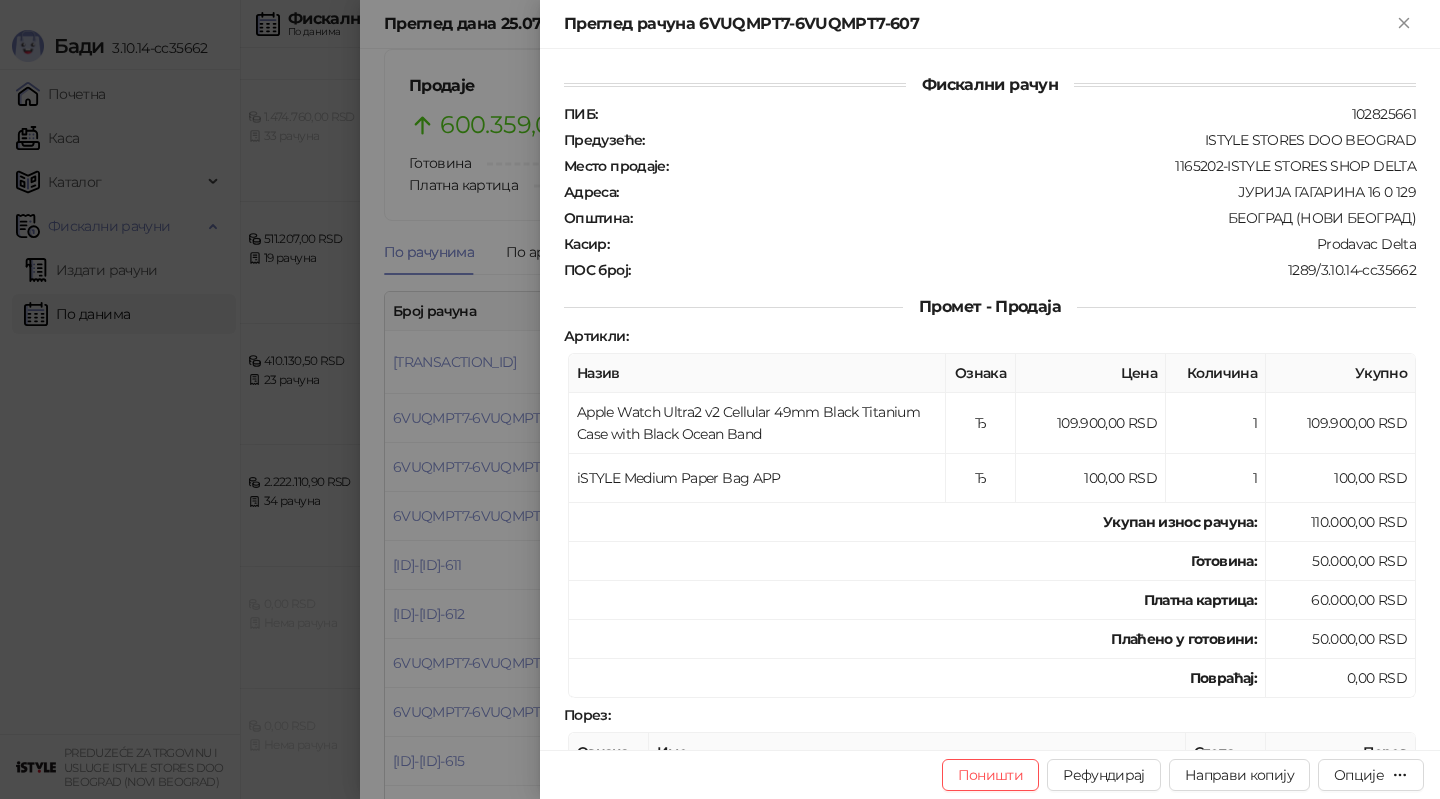 click at bounding box center (720, 399) 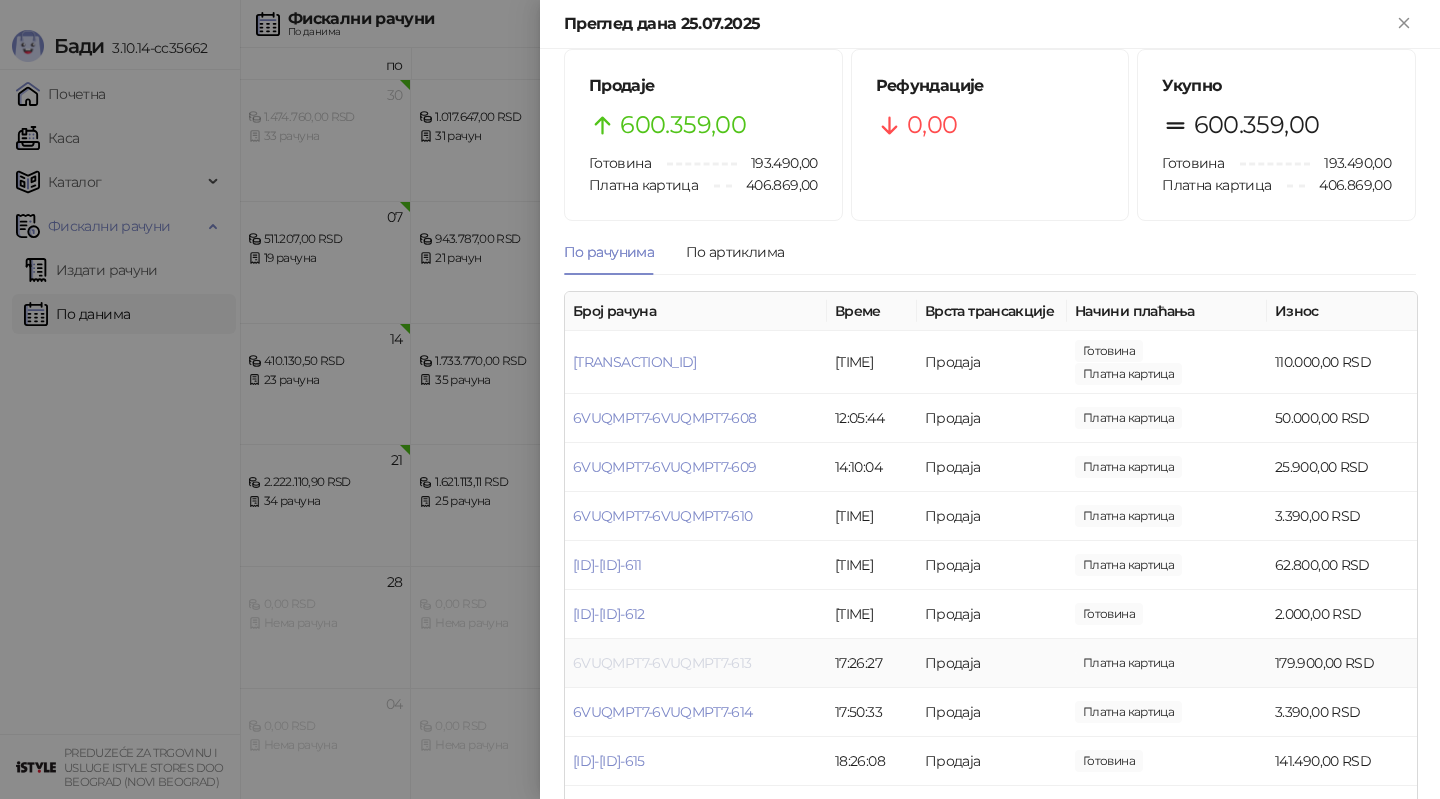 click on "6VUQMPT7-6VUQMPT7-613" at bounding box center [662, 663] 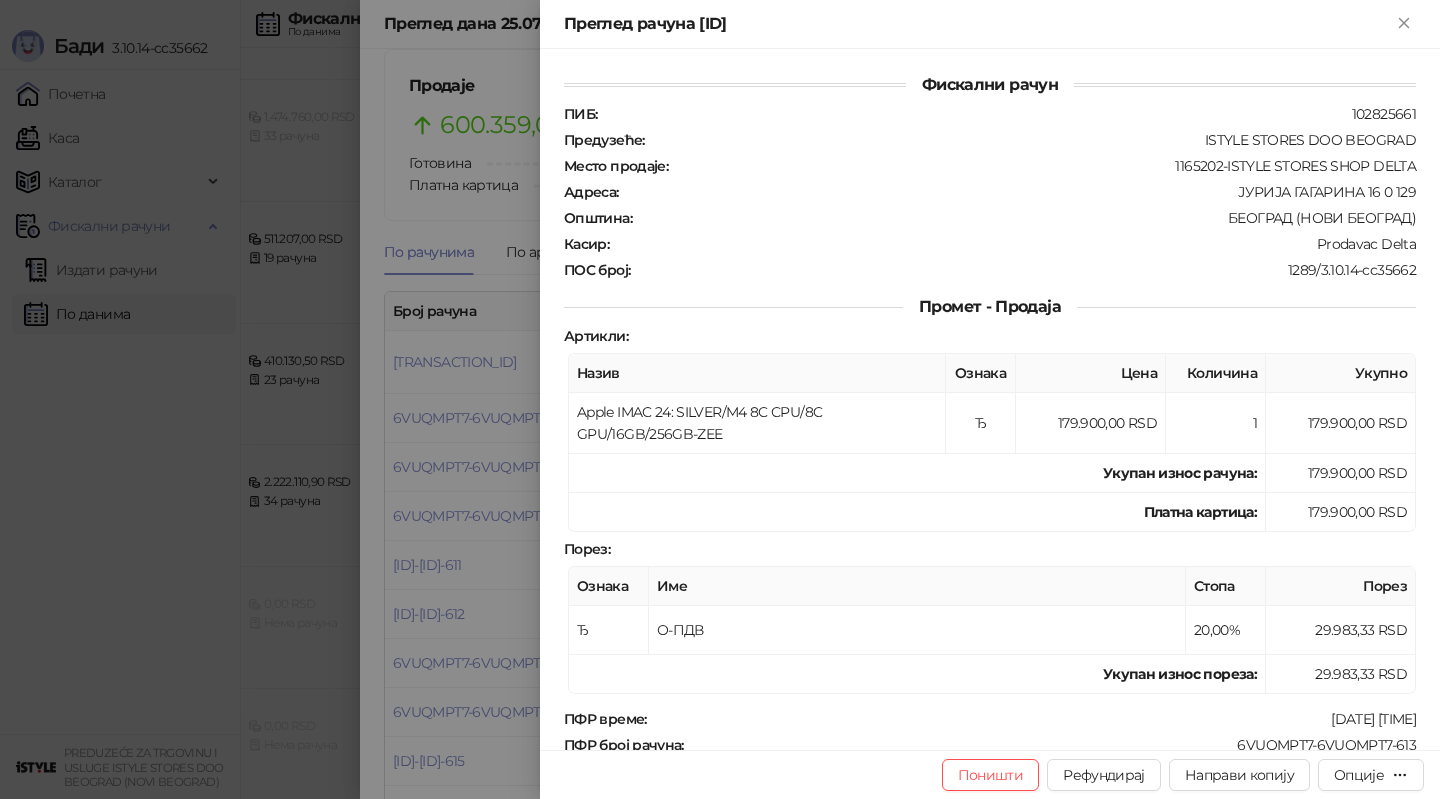 click at bounding box center (720, 399) 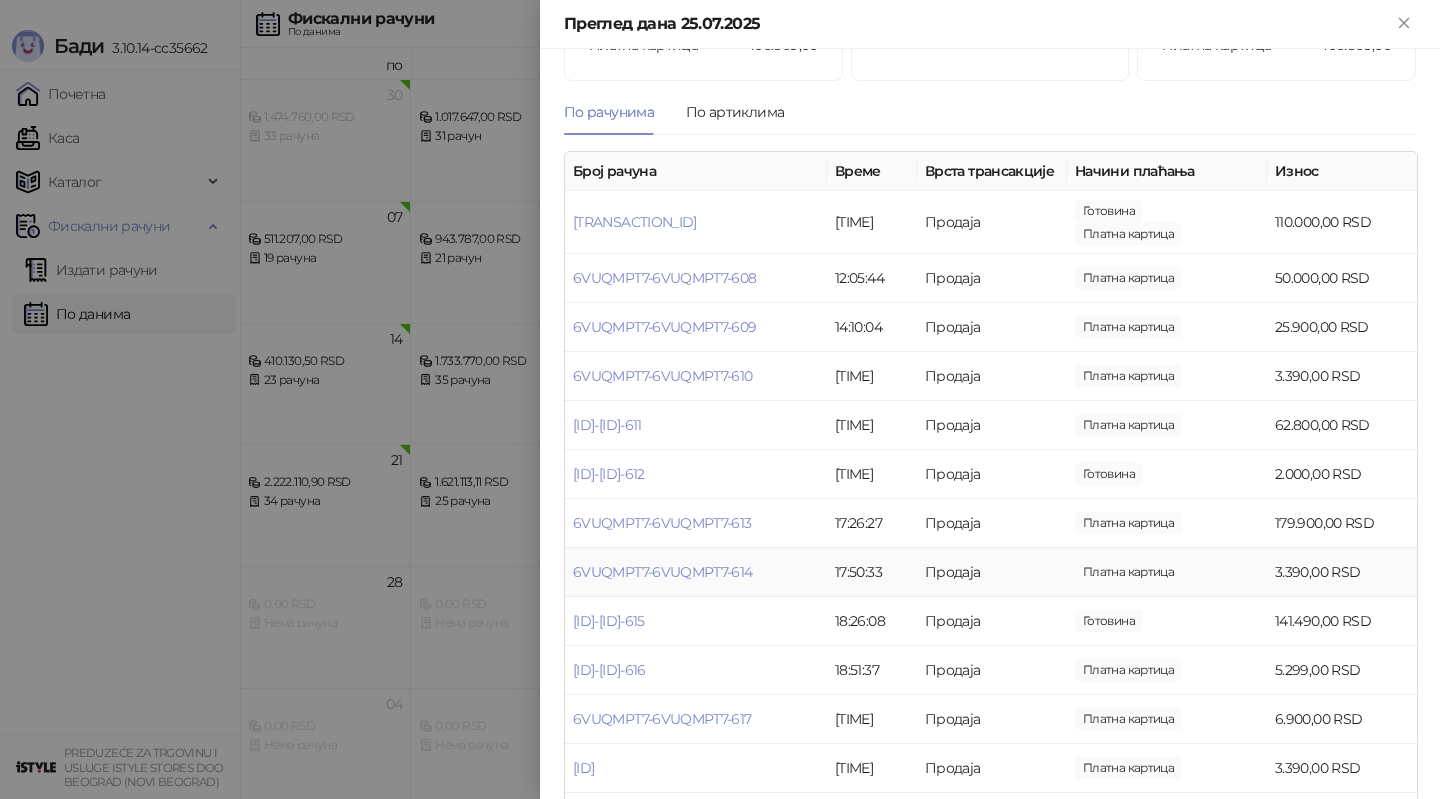 scroll, scrollTop: 177, scrollLeft: 0, axis: vertical 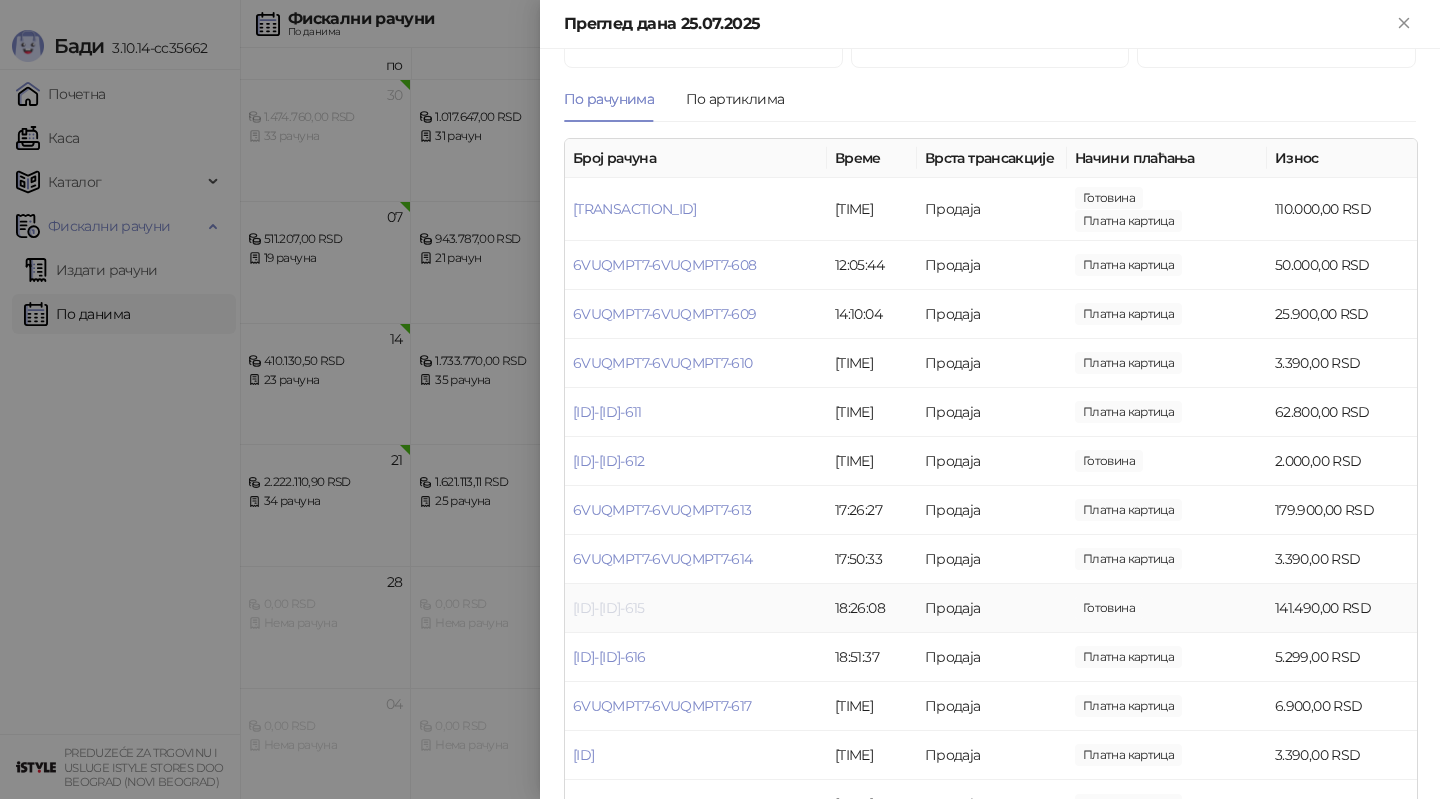 click on "[ID]-[ID]-615" at bounding box center [609, 608] 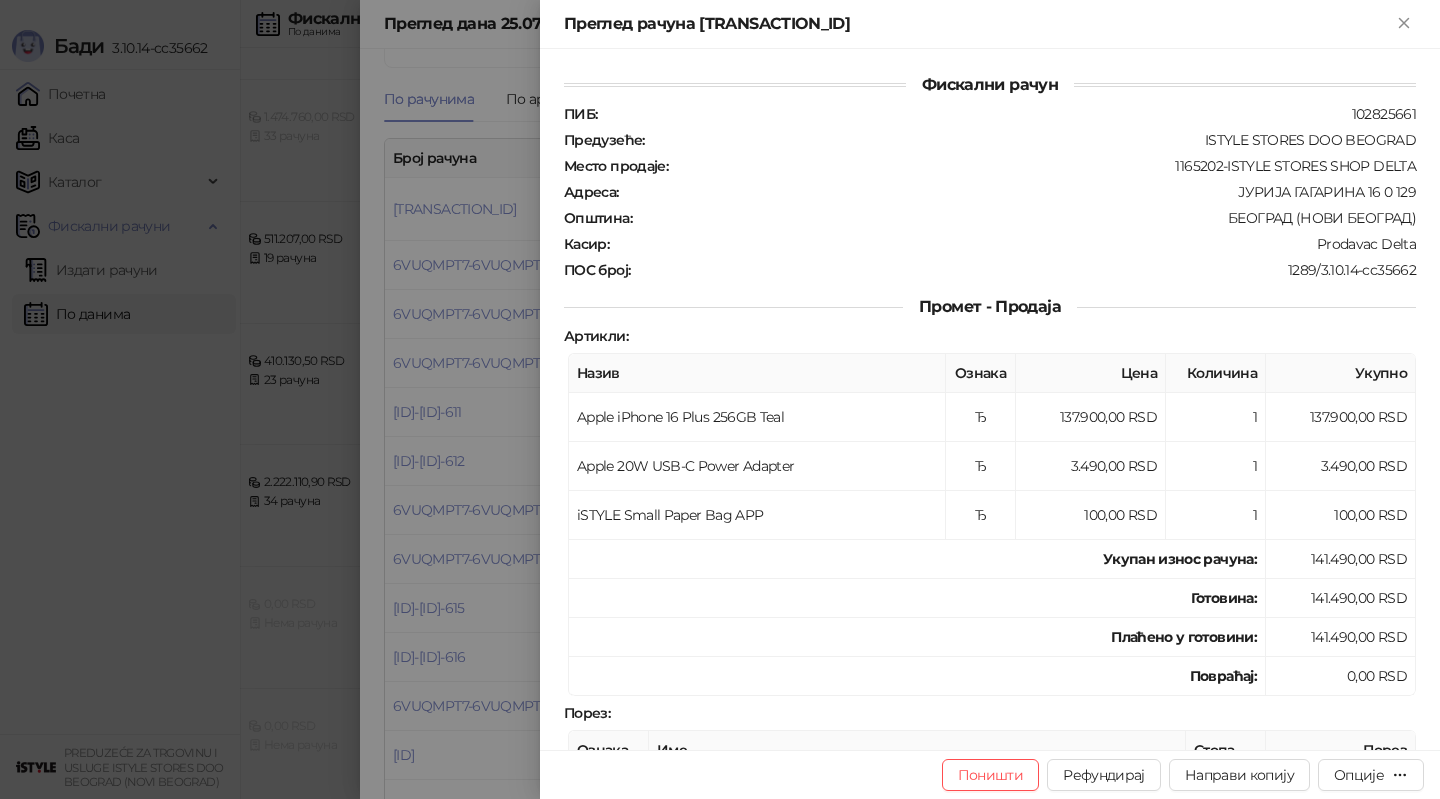 click at bounding box center (720, 399) 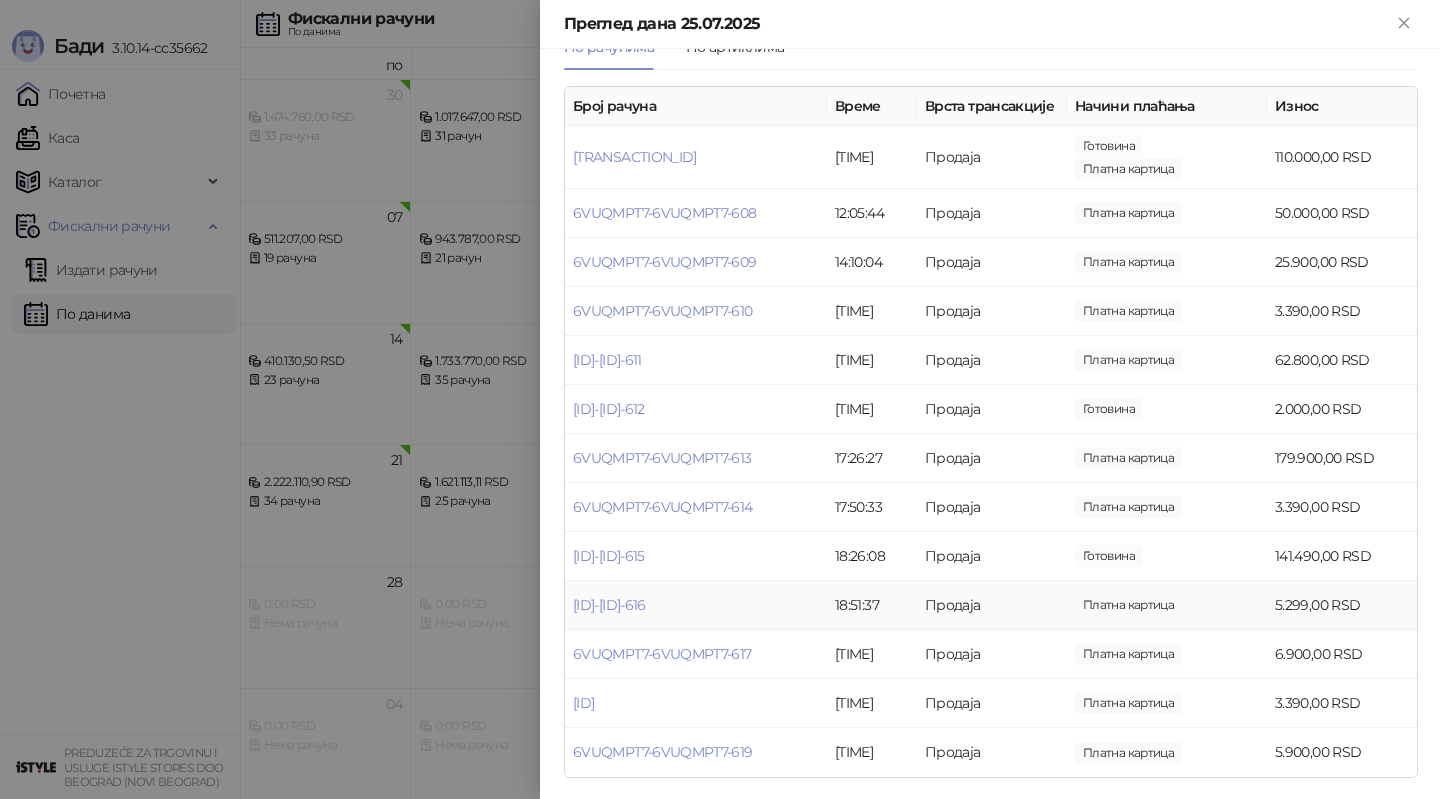 scroll, scrollTop: 231, scrollLeft: 0, axis: vertical 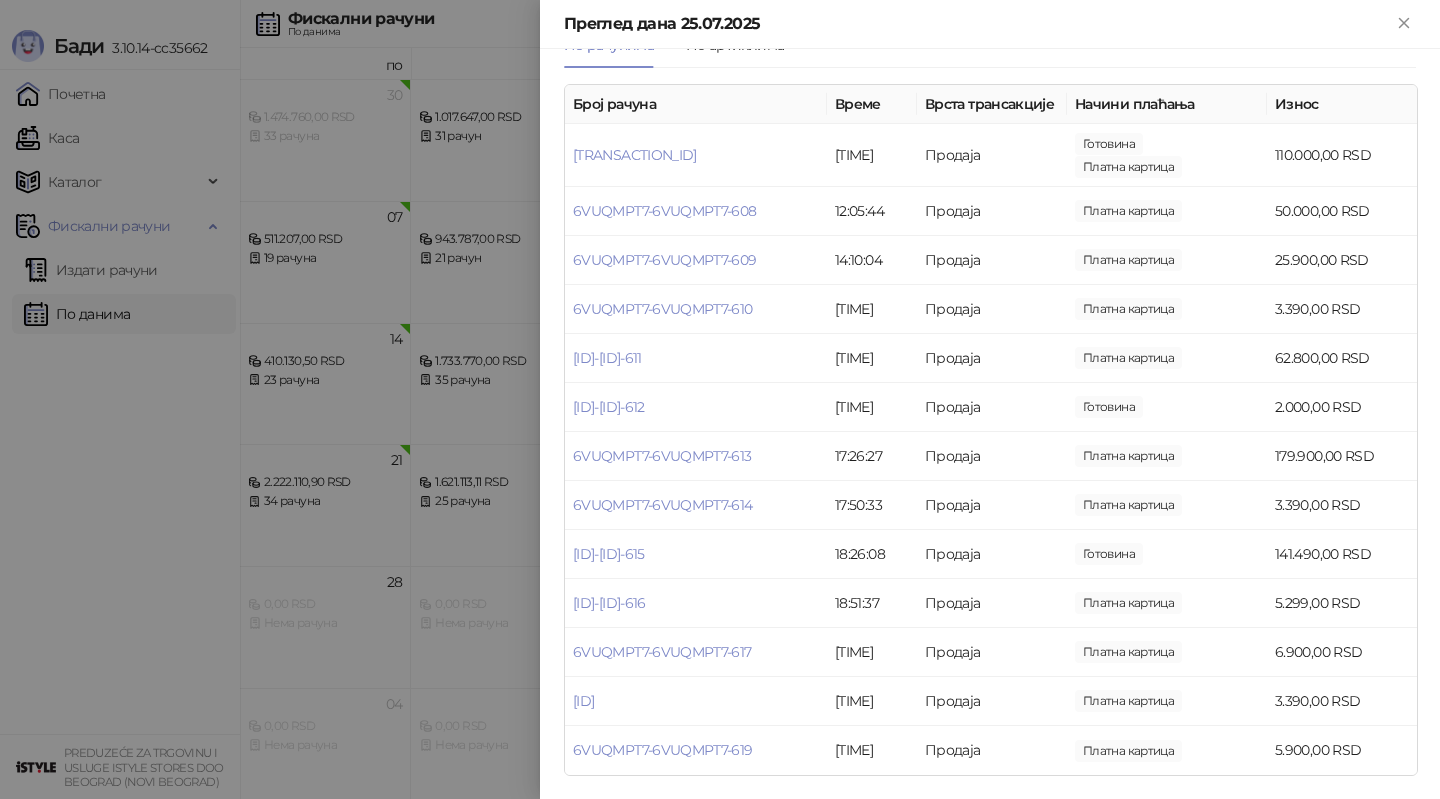 click at bounding box center (720, 399) 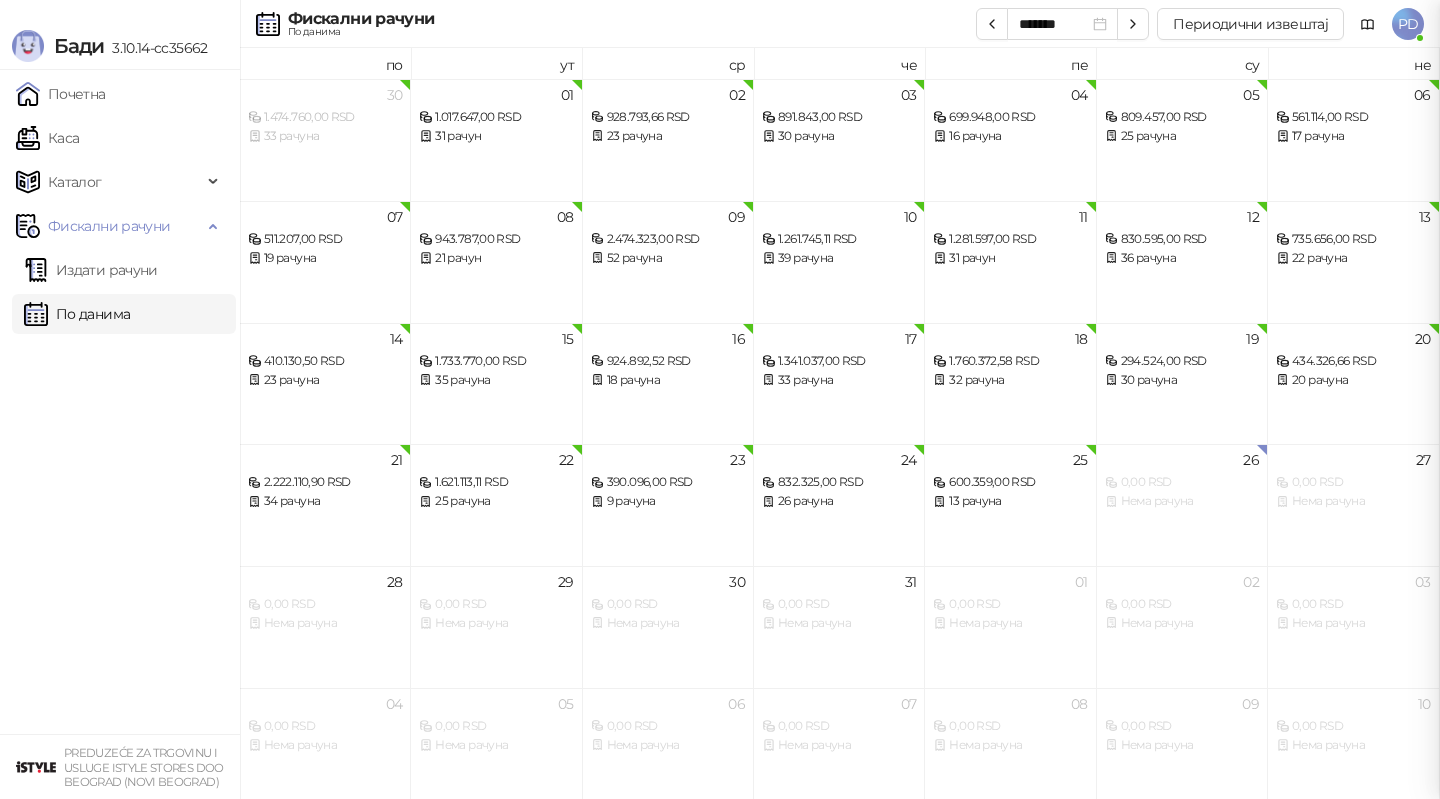 scroll, scrollTop: 0, scrollLeft: 0, axis: both 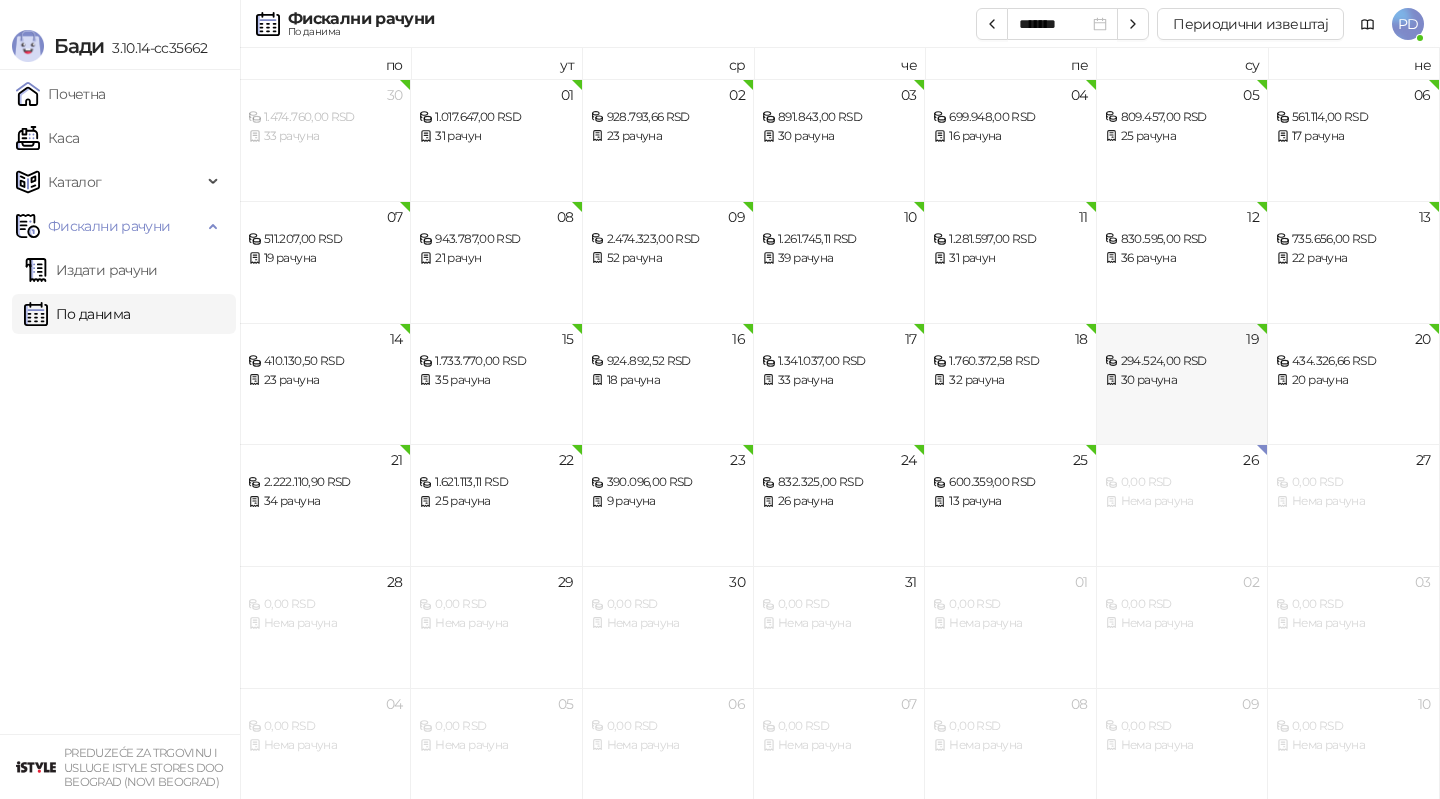 click on "19   [AMOUNT] RSD   30 рачуна" at bounding box center (1182, 384) 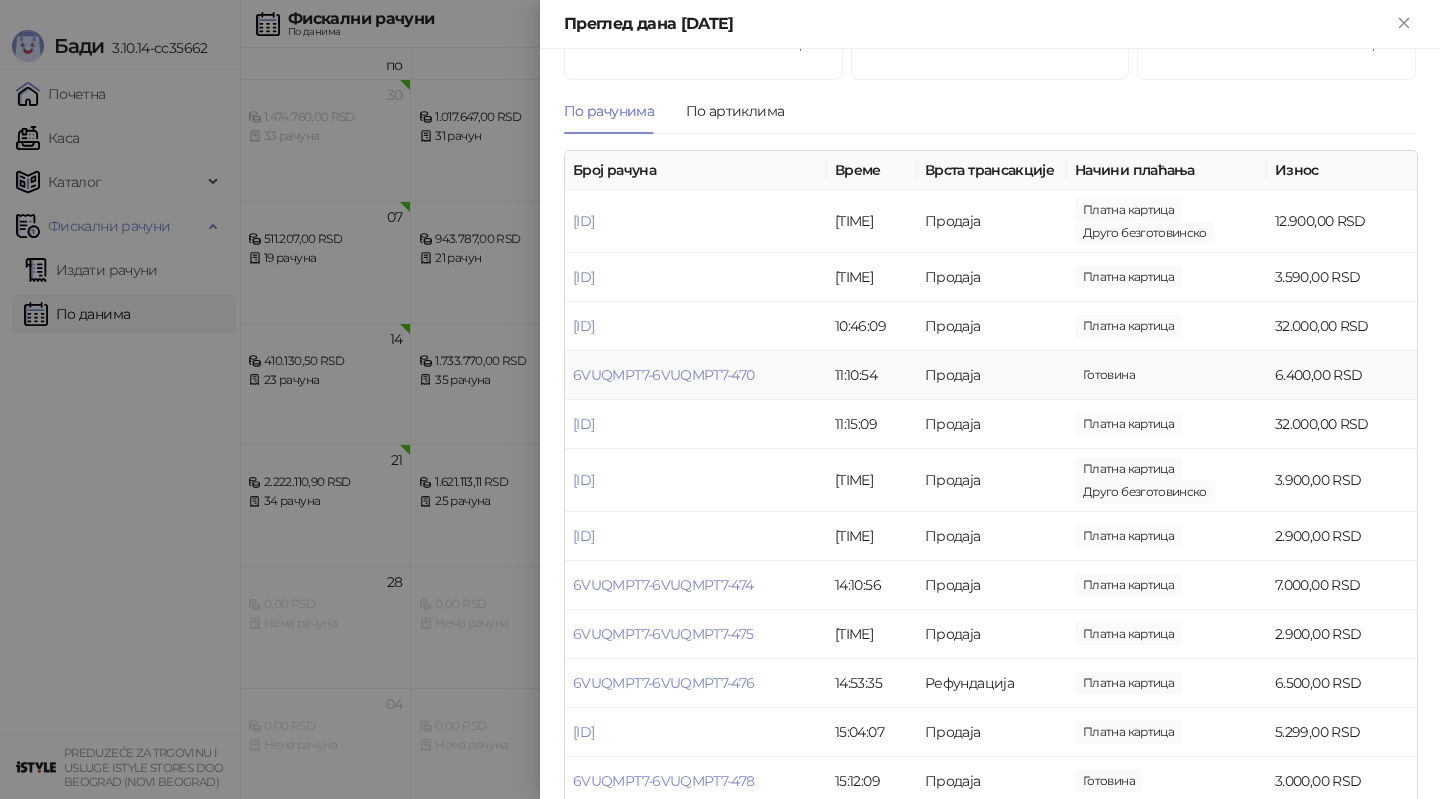 scroll, scrollTop: 174, scrollLeft: 0, axis: vertical 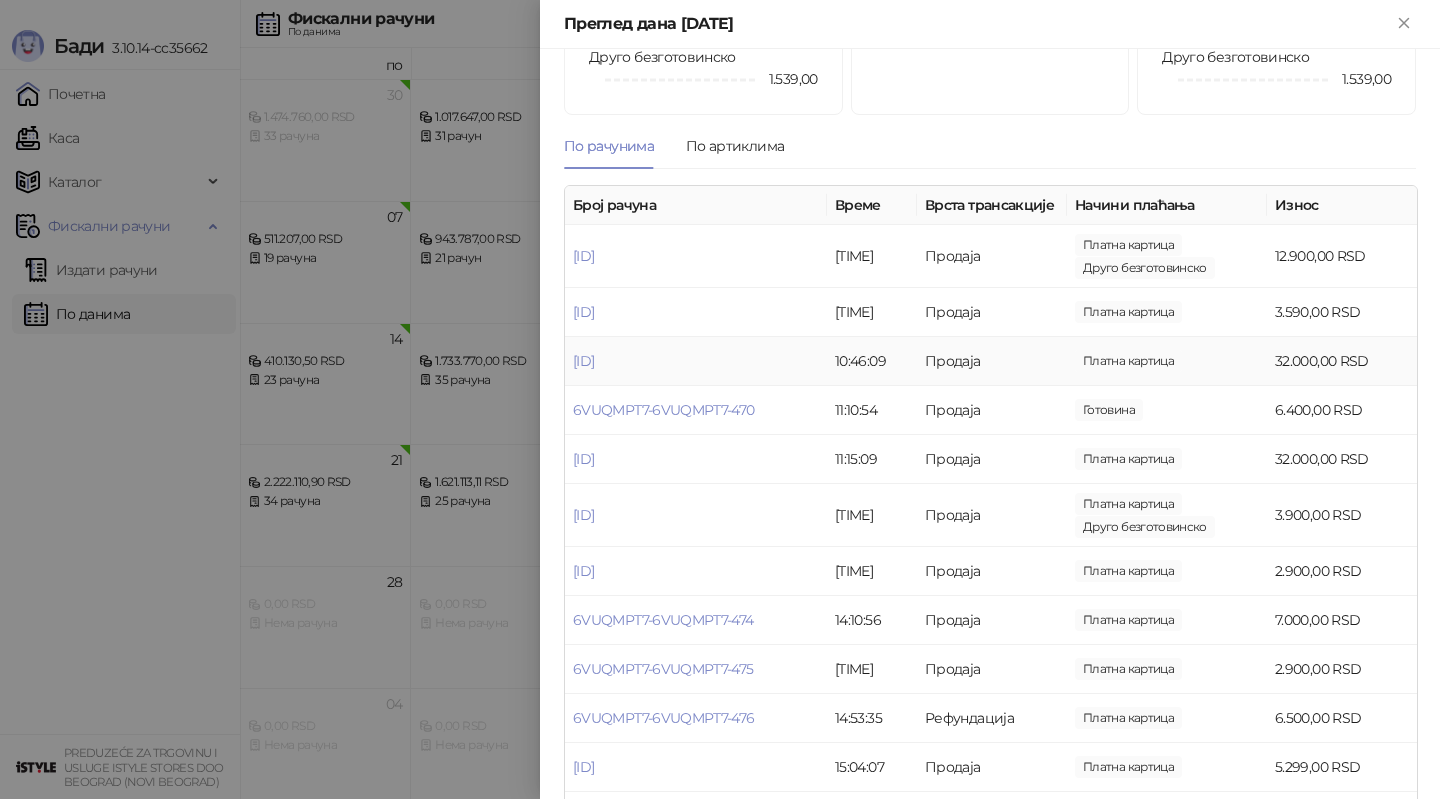 click on "[ID]" at bounding box center [696, 361] 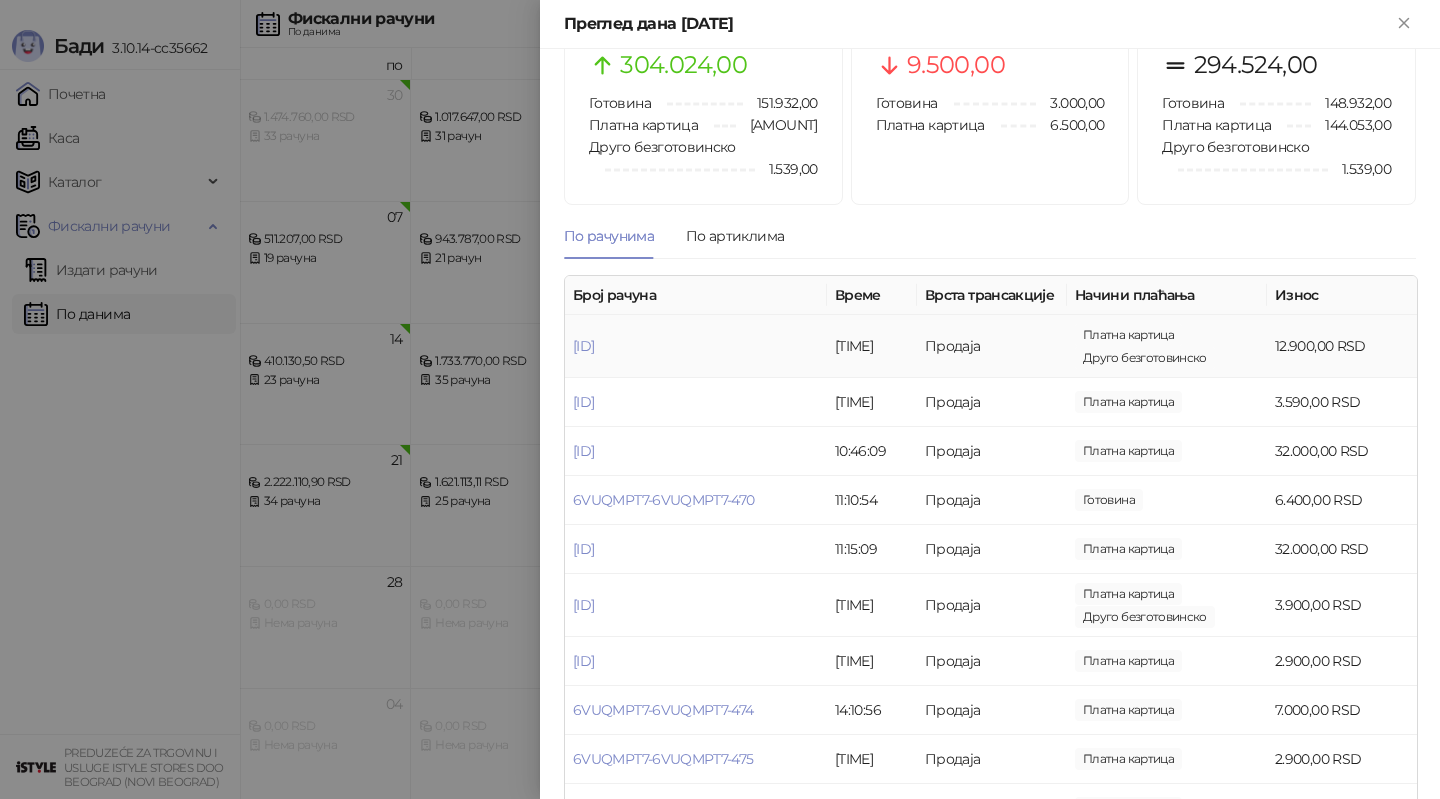 scroll, scrollTop: 39, scrollLeft: 0, axis: vertical 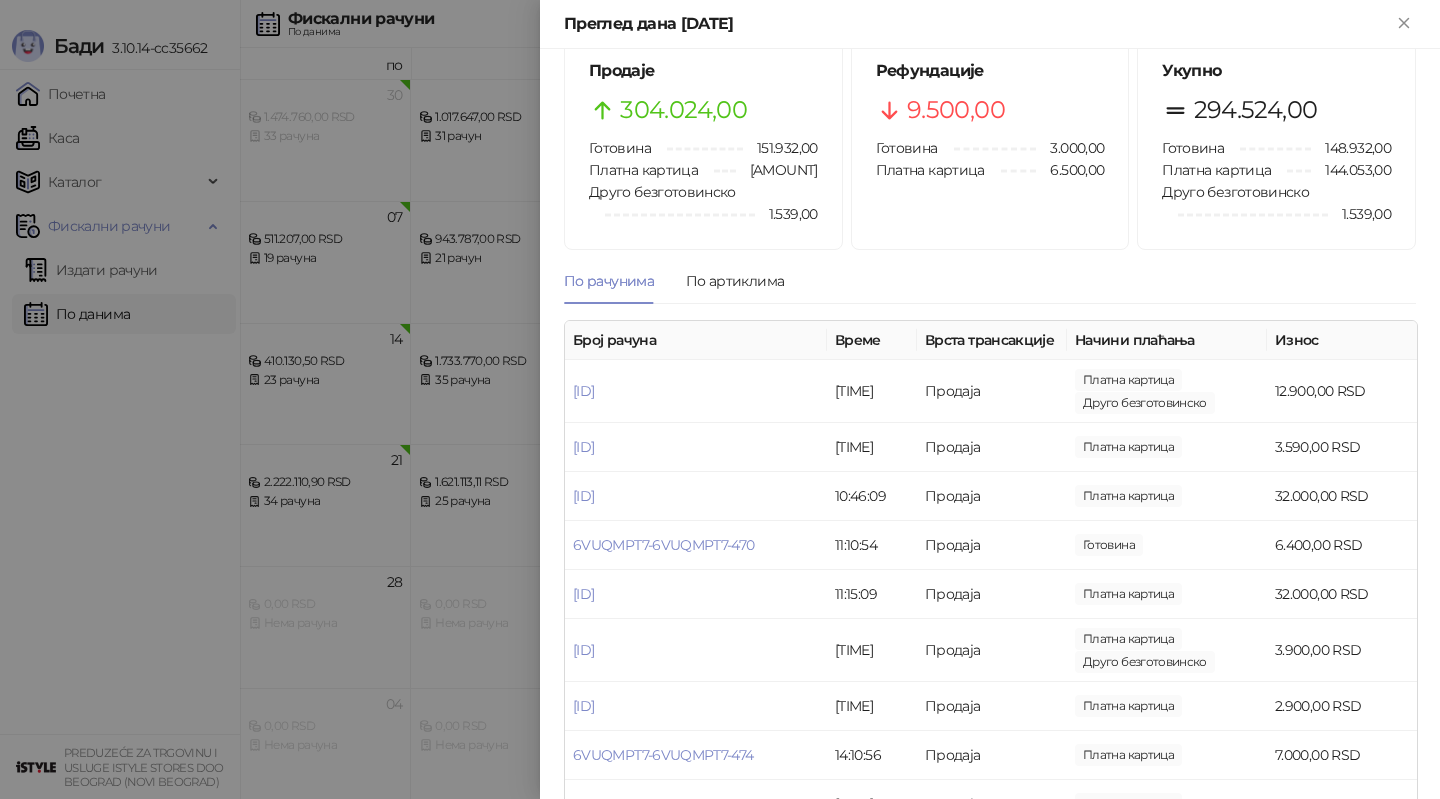 click at bounding box center (720, 399) 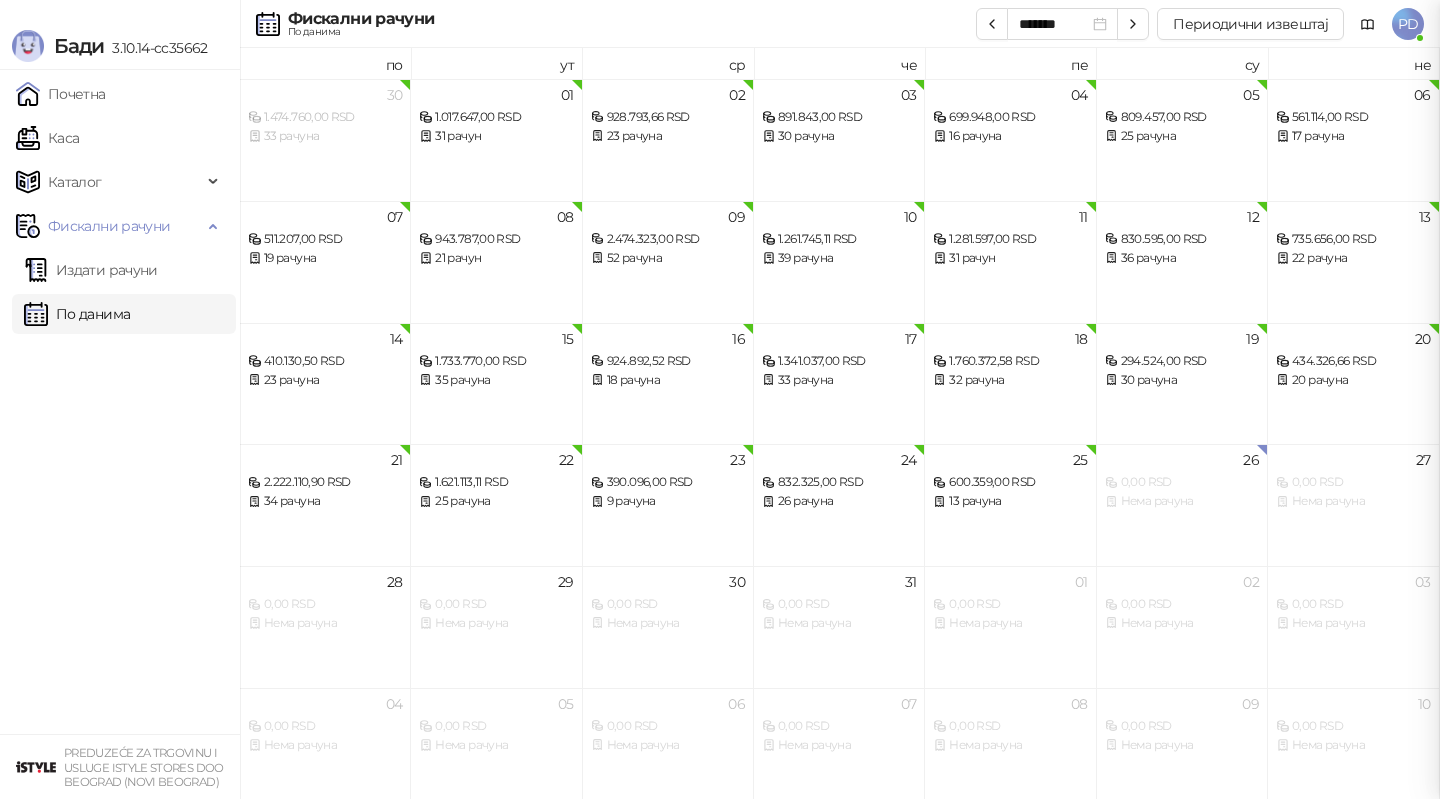 scroll, scrollTop: 0, scrollLeft: 0, axis: both 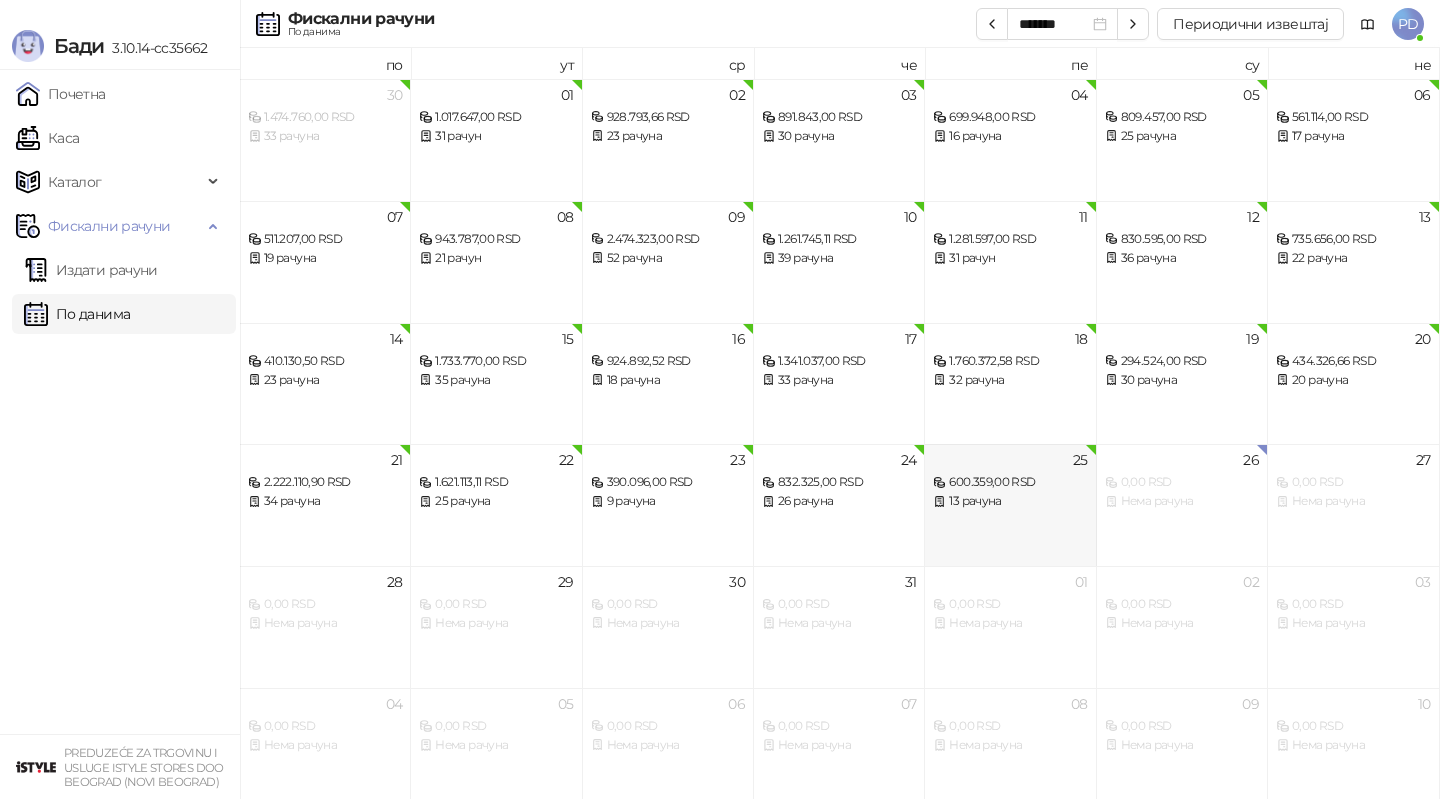 click on "[NUMBER]   [AMOUNT] RSD   [NUMBER] рачуна" at bounding box center [1010, 505] 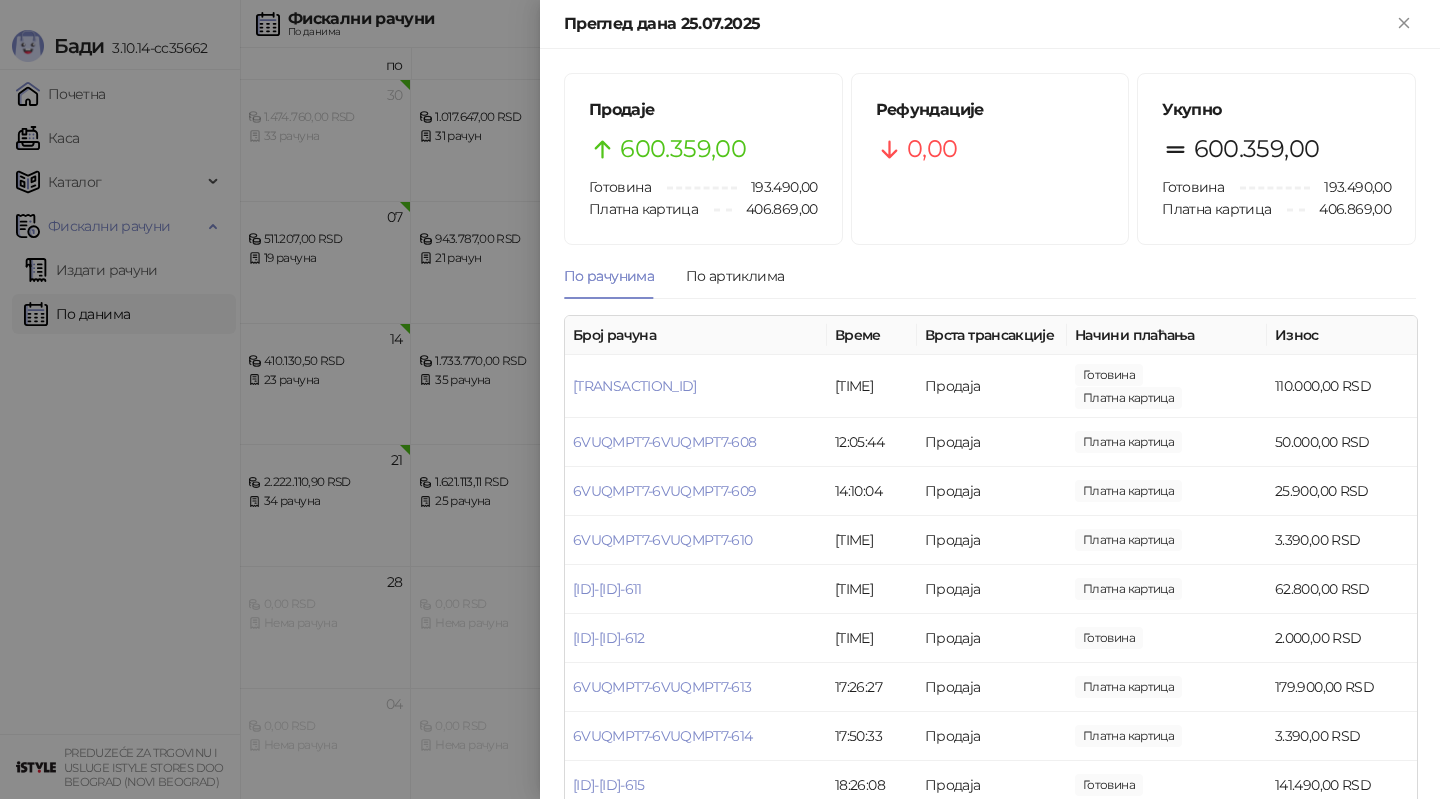 click at bounding box center (720, 399) 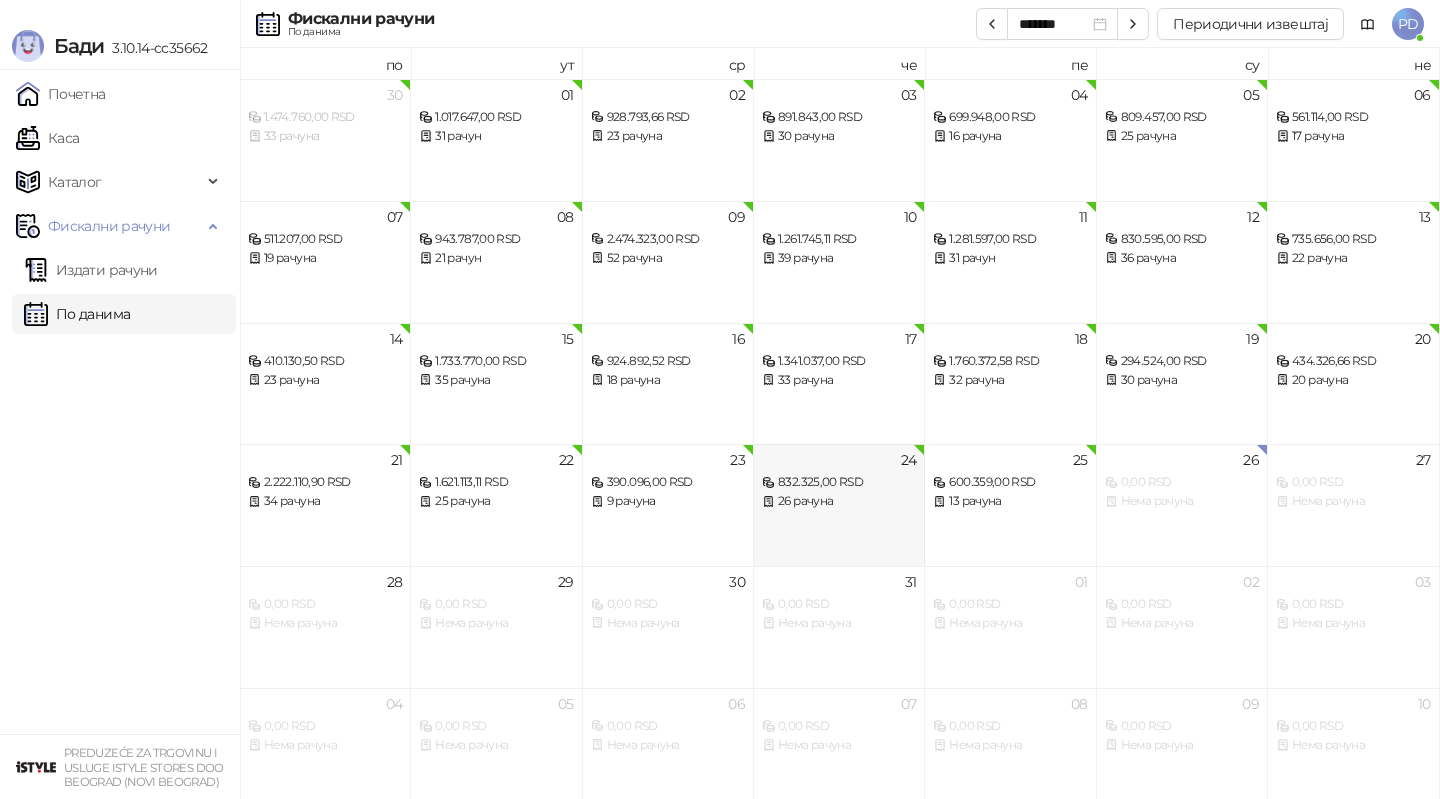 click on "[NUMBER]   [AMOUNT] RSD   [NUMBER] рачуна" at bounding box center (839, 505) 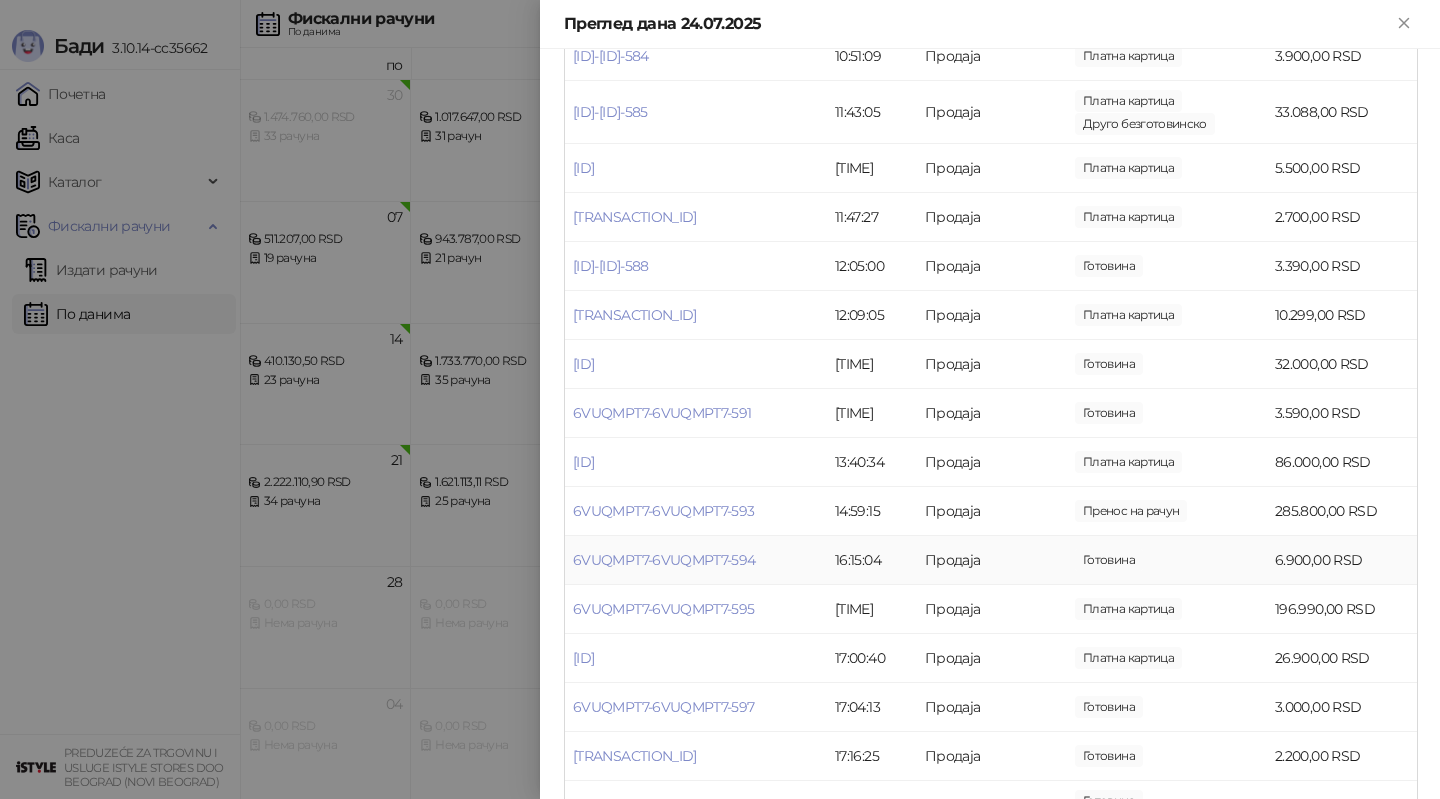 scroll, scrollTop: 520, scrollLeft: 0, axis: vertical 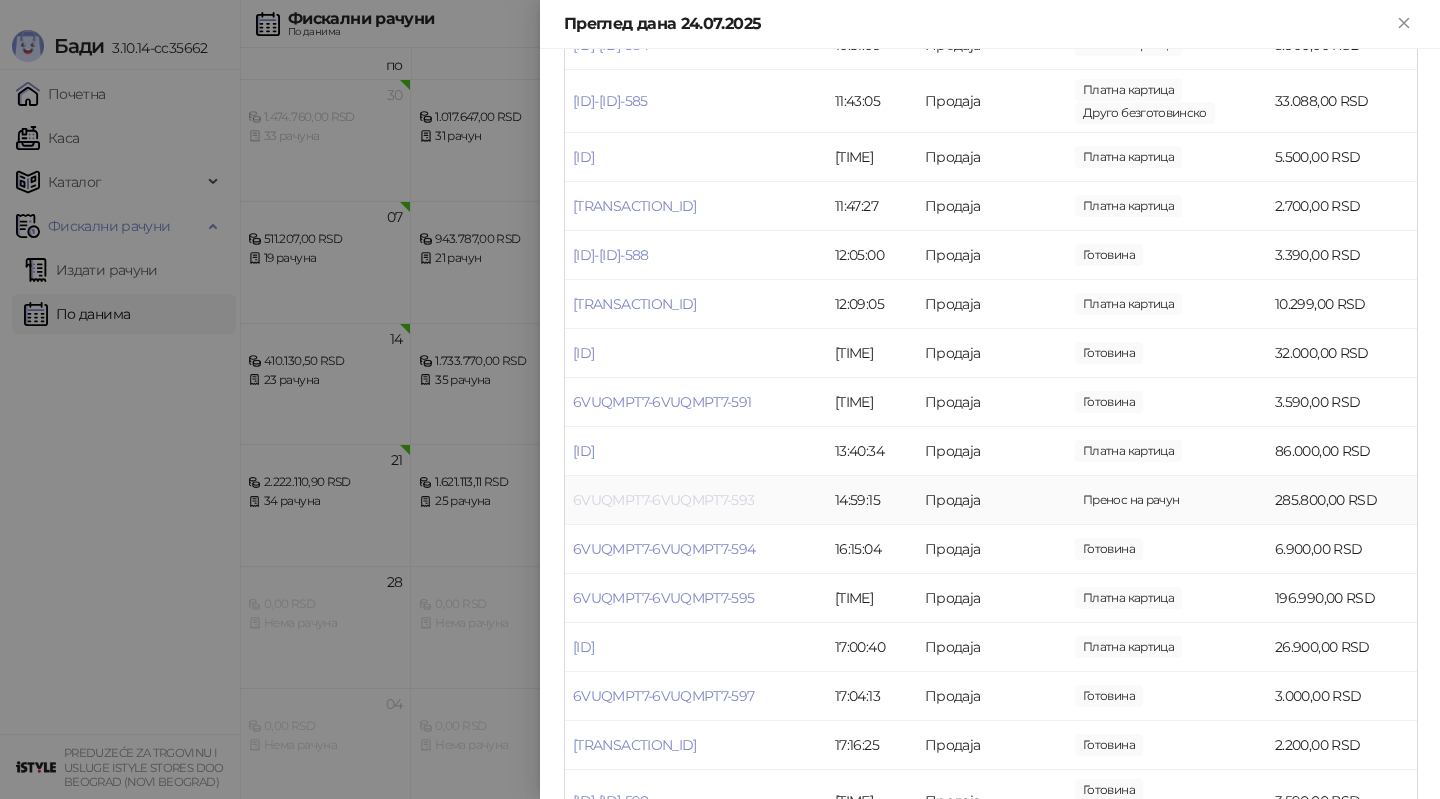click on "6VUQMPT7-6VUQMPT7-593" at bounding box center [664, 500] 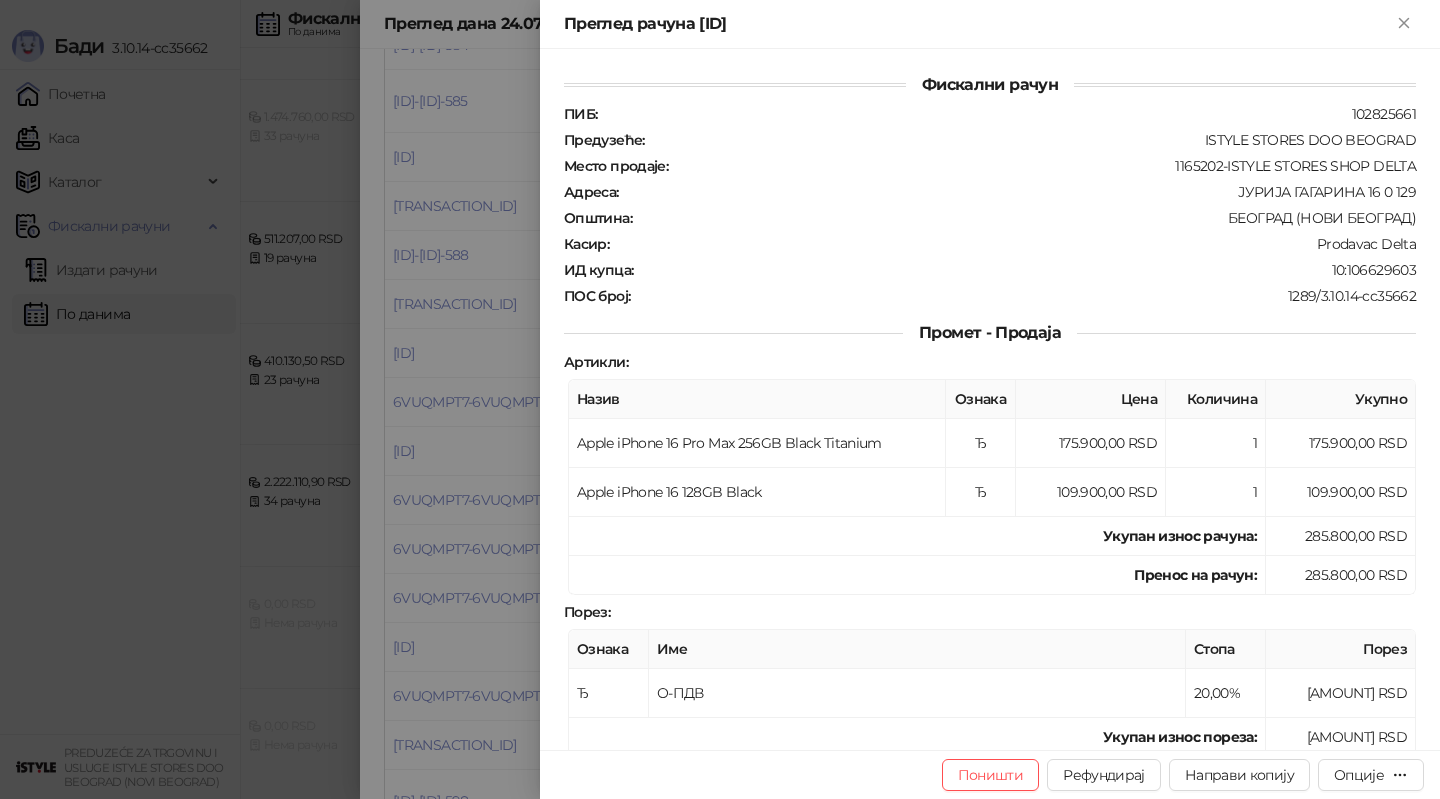 click at bounding box center [720, 399] 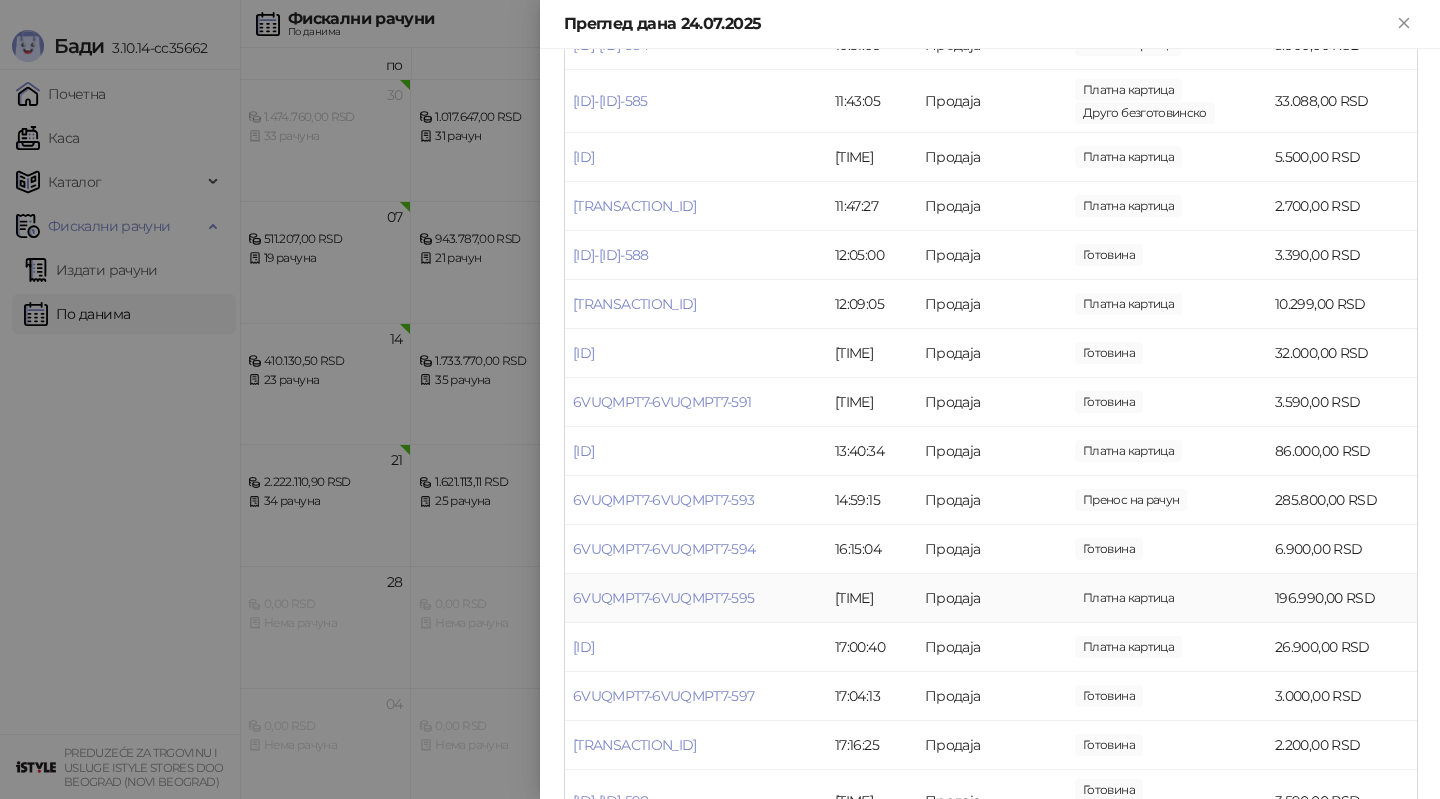 click on "6VUQMPT7-6VUQMPT7-595" at bounding box center (696, 598) 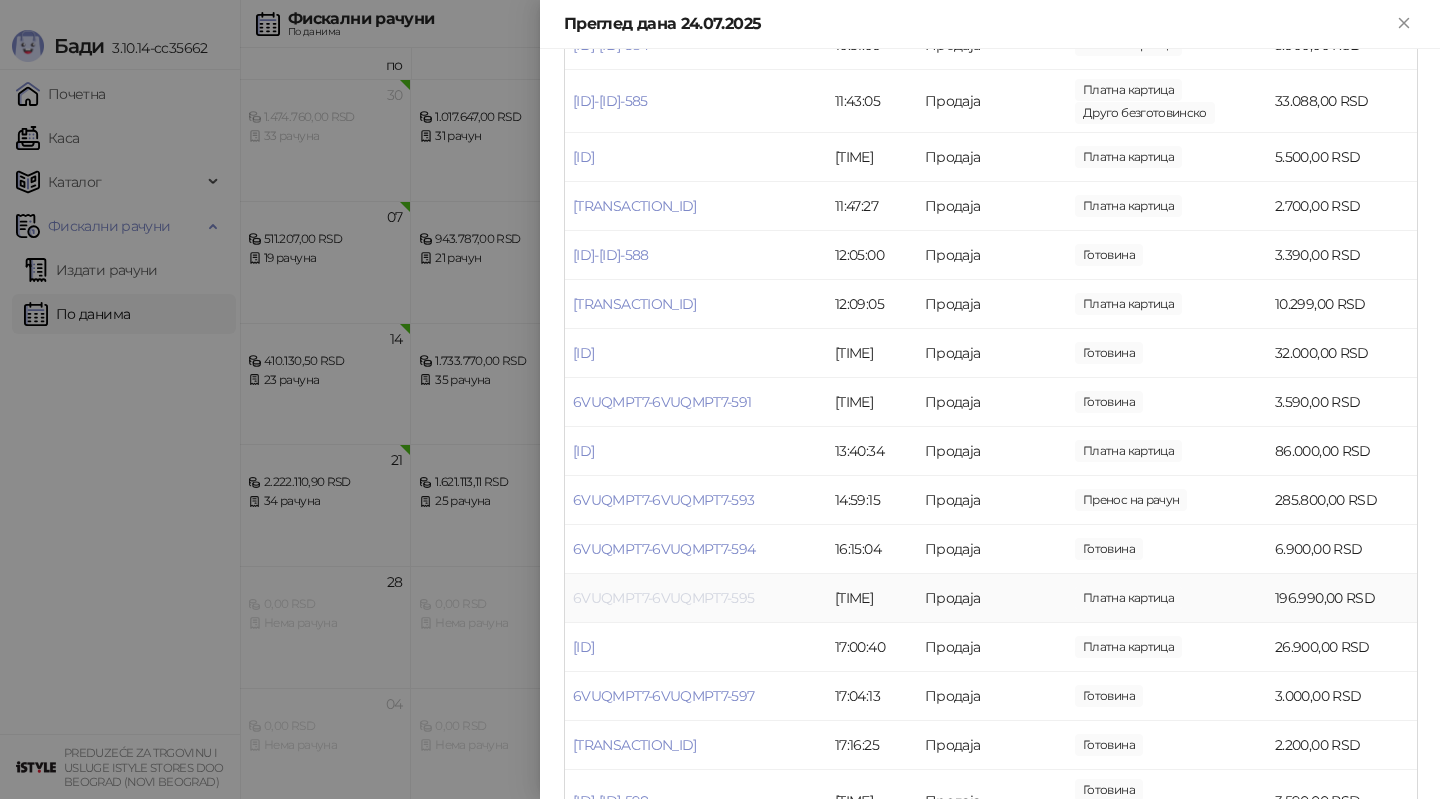 click on "6VUQMPT7-6VUQMPT7-595" at bounding box center (664, 598) 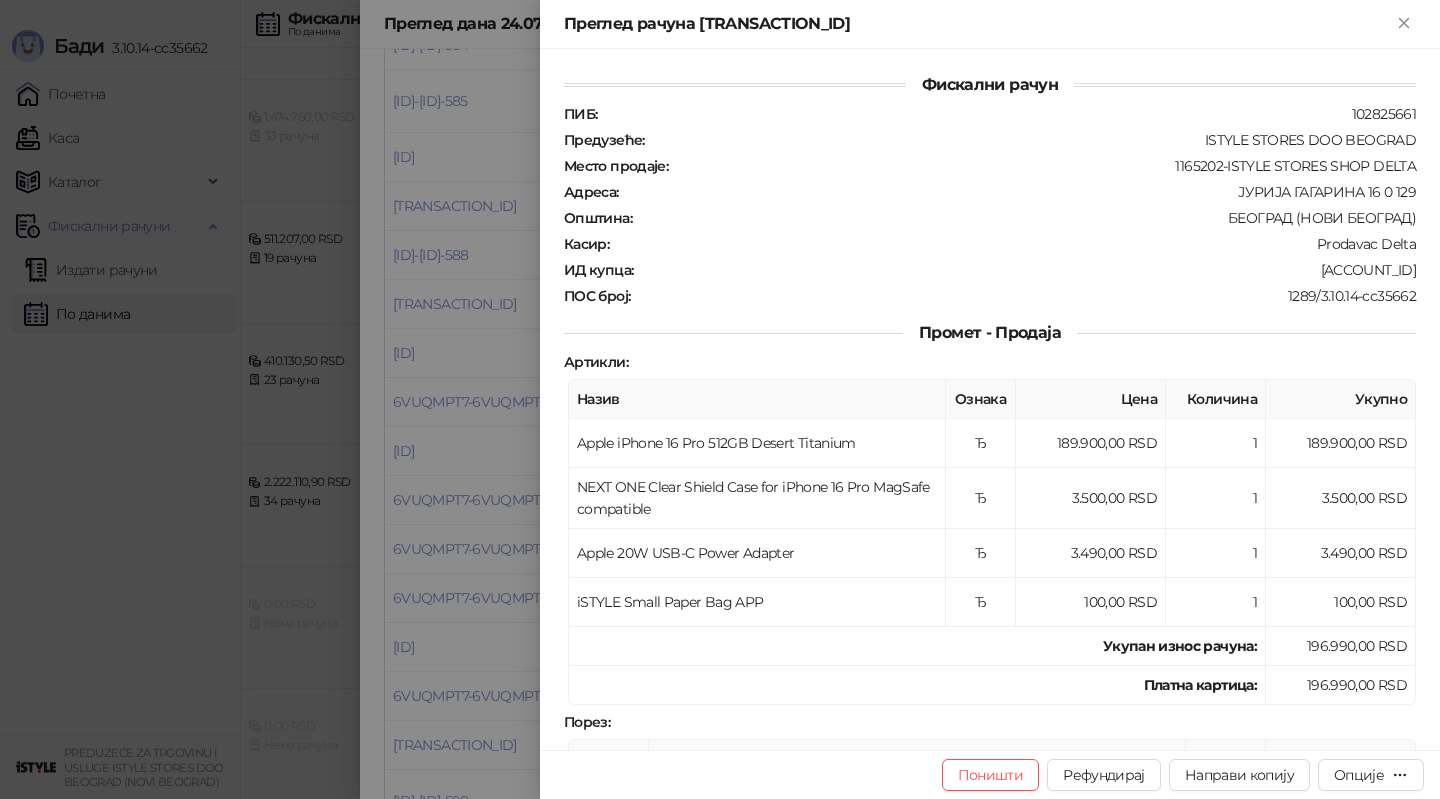 click at bounding box center (720, 399) 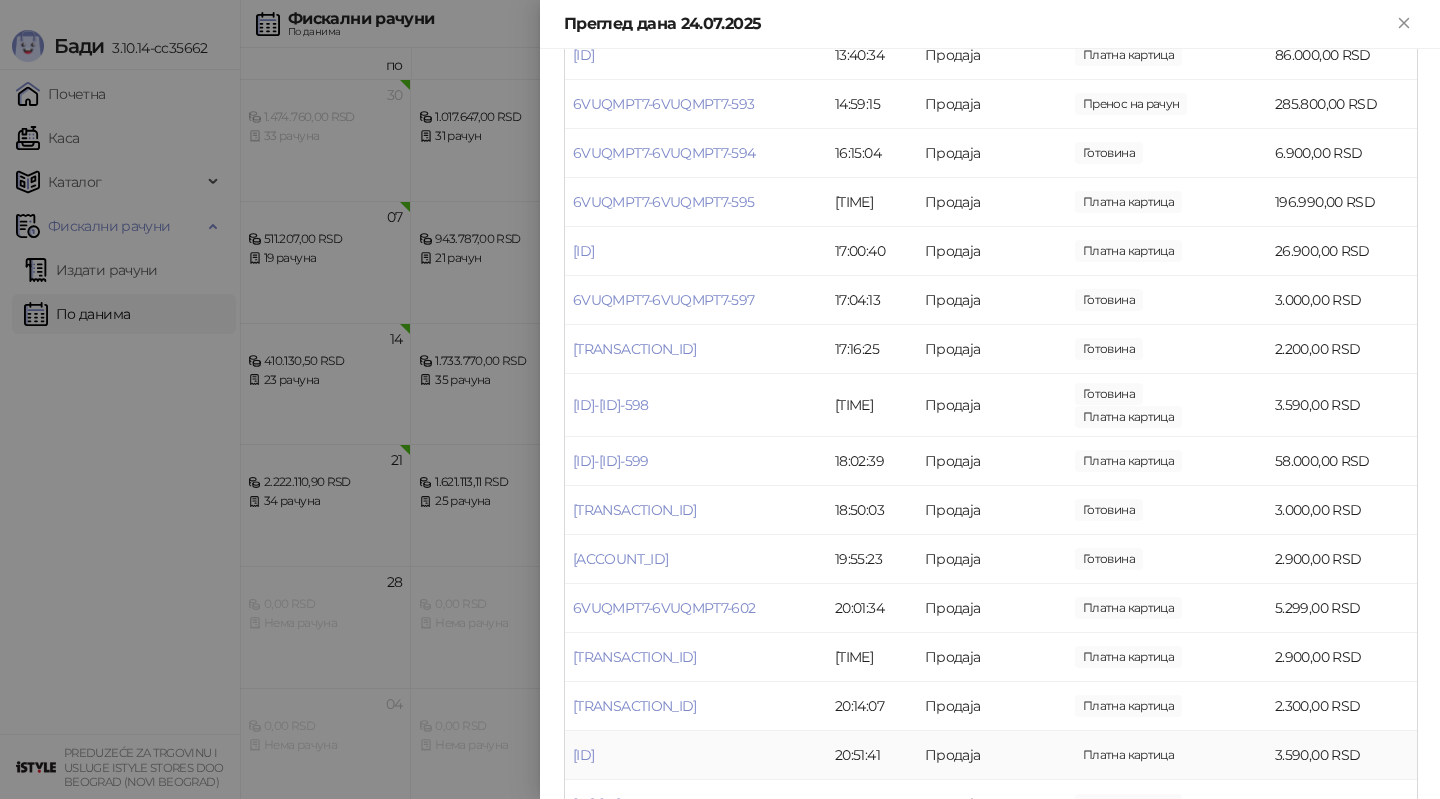 scroll, scrollTop: 970, scrollLeft: 0, axis: vertical 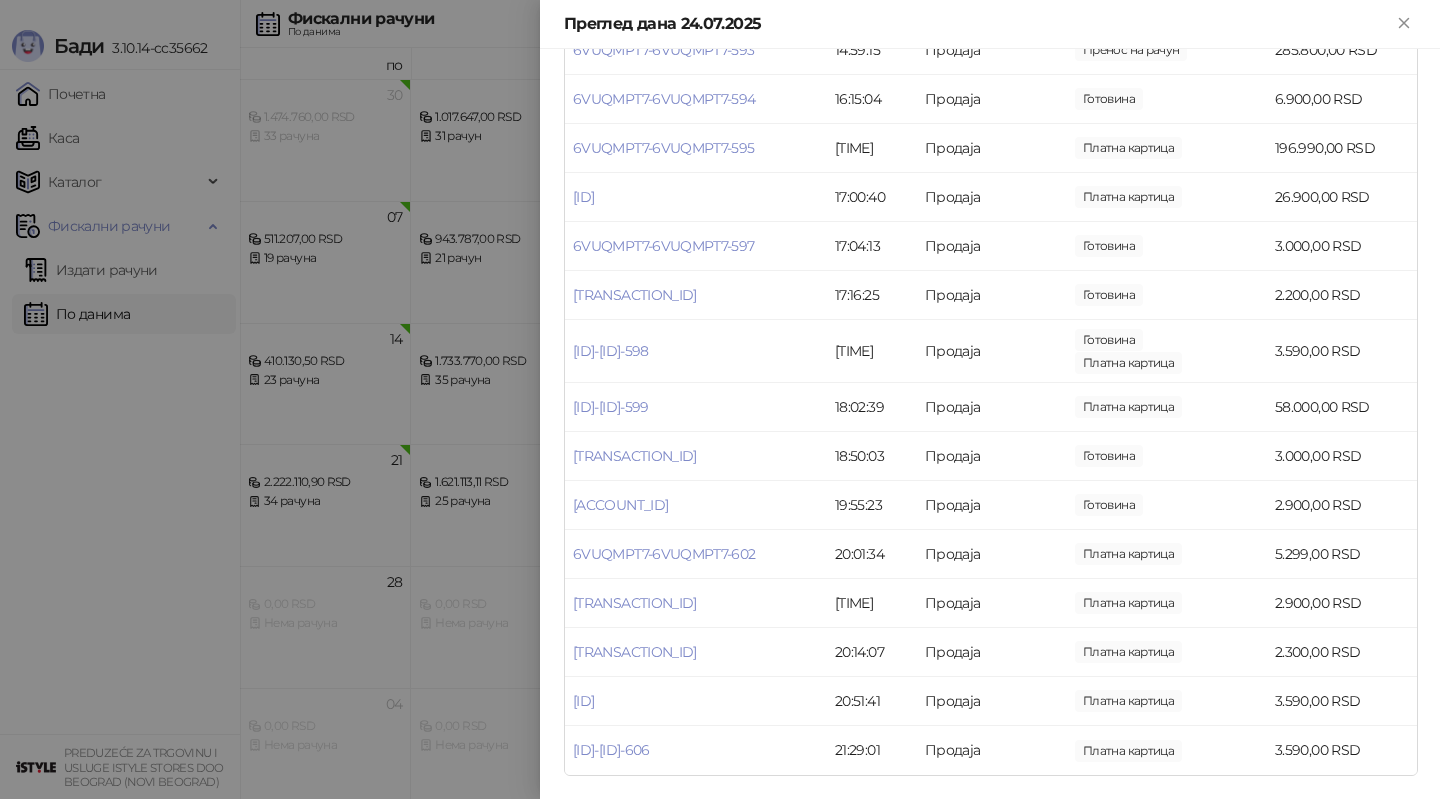 click at bounding box center [720, 399] 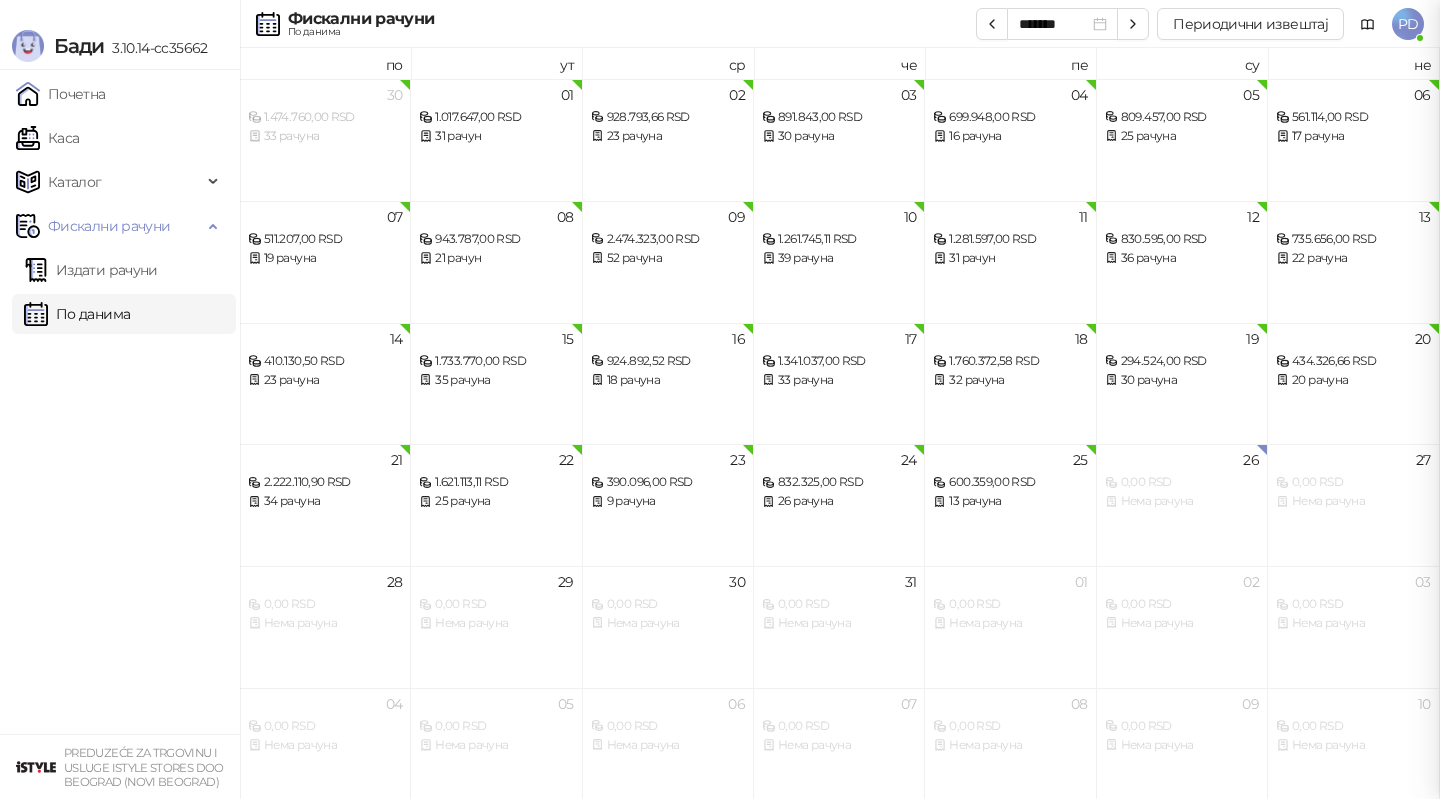 scroll, scrollTop: 0, scrollLeft: 0, axis: both 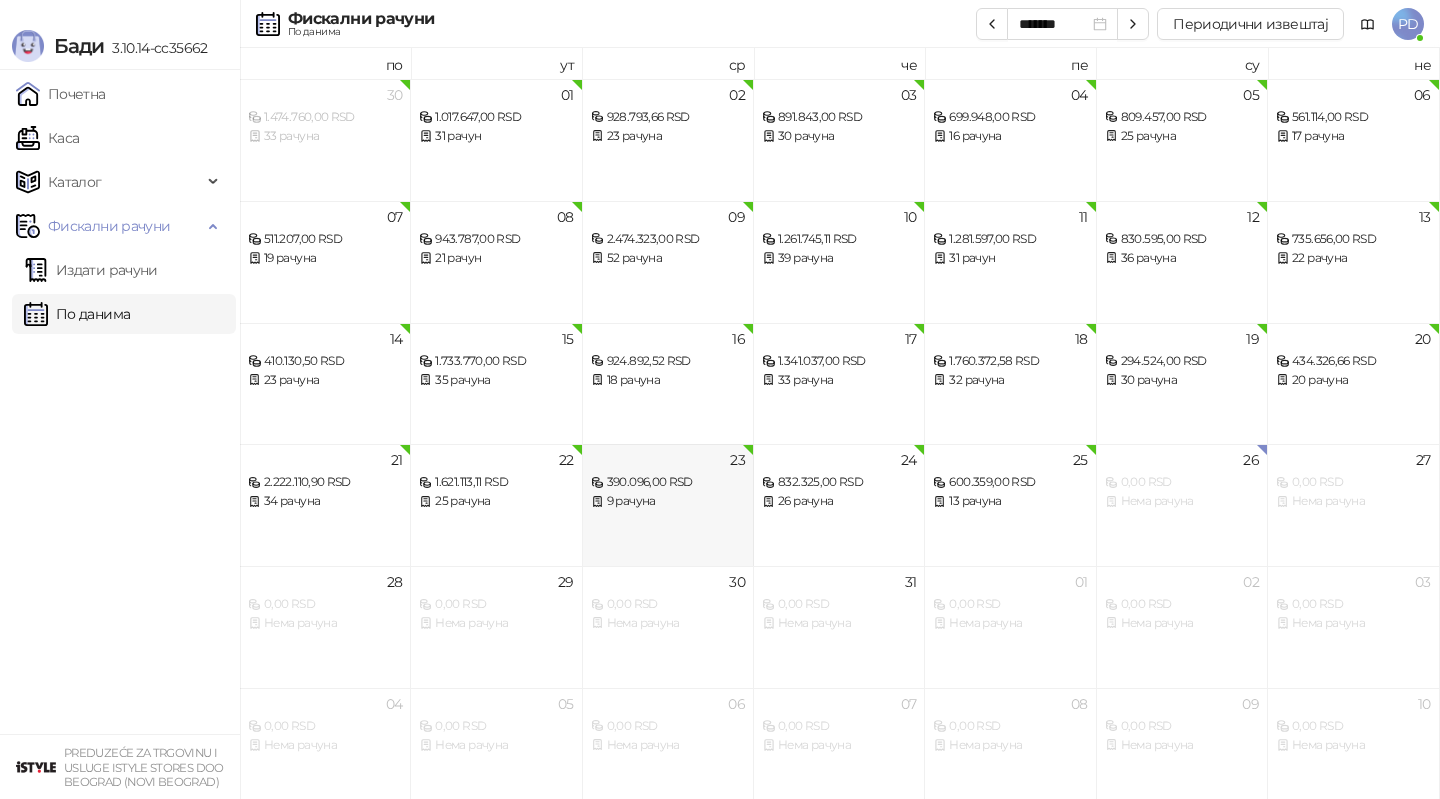 click on "9 рачуна" at bounding box center (668, 501) 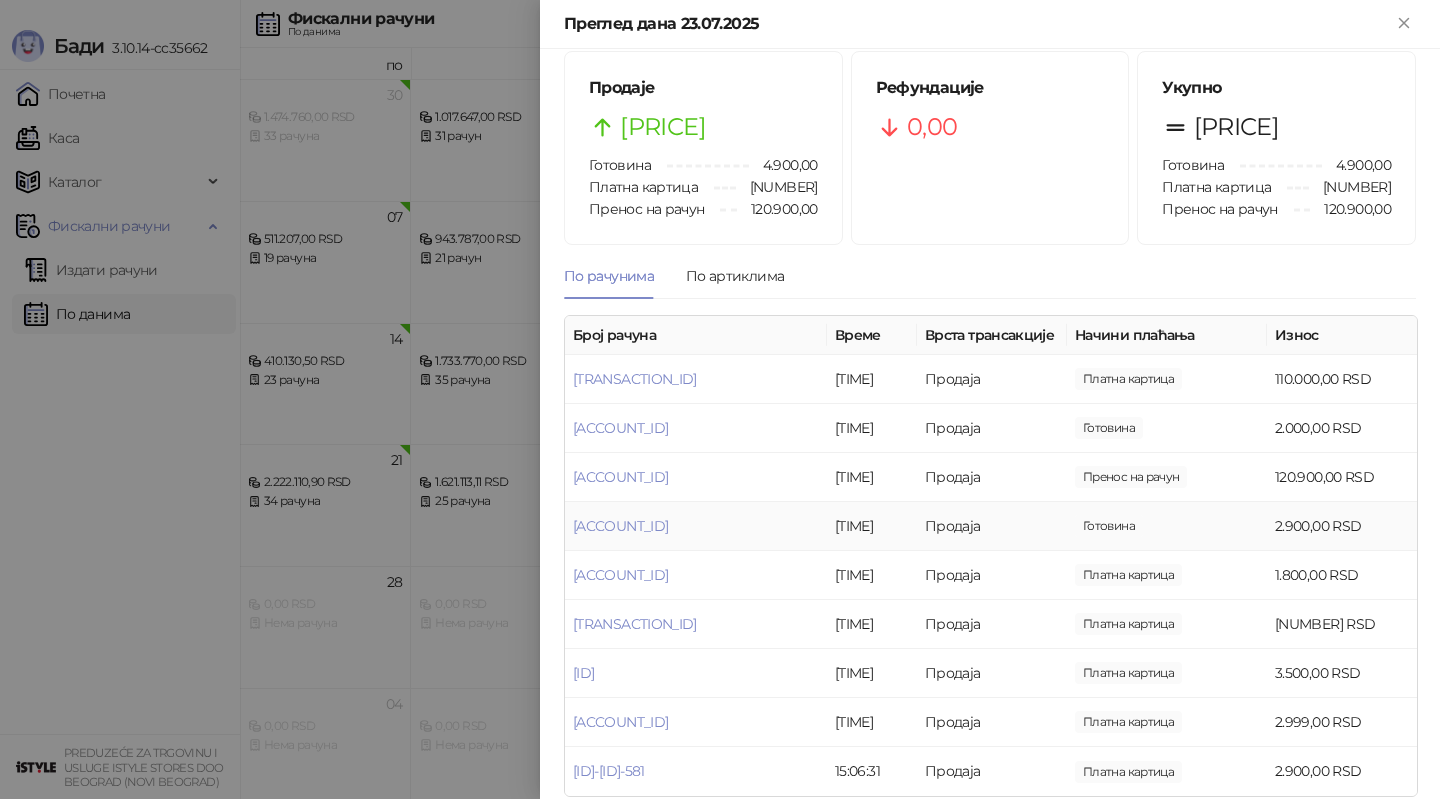 scroll, scrollTop: 27, scrollLeft: 0, axis: vertical 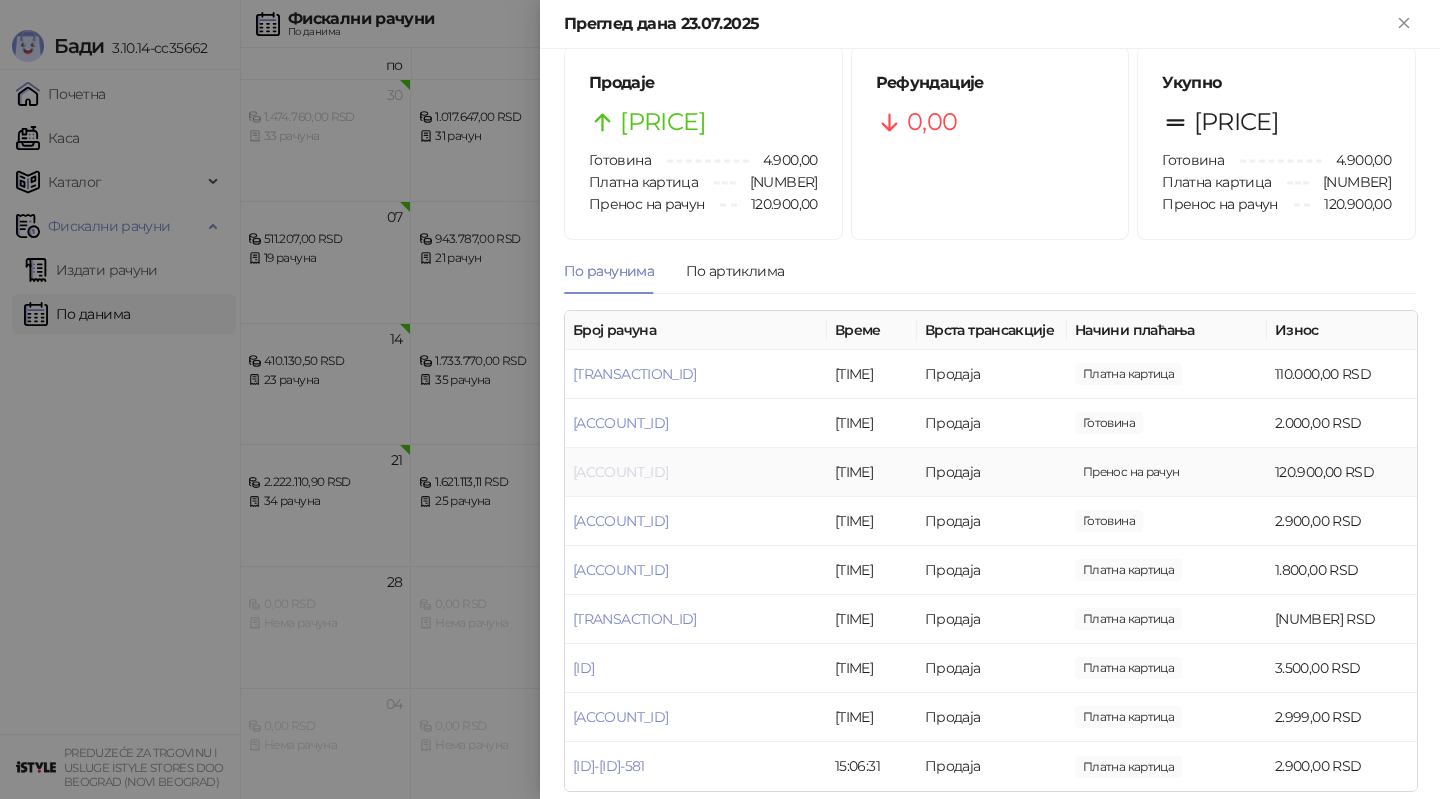 click on "[ACCOUNT_ID]" at bounding box center [620, 472] 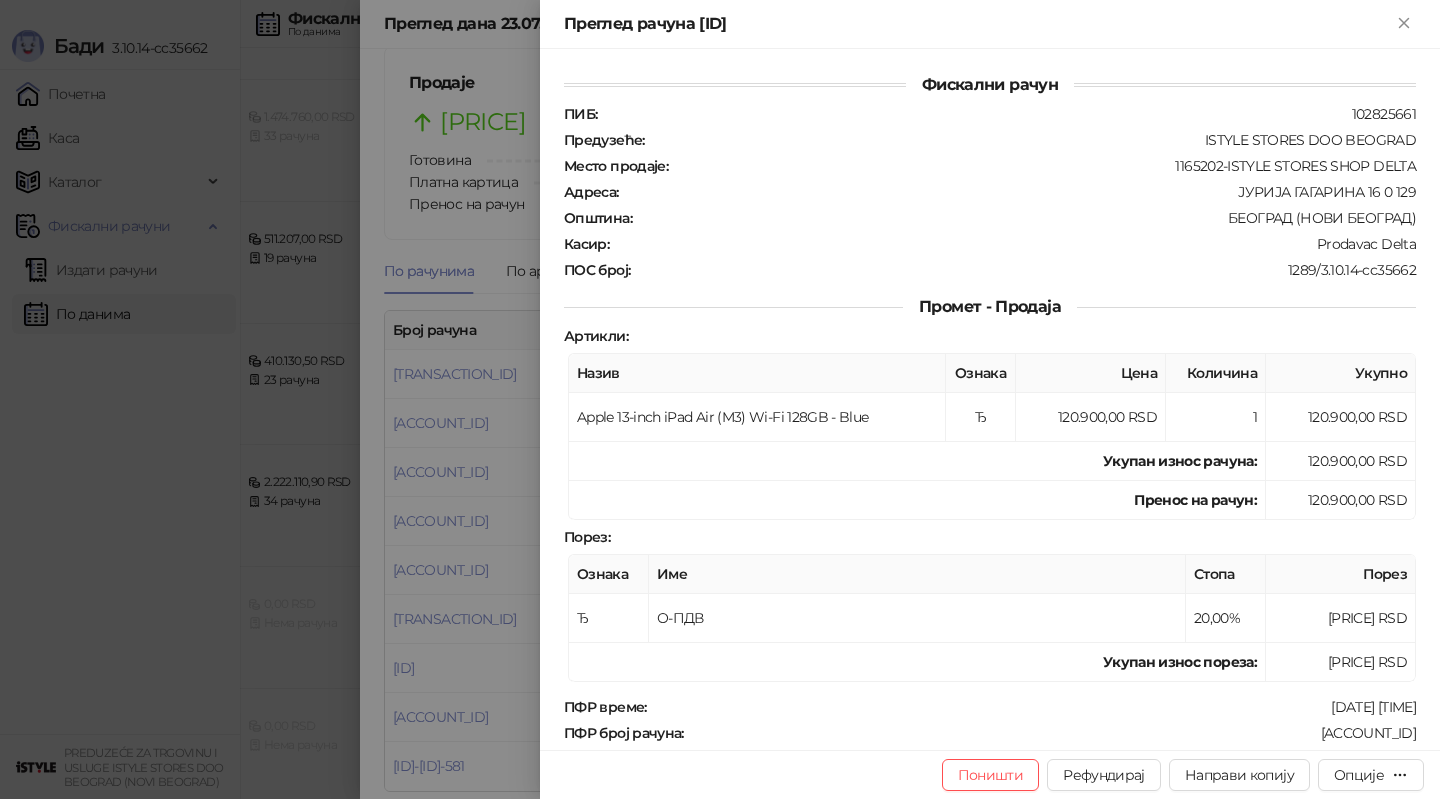 click at bounding box center [720, 399] 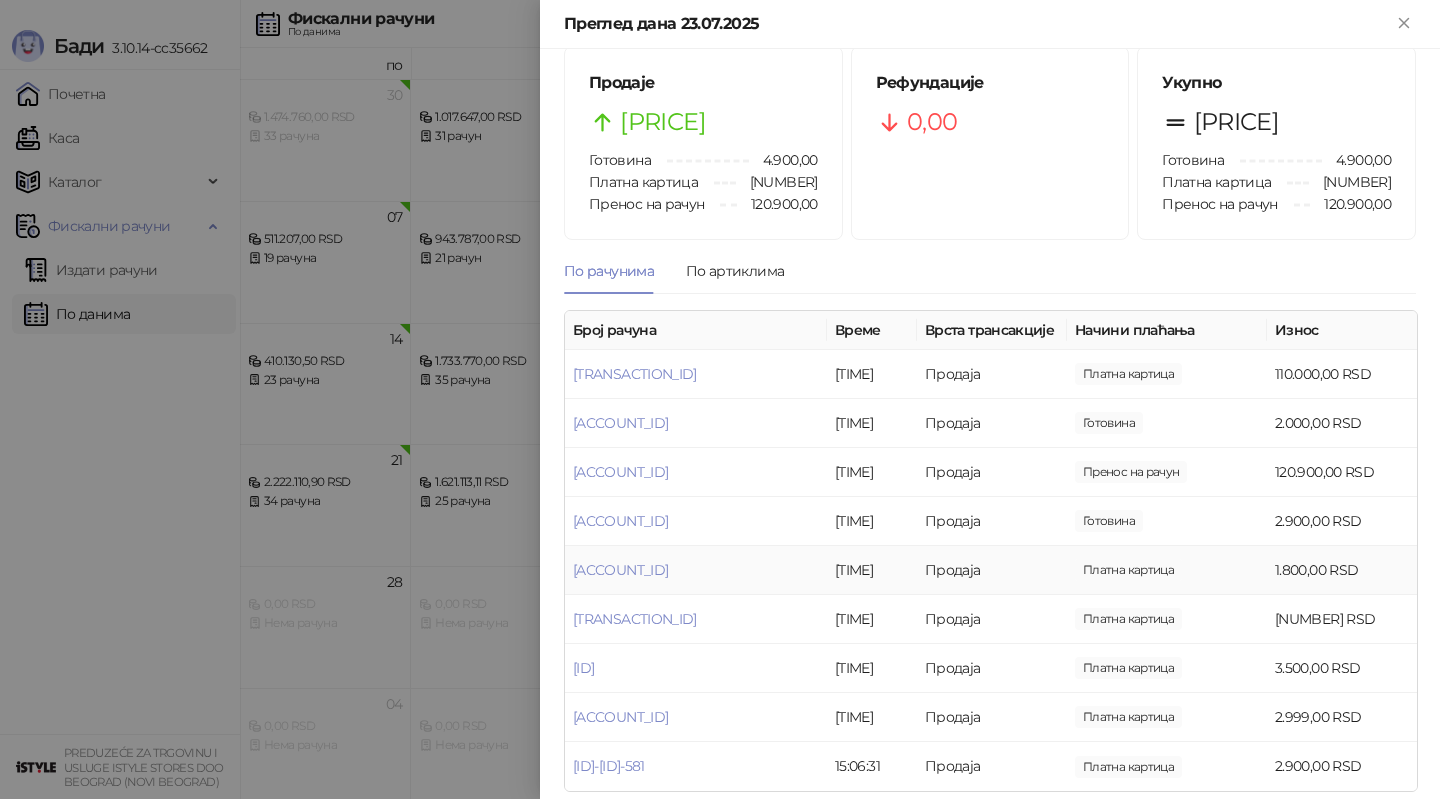 scroll, scrollTop: 43, scrollLeft: 0, axis: vertical 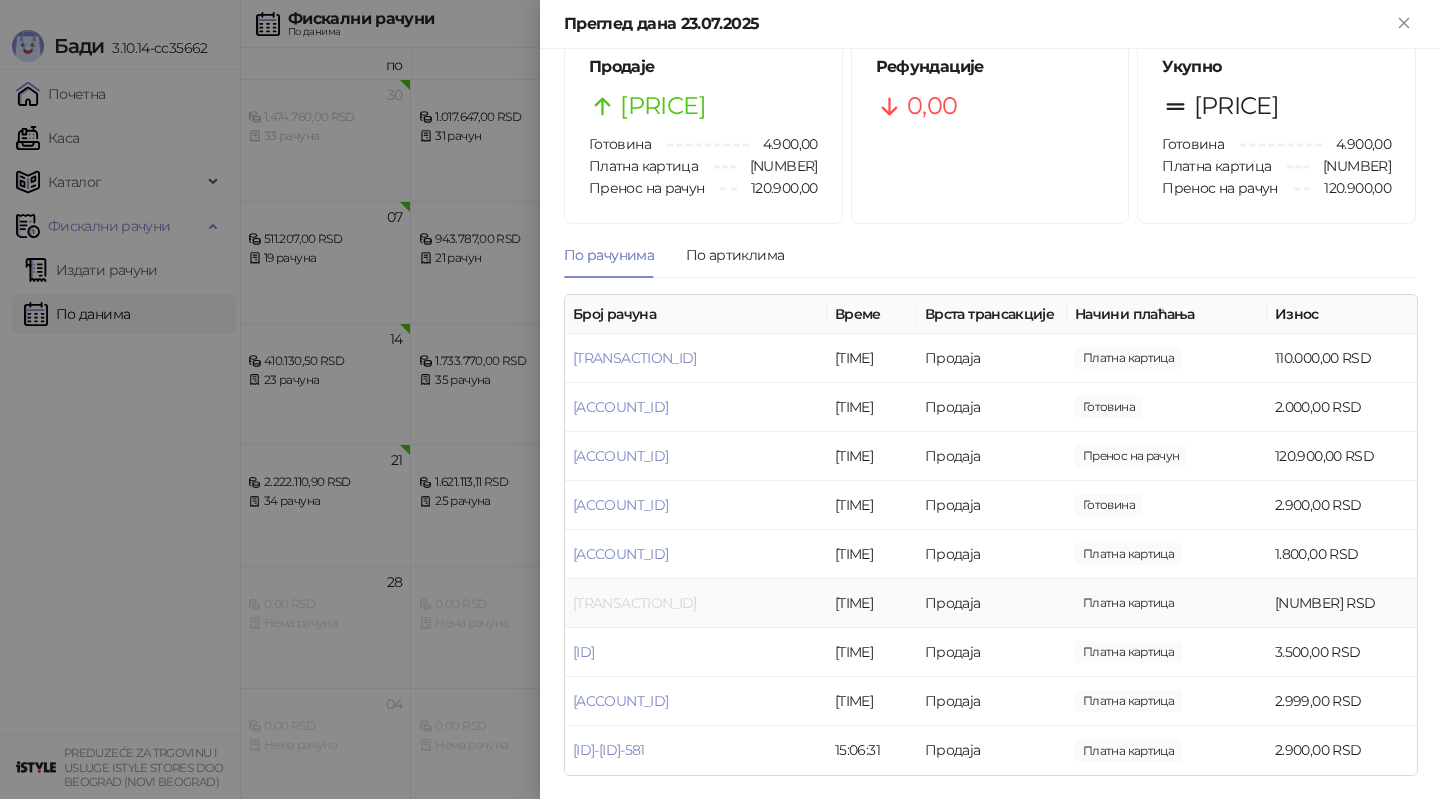 click on "[TRANSACTION_ID]" at bounding box center [635, 603] 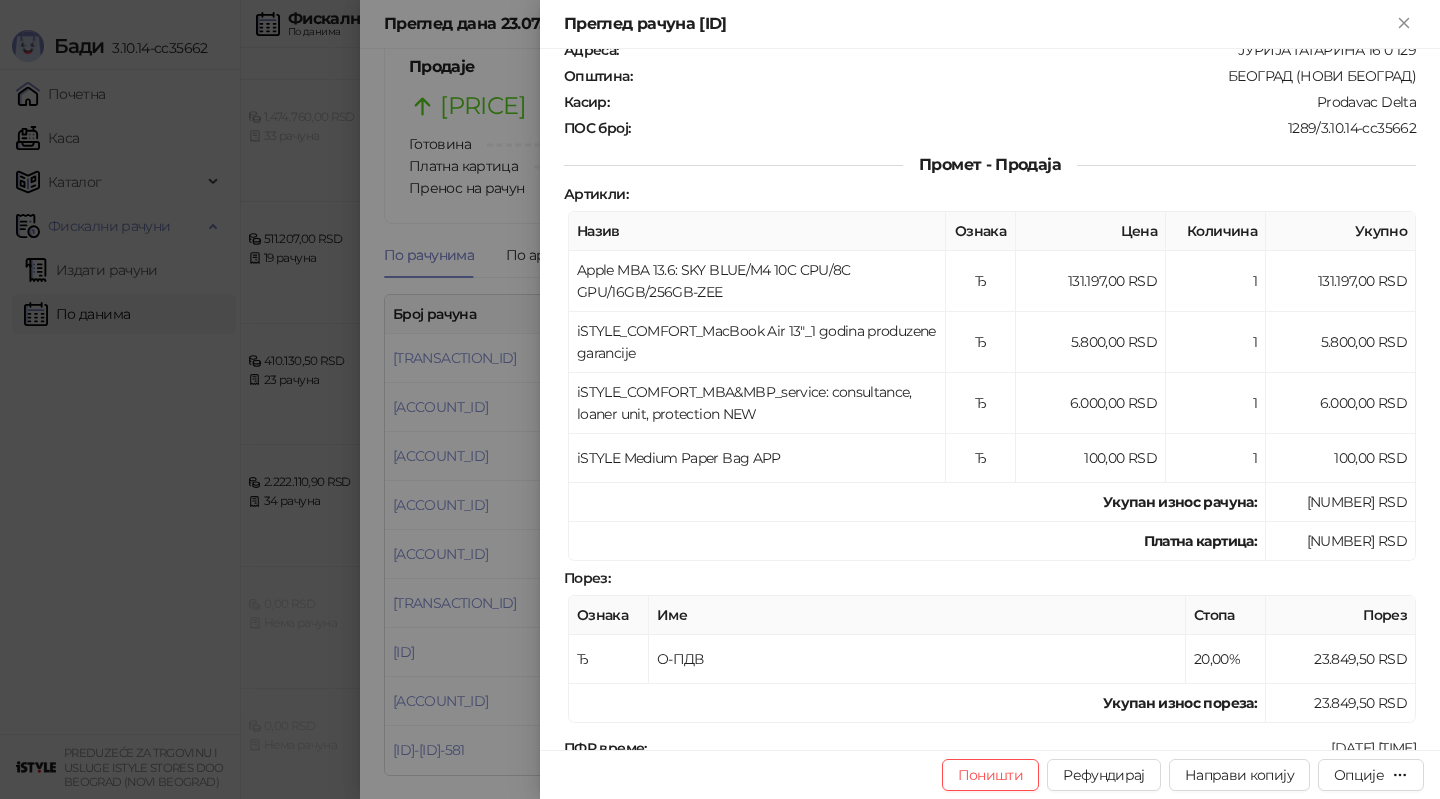 scroll, scrollTop: 148, scrollLeft: 0, axis: vertical 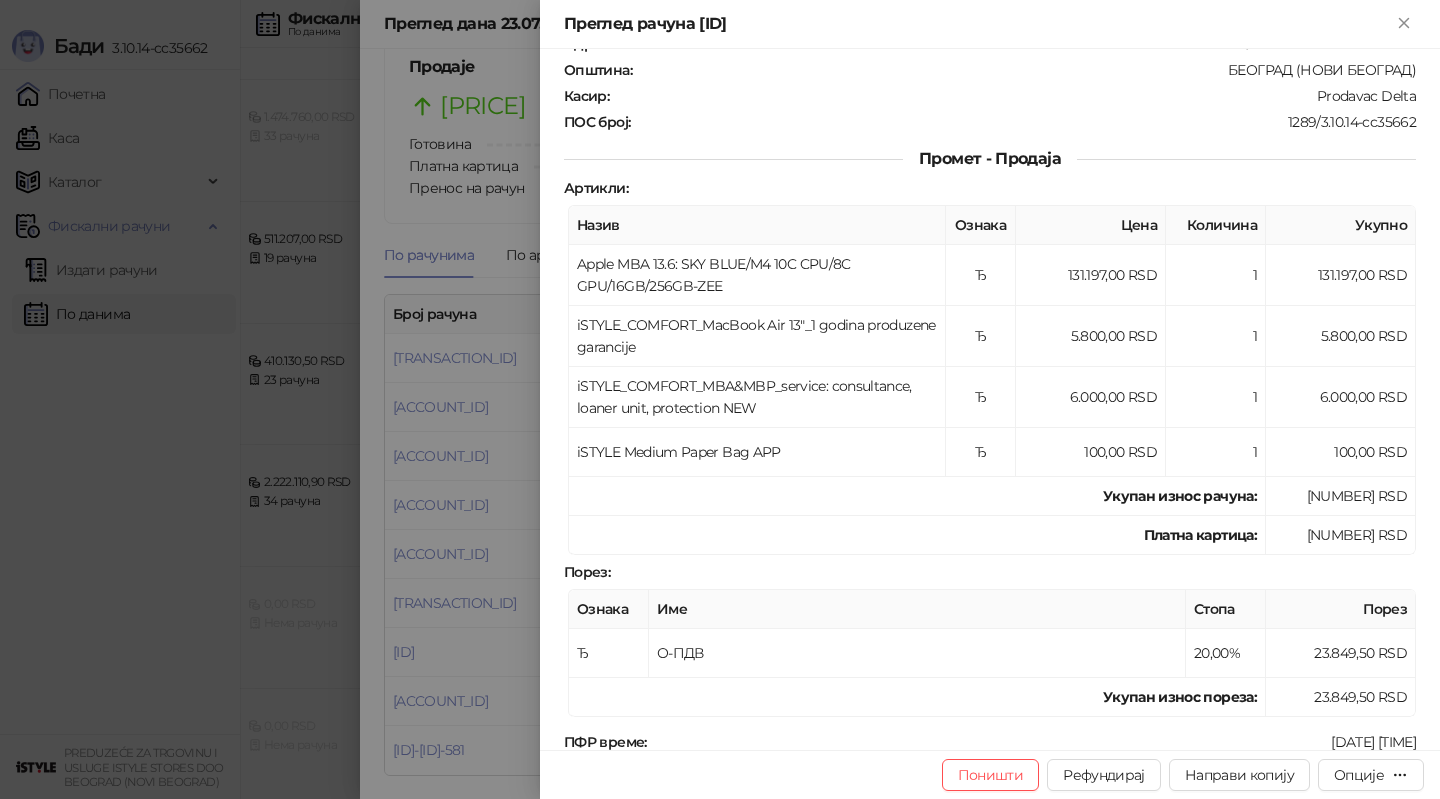 click on "Име" at bounding box center [917, 609] 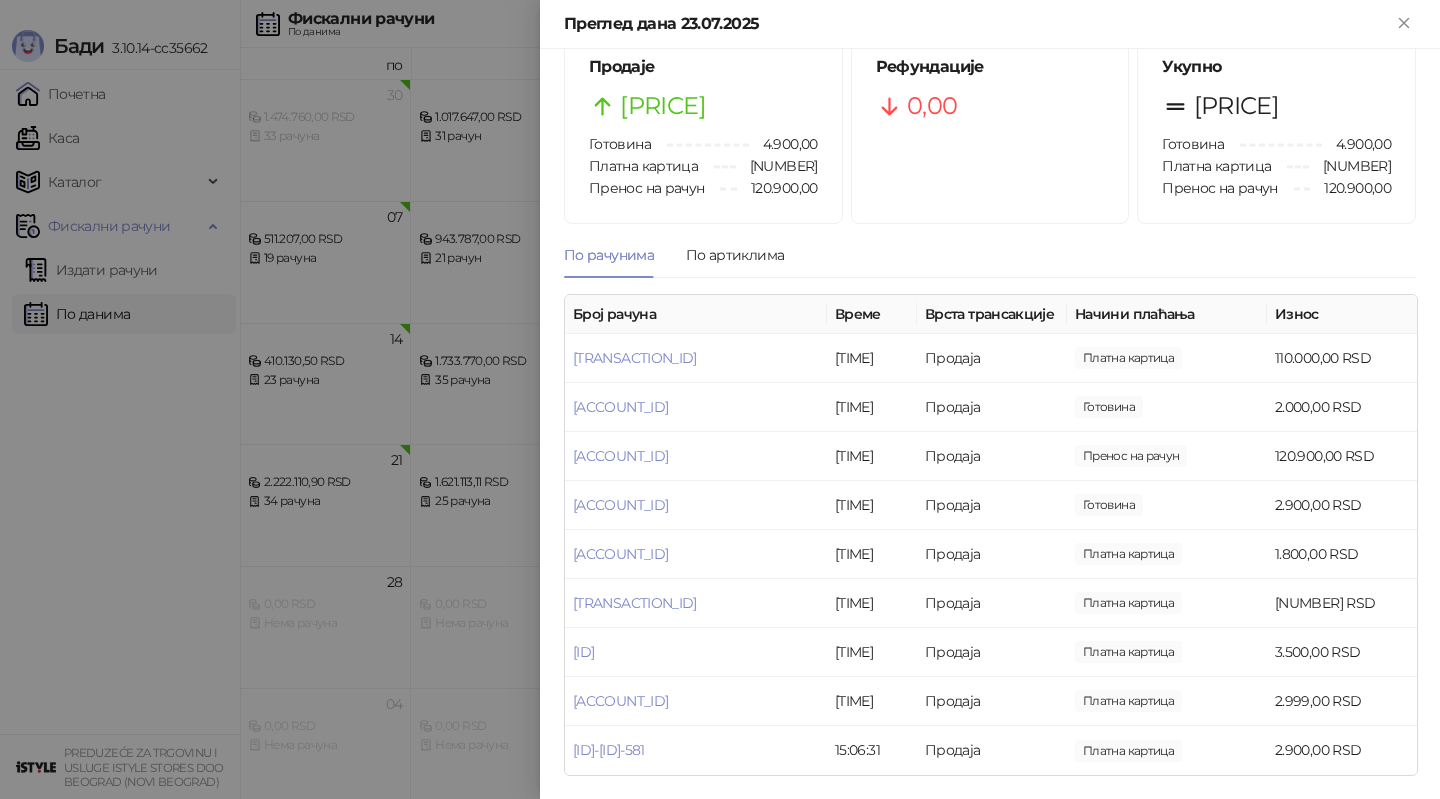 click at bounding box center [720, 399] 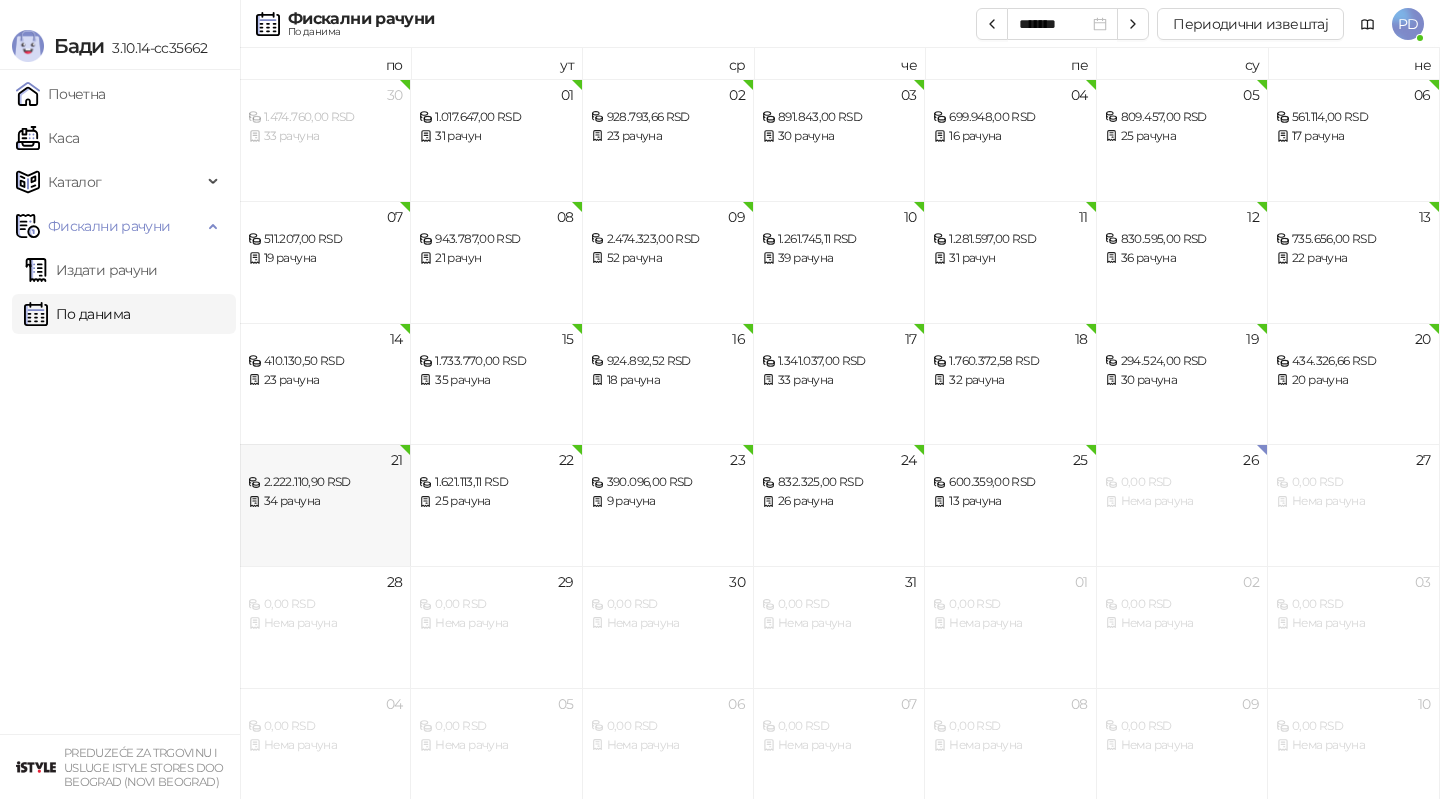 click on "[NUMBER]   [AMOUNT] RSD   [NUMBER] рачуна" at bounding box center [325, 505] 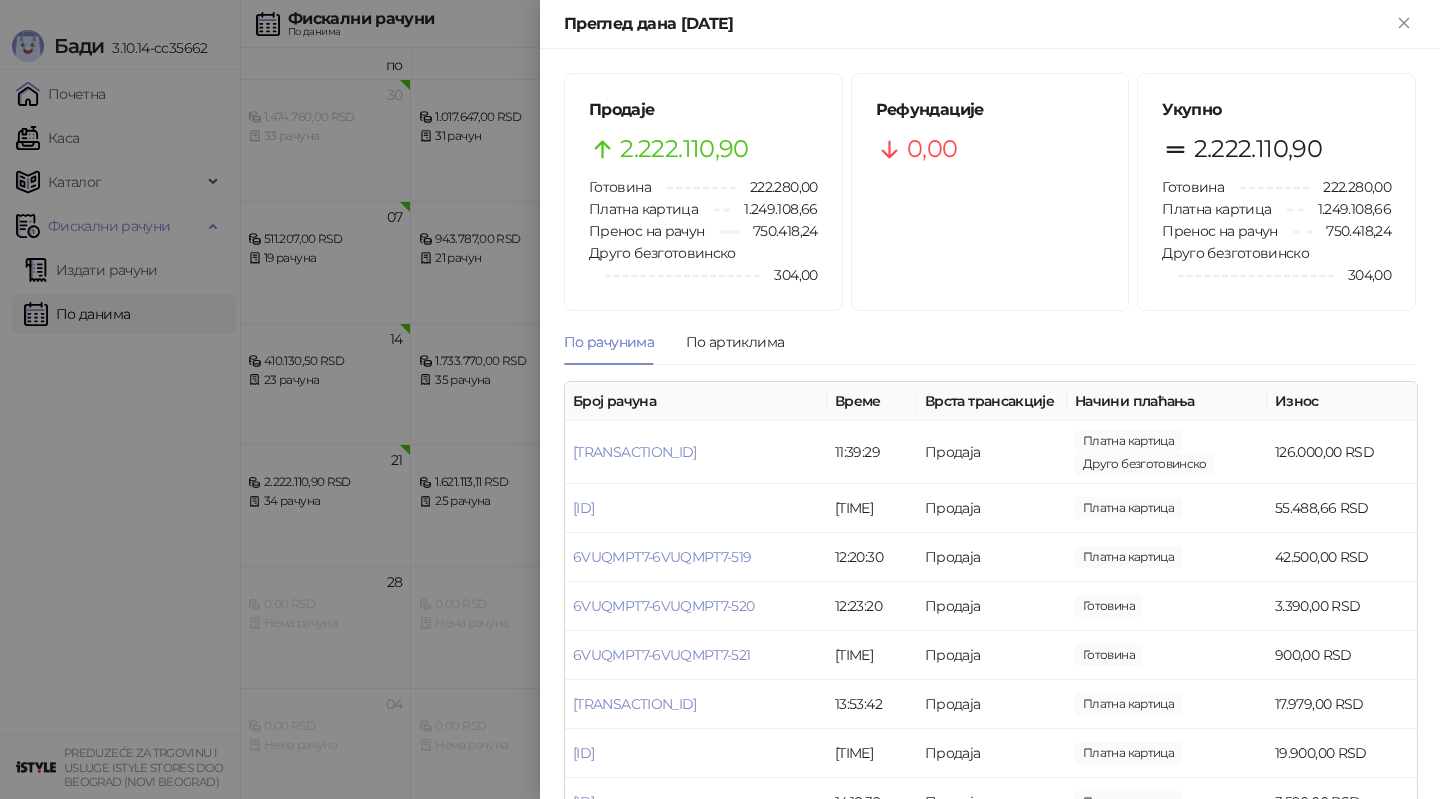 click at bounding box center [720, 399] 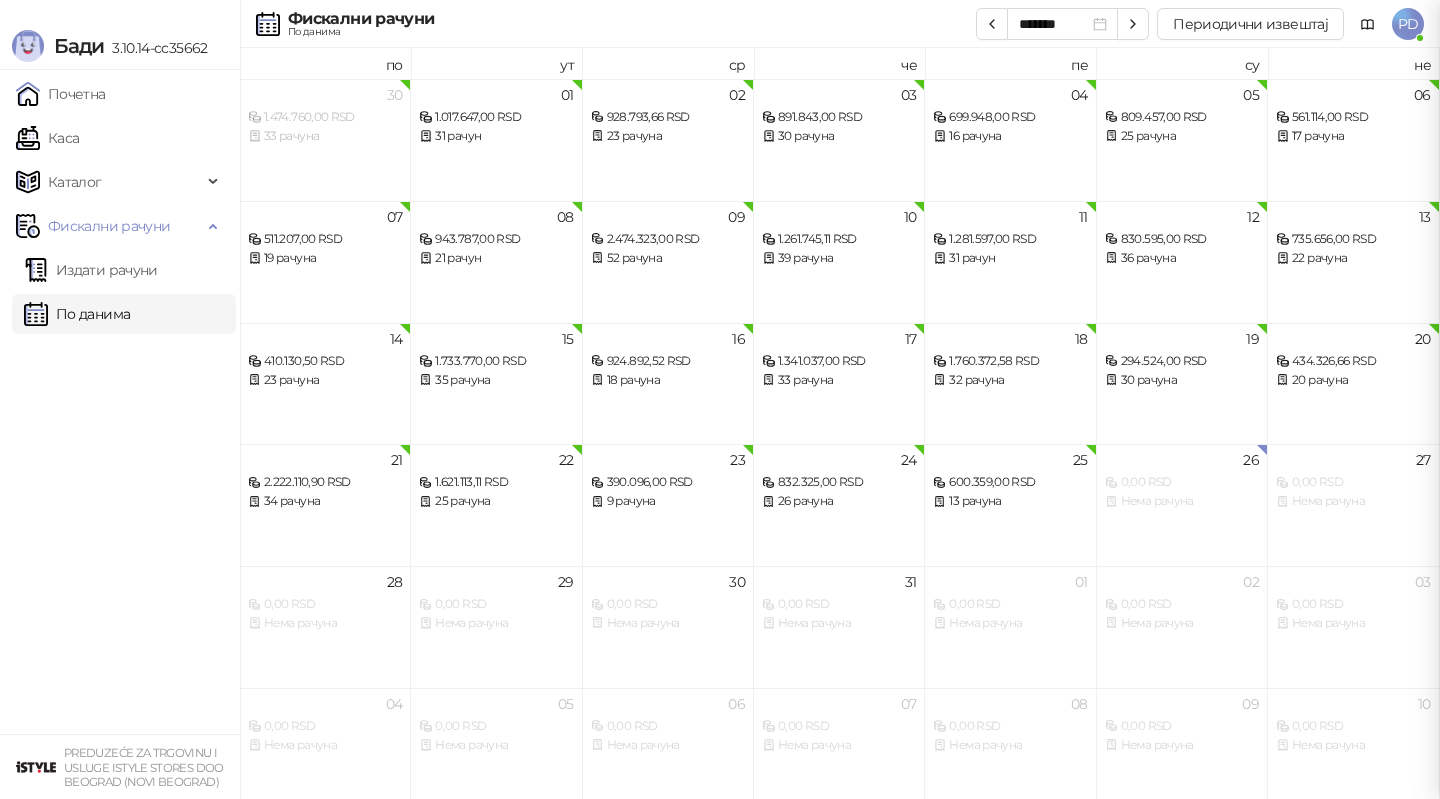 click at bounding box center (720, 399) 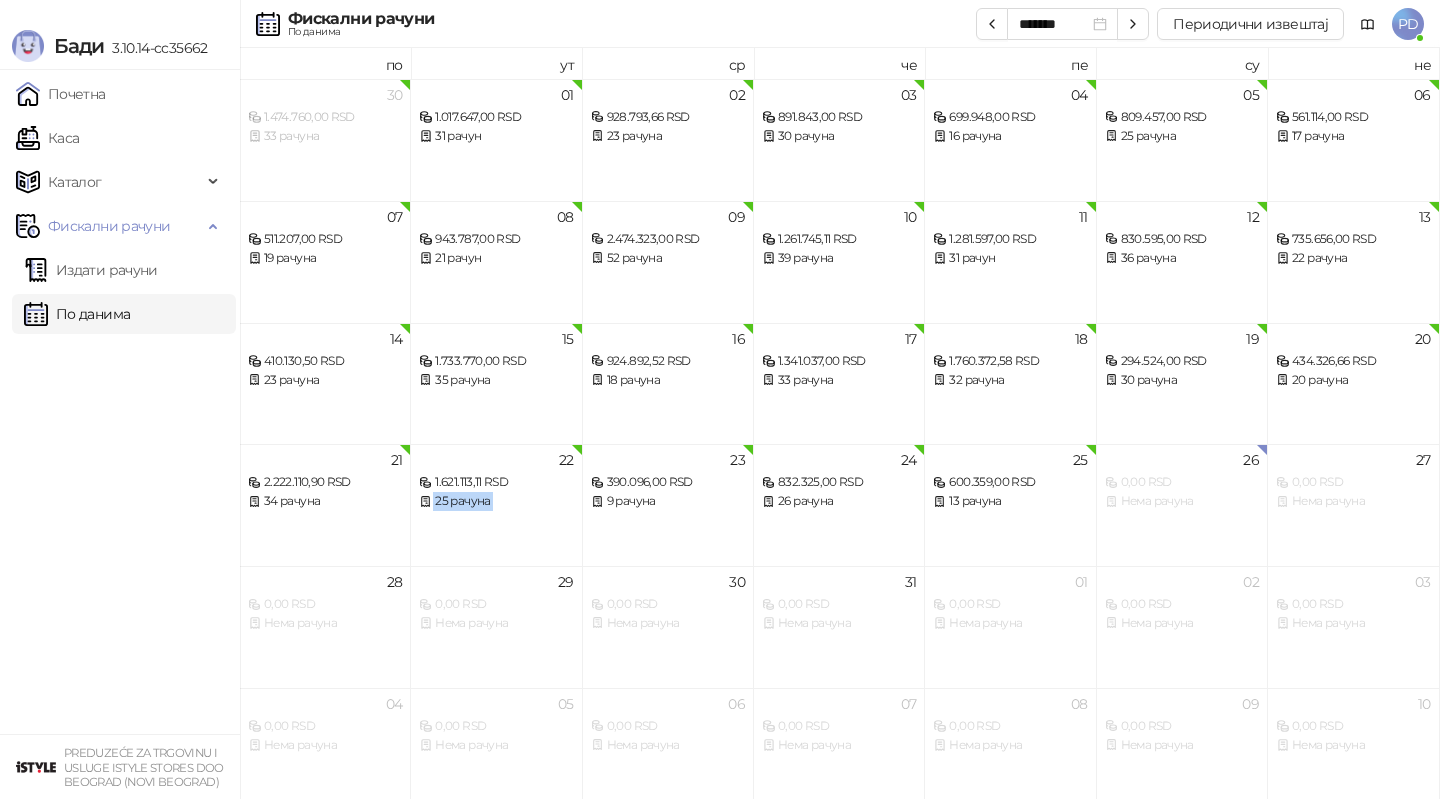 click on "25 рачуна" at bounding box center [496, 501] 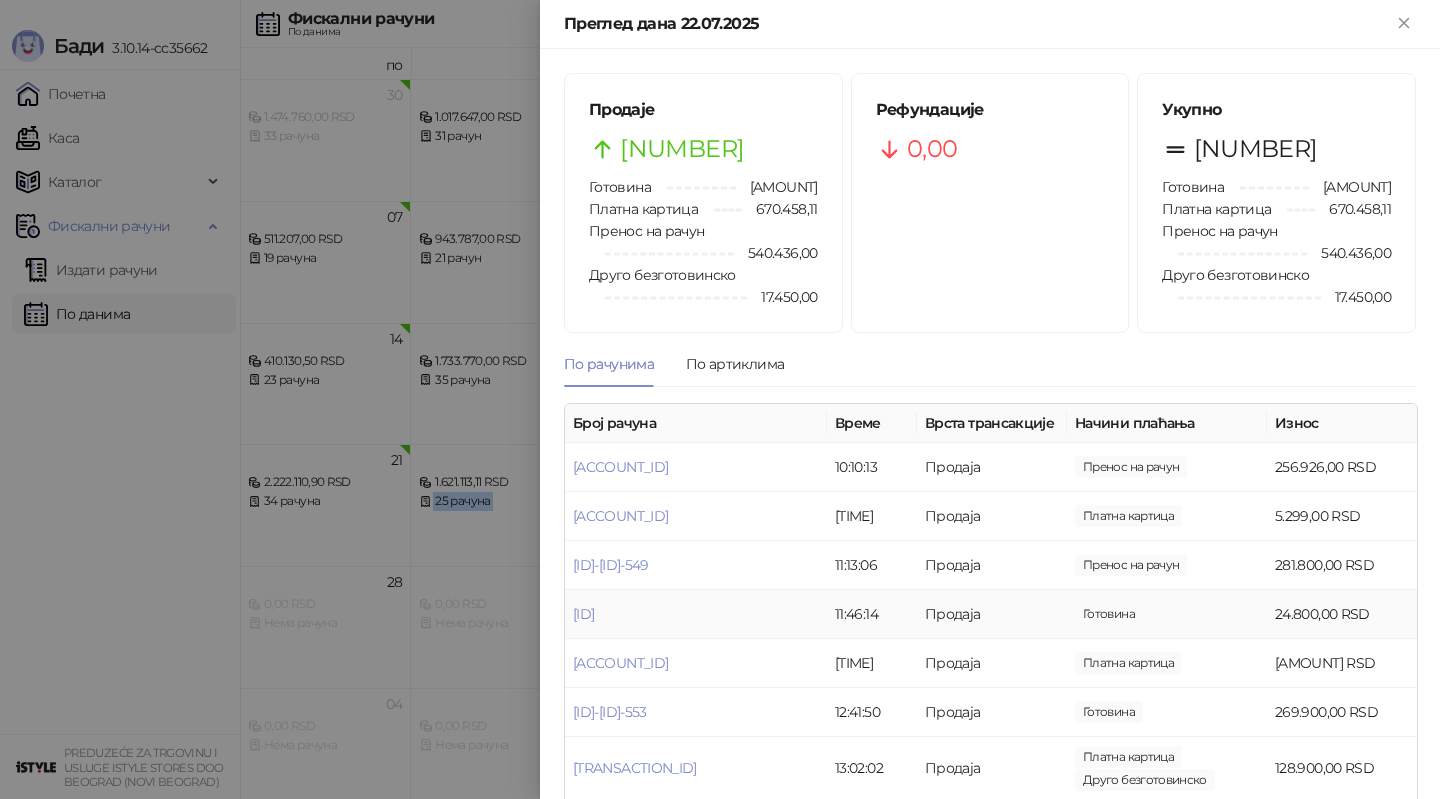scroll, scrollTop: 45, scrollLeft: 0, axis: vertical 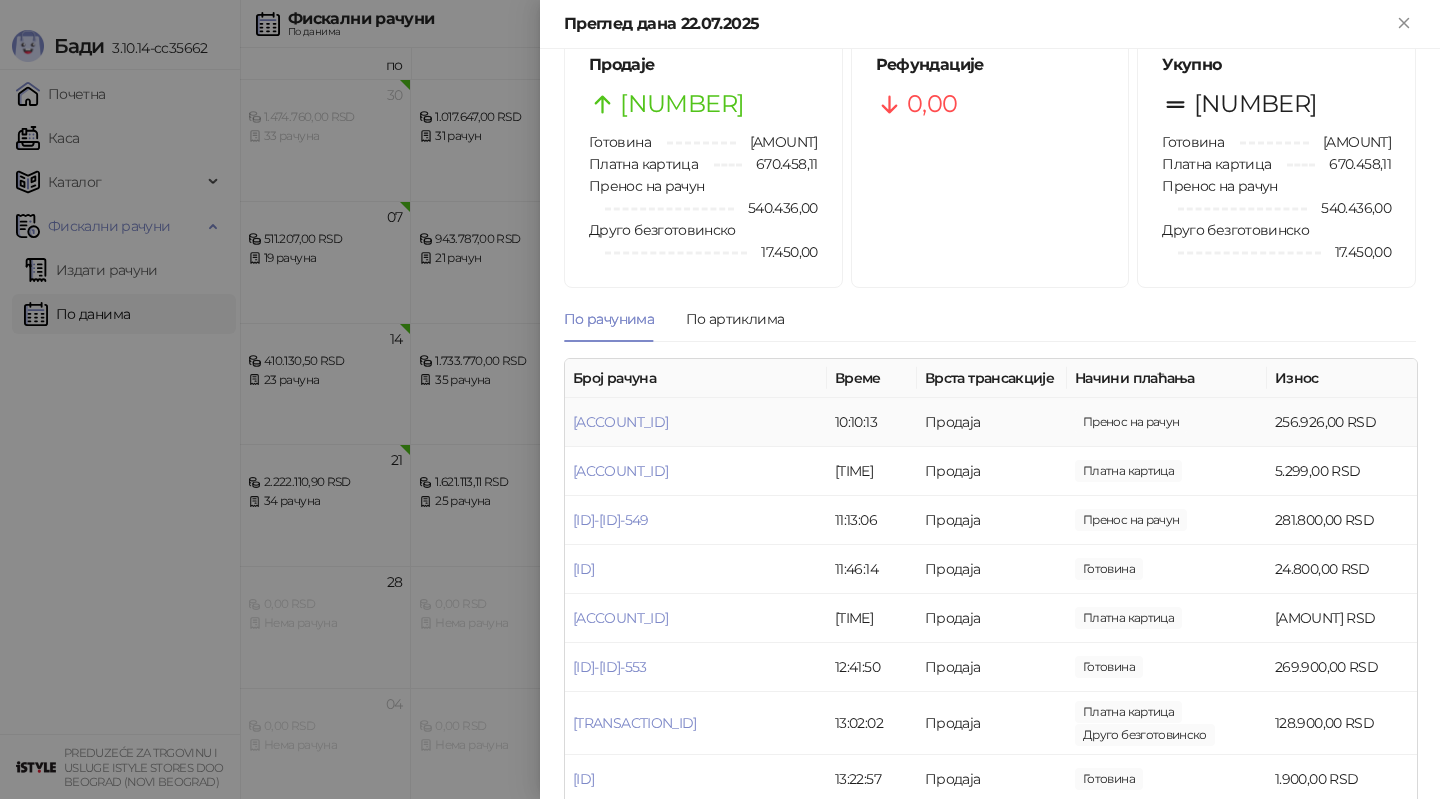 click on "[ACCOUNT_ID]" at bounding box center [696, 422] 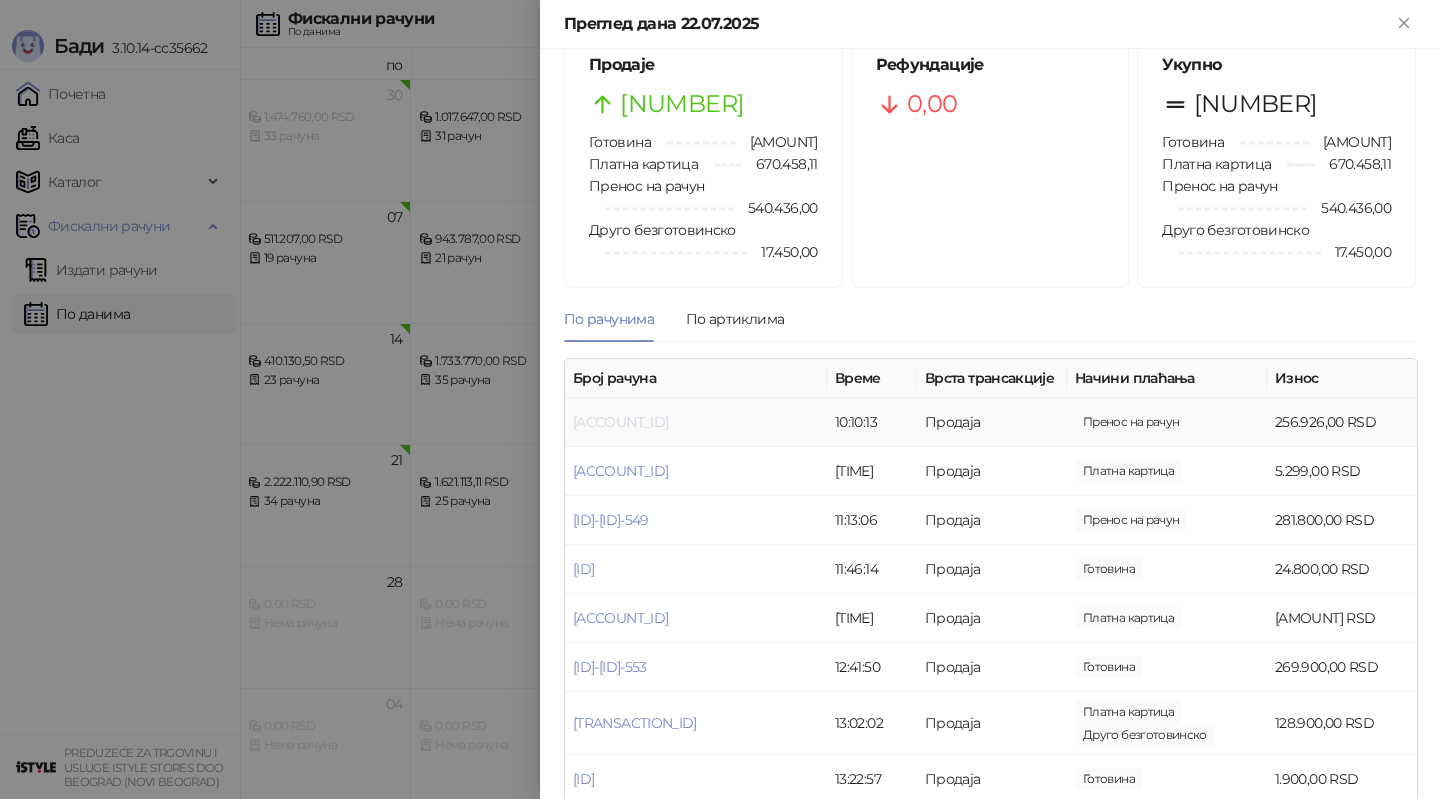 click on "[ACCOUNT_ID]" at bounding box center (620, 422) 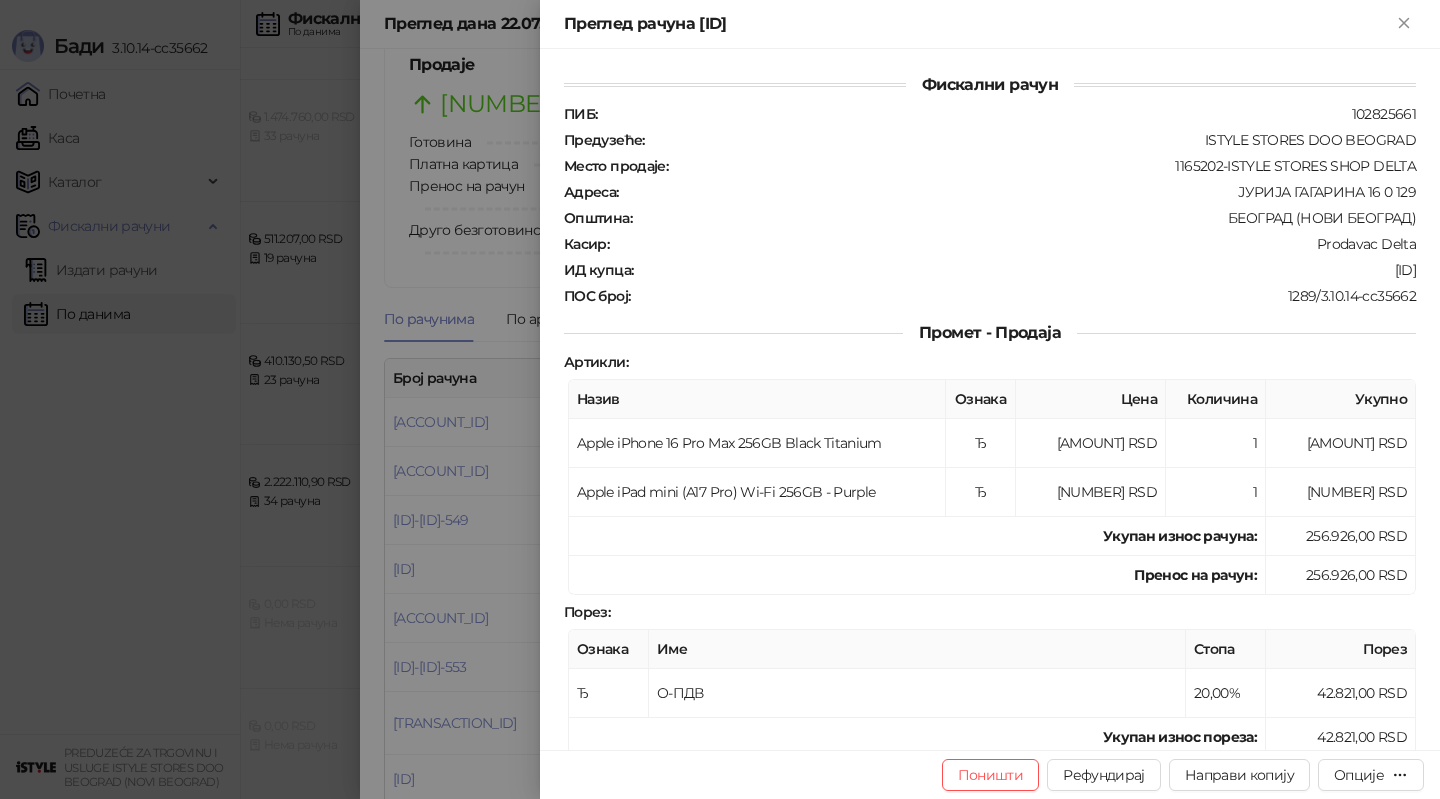 click at bounding box center (720, 399) 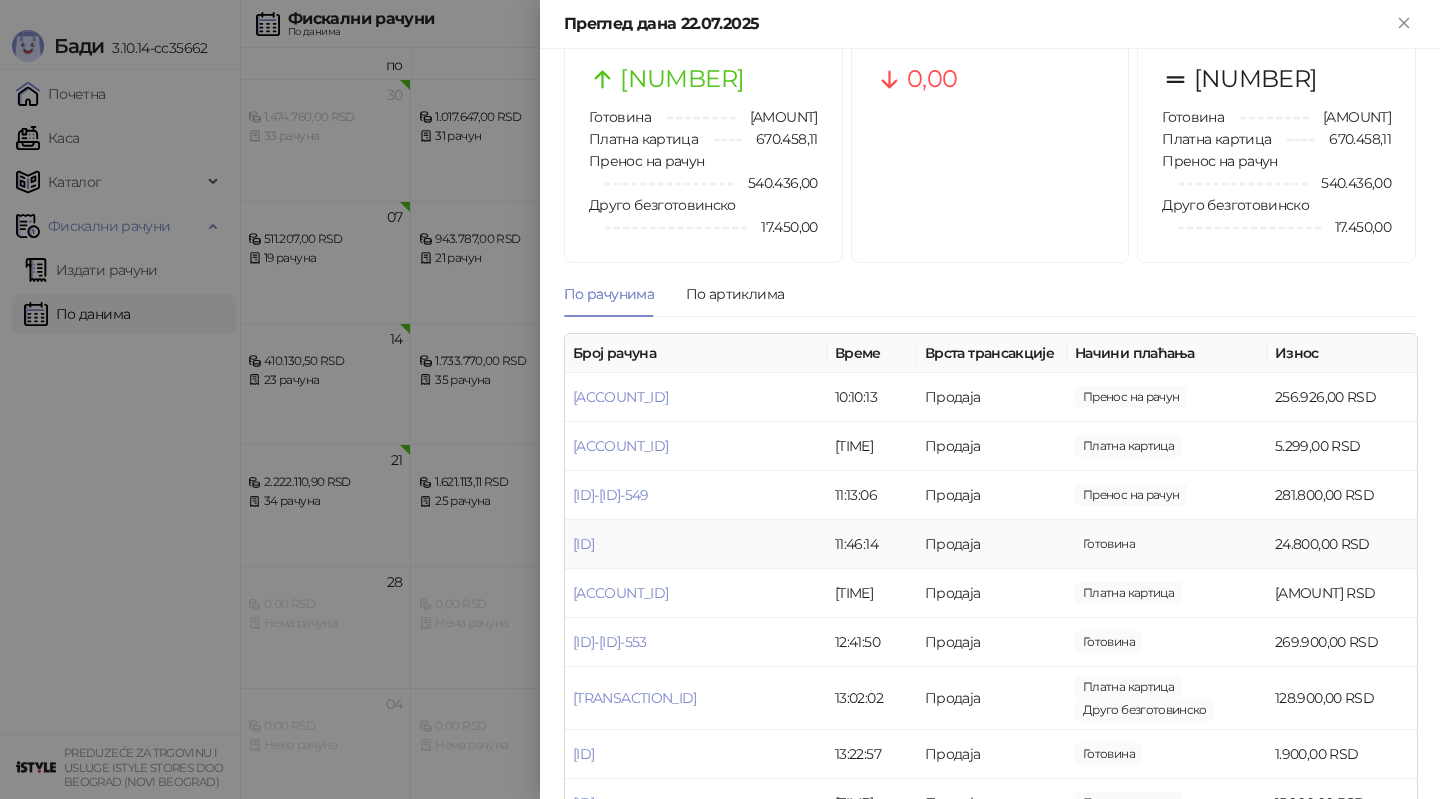 scroll, scrollTop: 75, scrollLeft: 0, axis: vertical 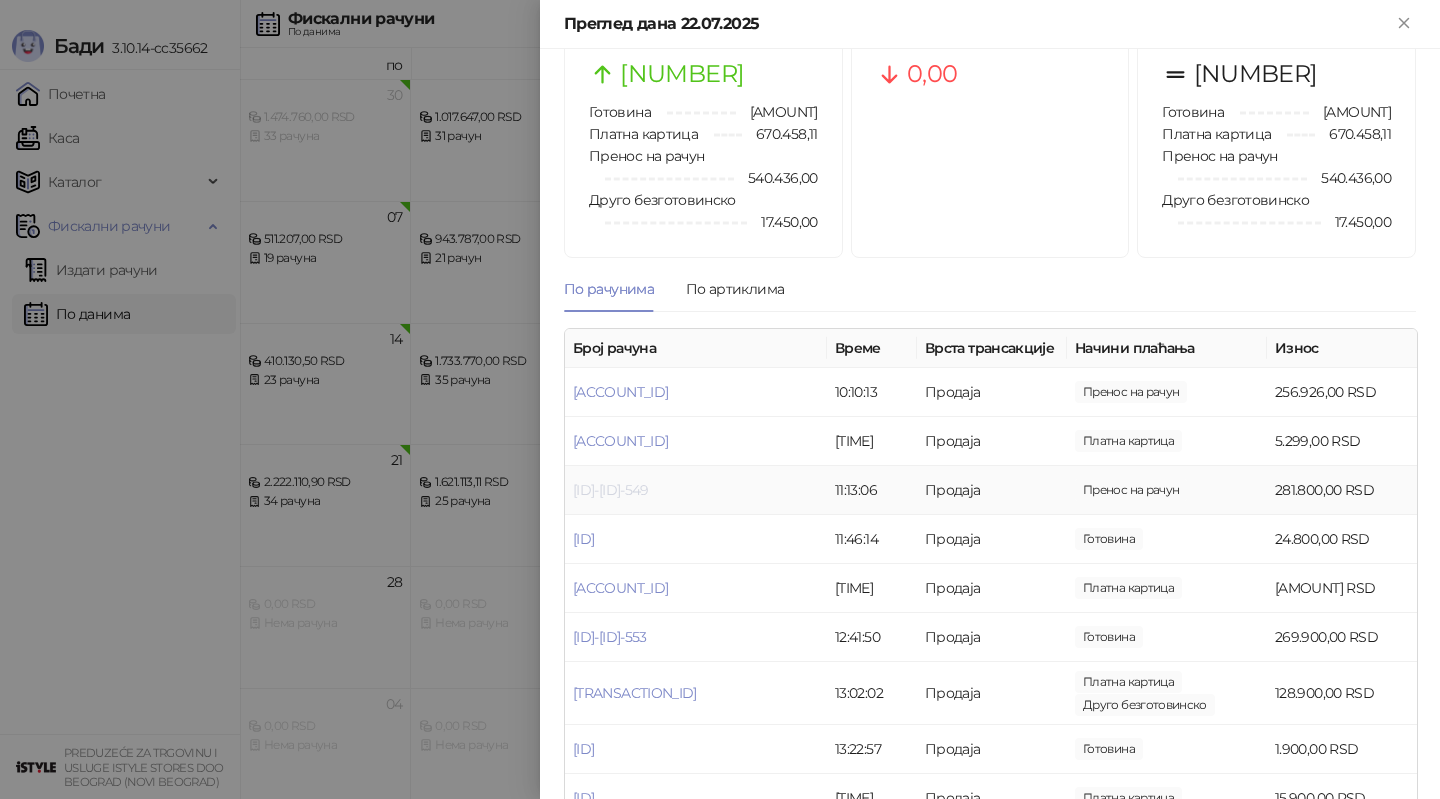 click on "[ID]-[ID]-549" at bounding box center [611, 490] 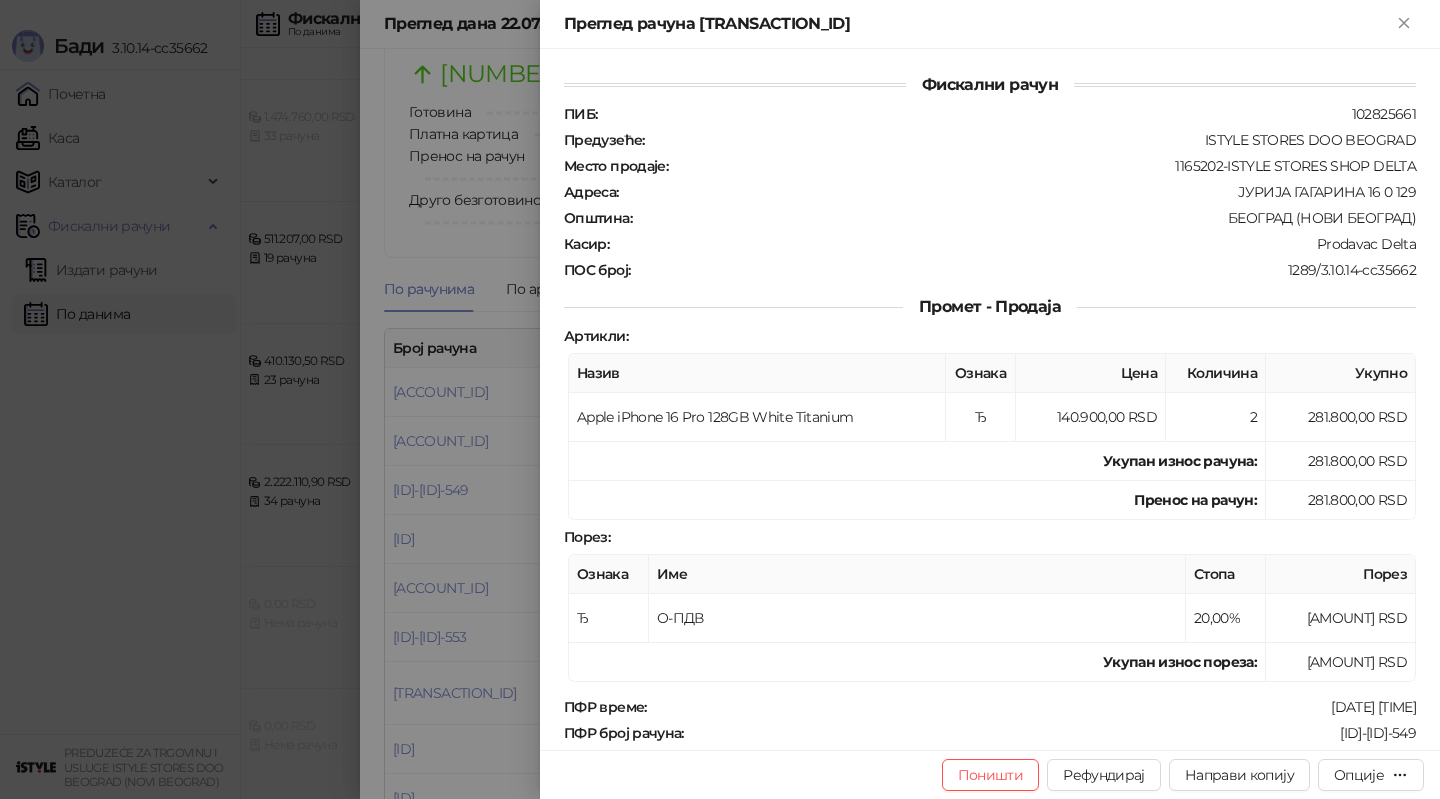 click at bounding box center (720, 399) 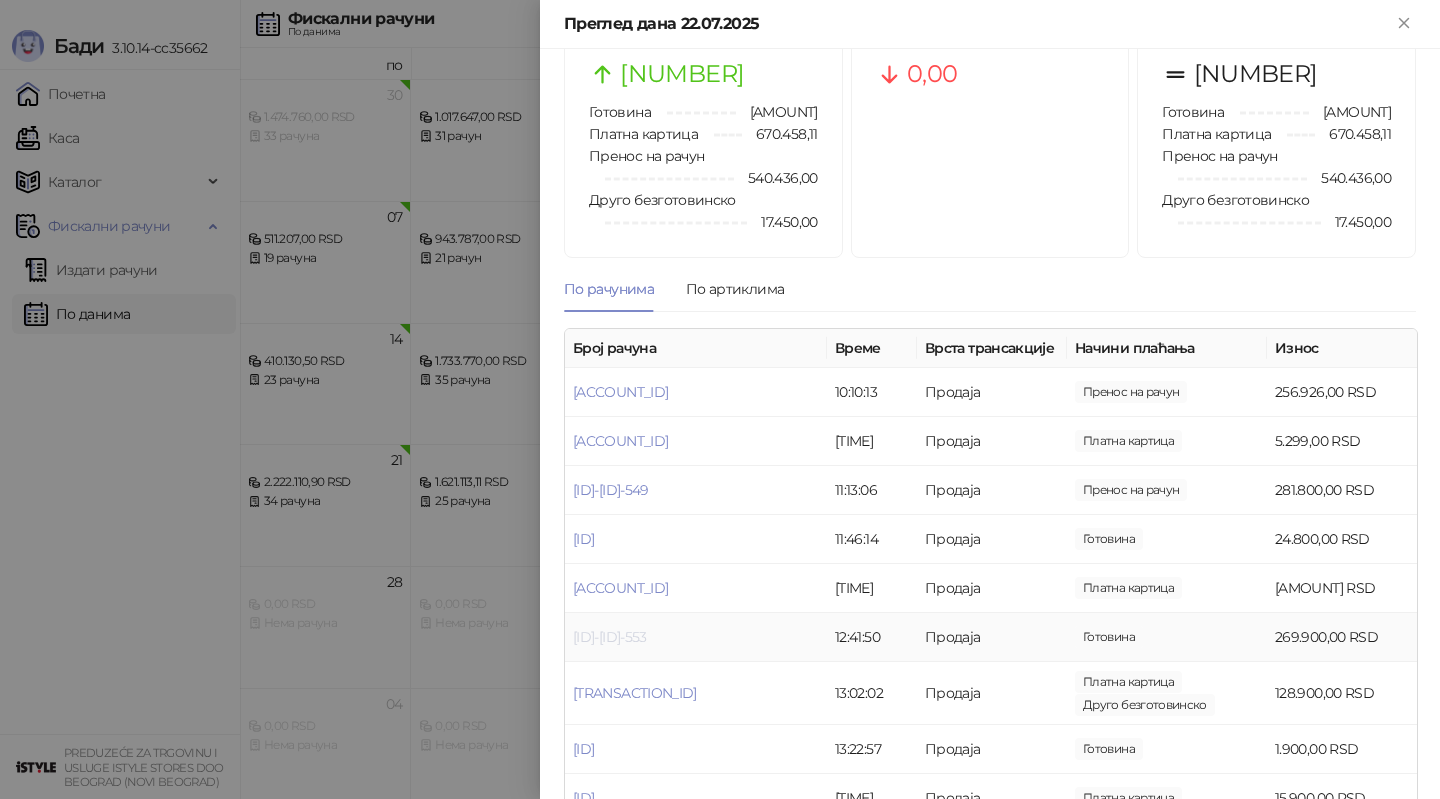 click on "[ID]-[ID]-553" at bounding box center [610, 637] 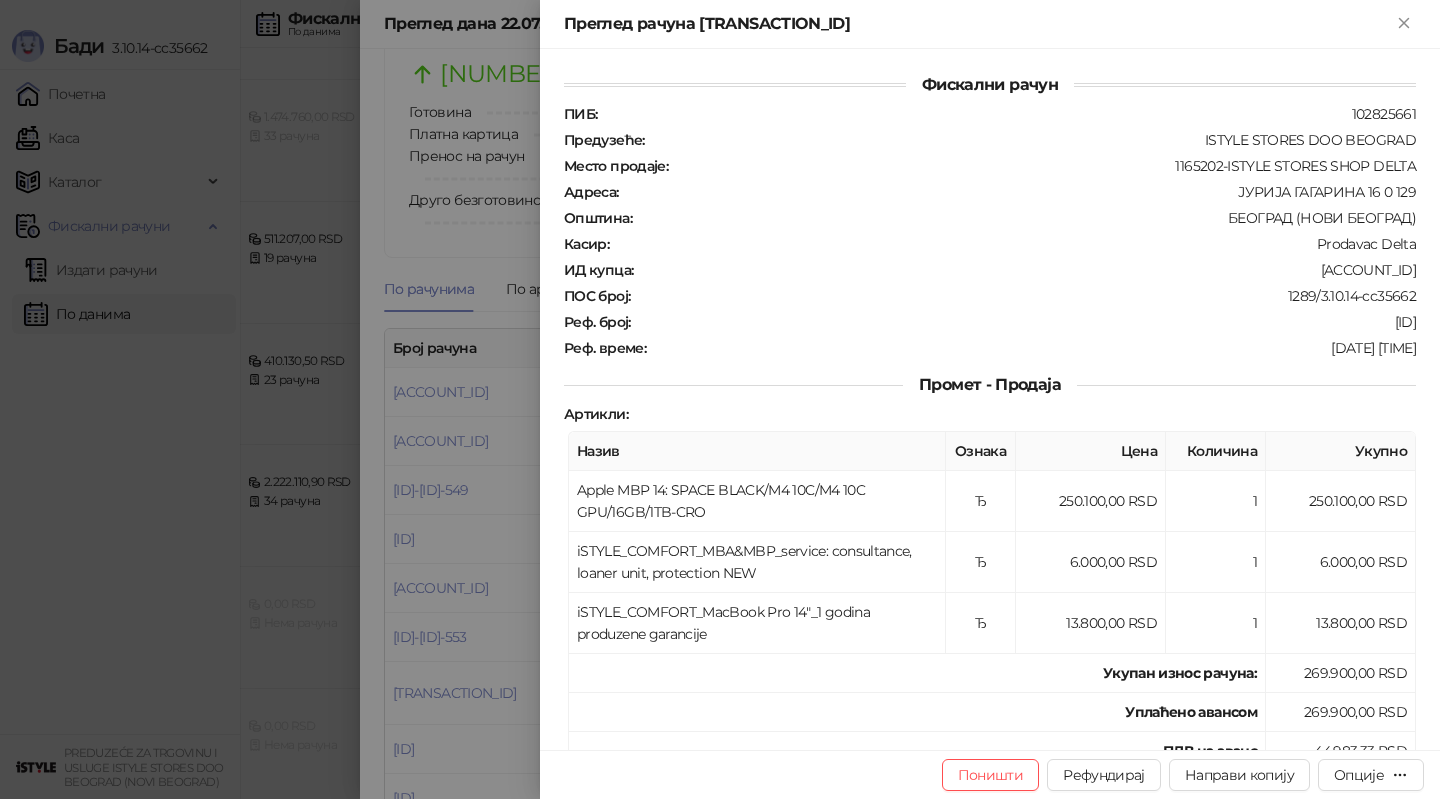 click at bounding box center [720, 399] 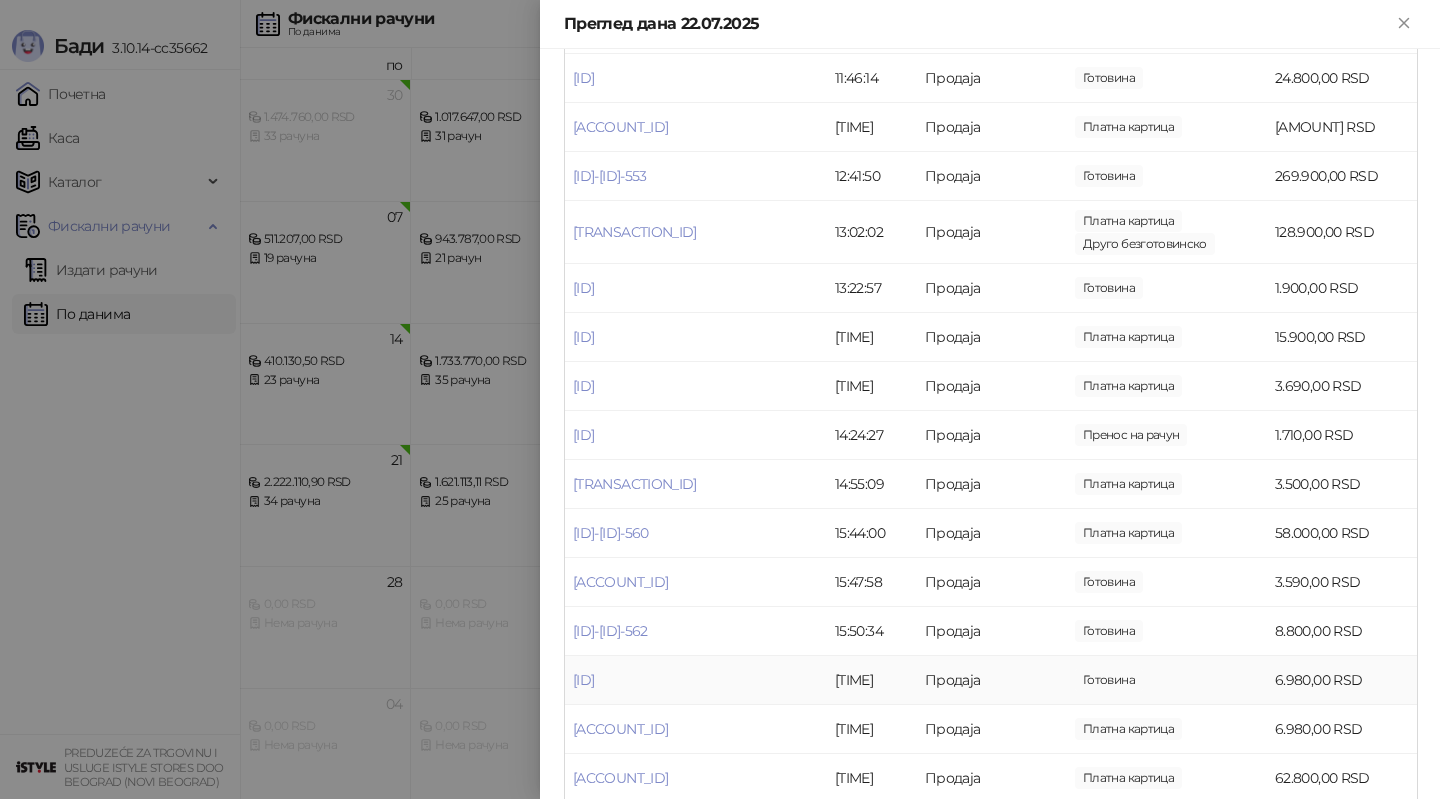 scroll, scrollTop: 511, scrollLeft: 0, axis: vertical 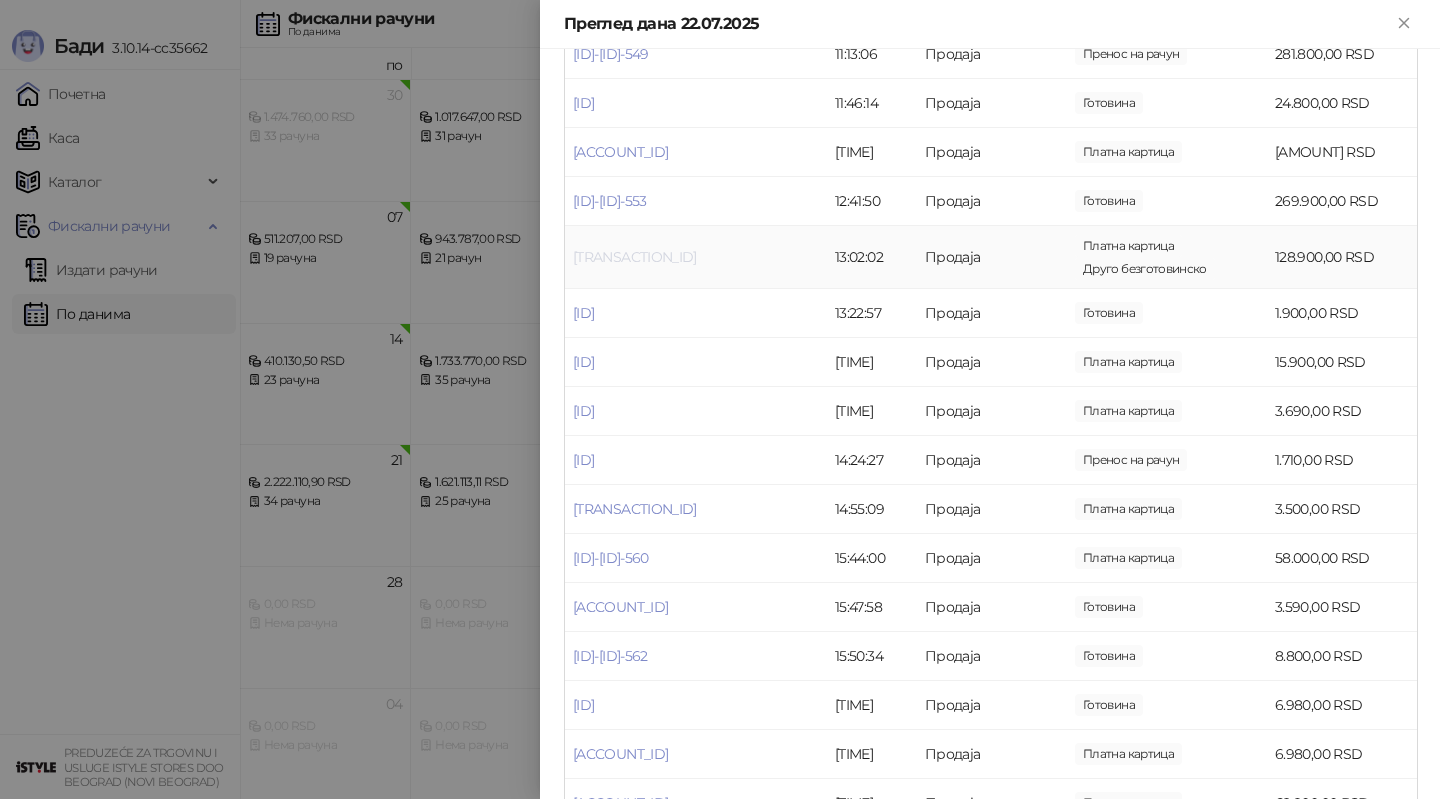 click on "[TRANSACTION_ID]" at bounding box center (635, 257) 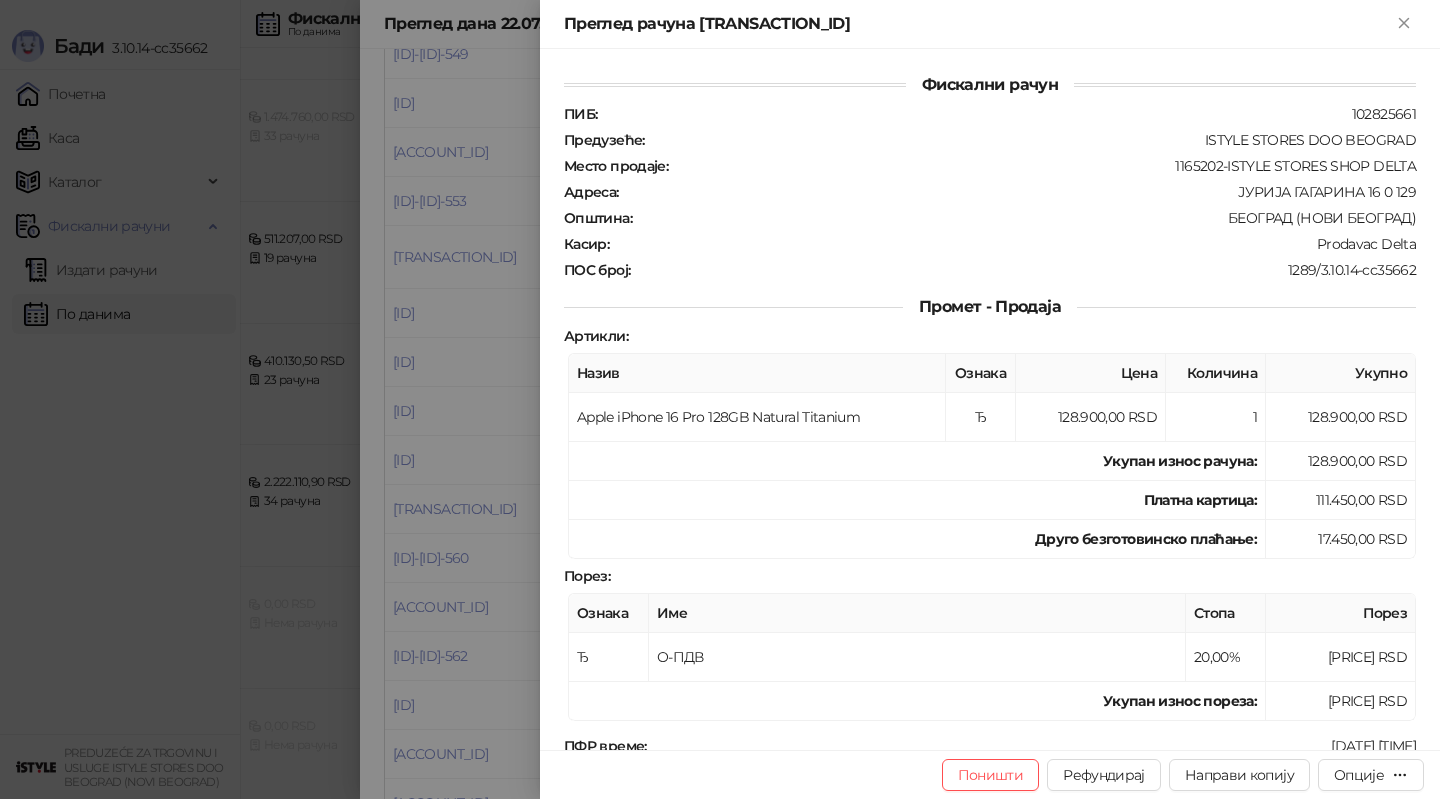 click at bounding box center (720, 399) 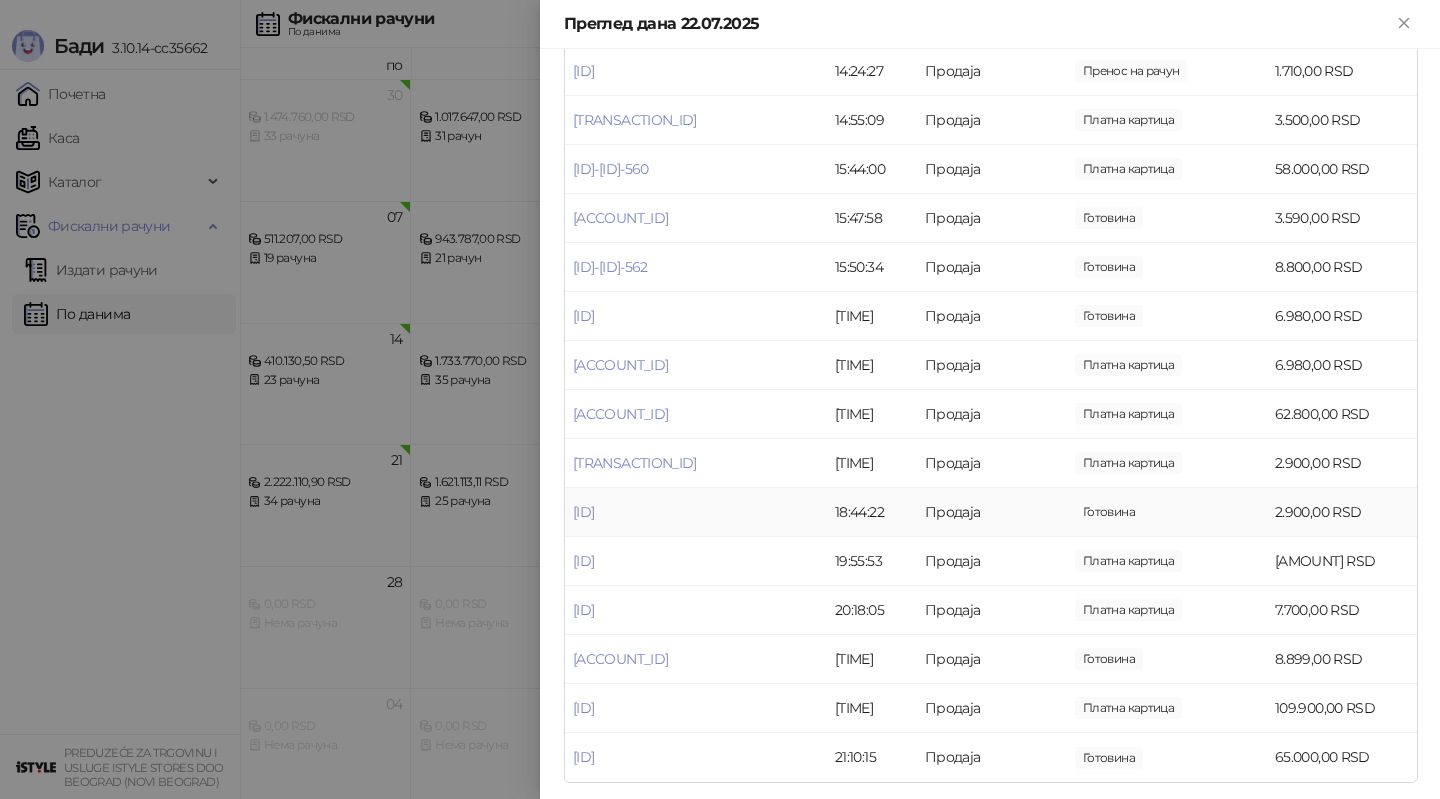 scroll, scrollTop: 907, scrollLeft: 0, axis: vertical 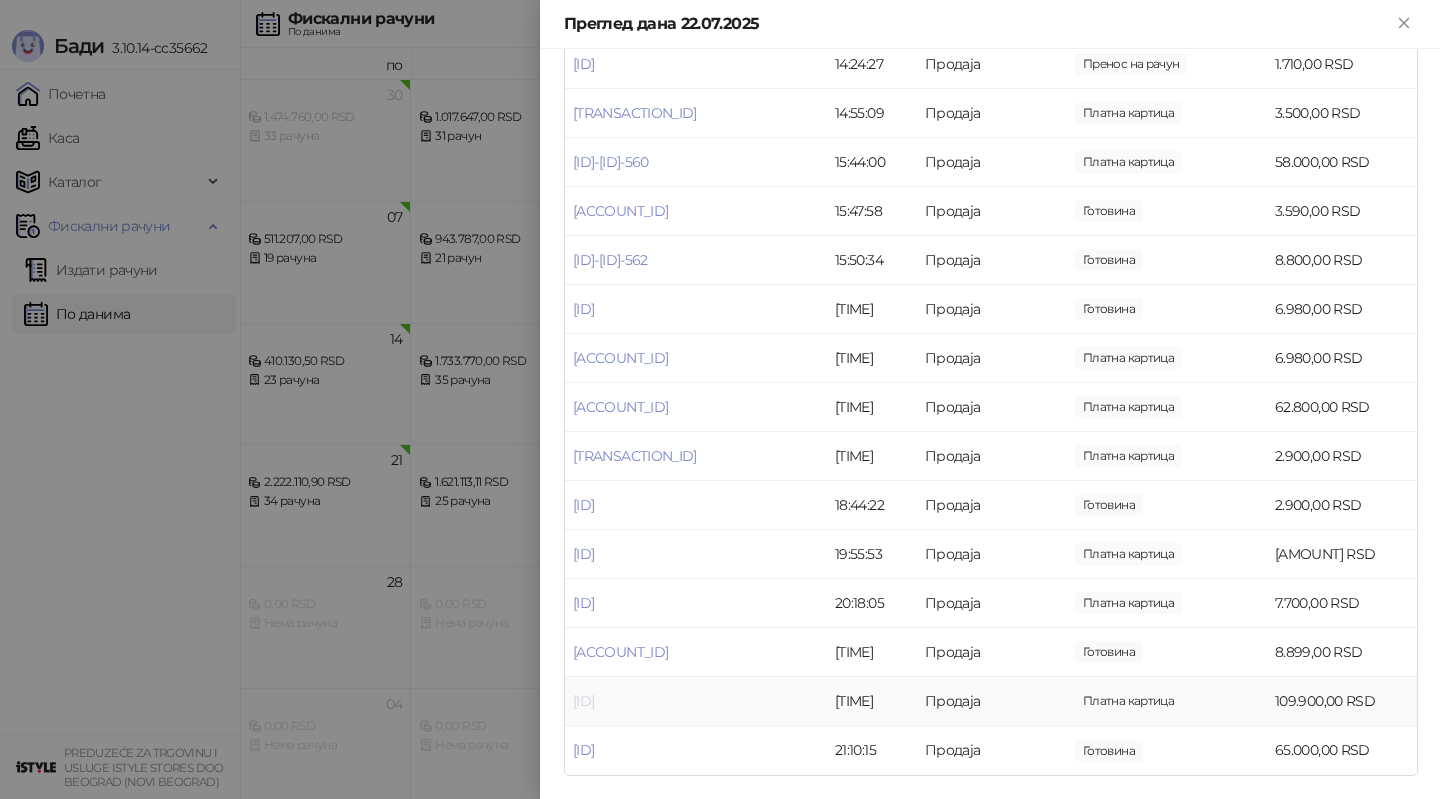 click on "[ID]" at bounding box center [583, 701] 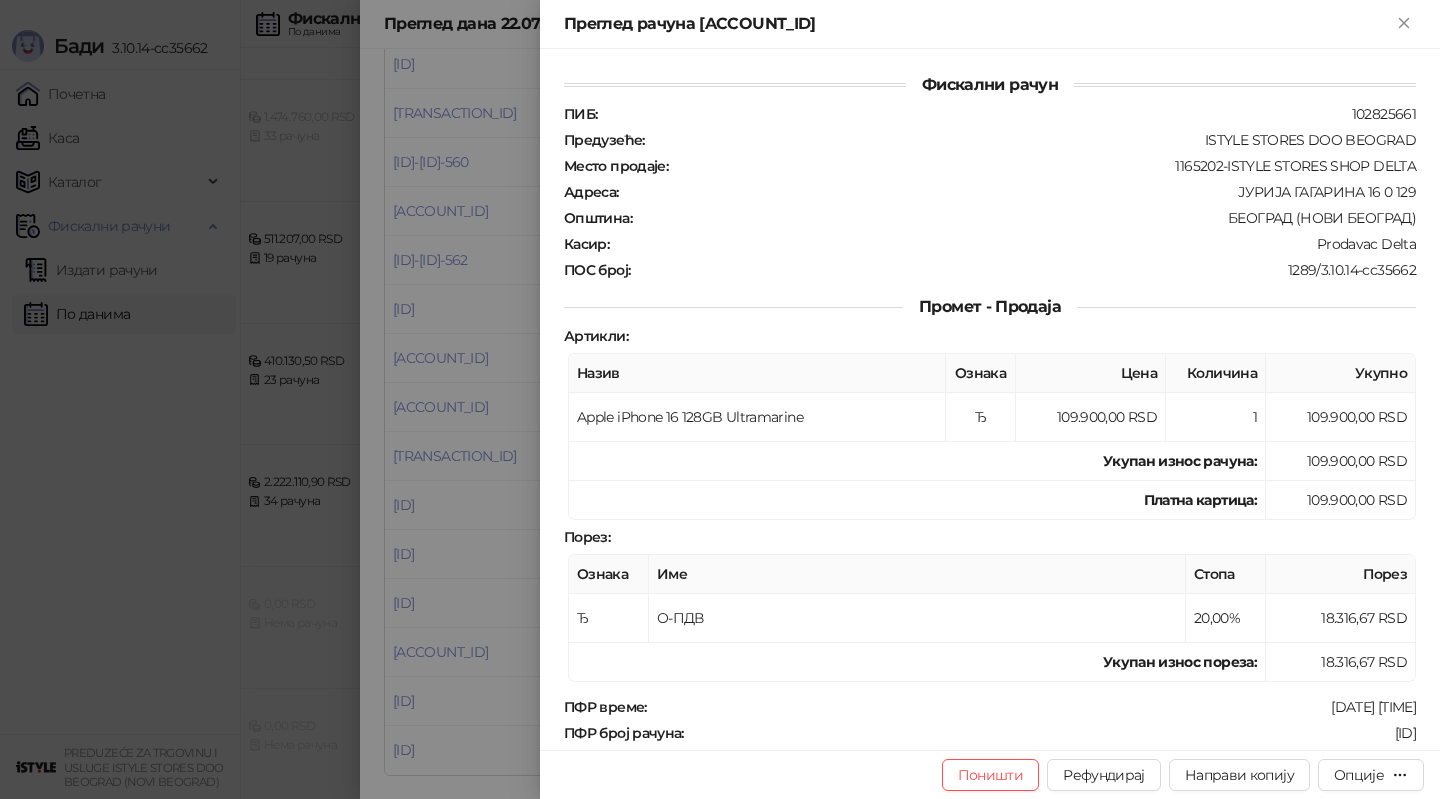 click at bounding box center [720, 399] 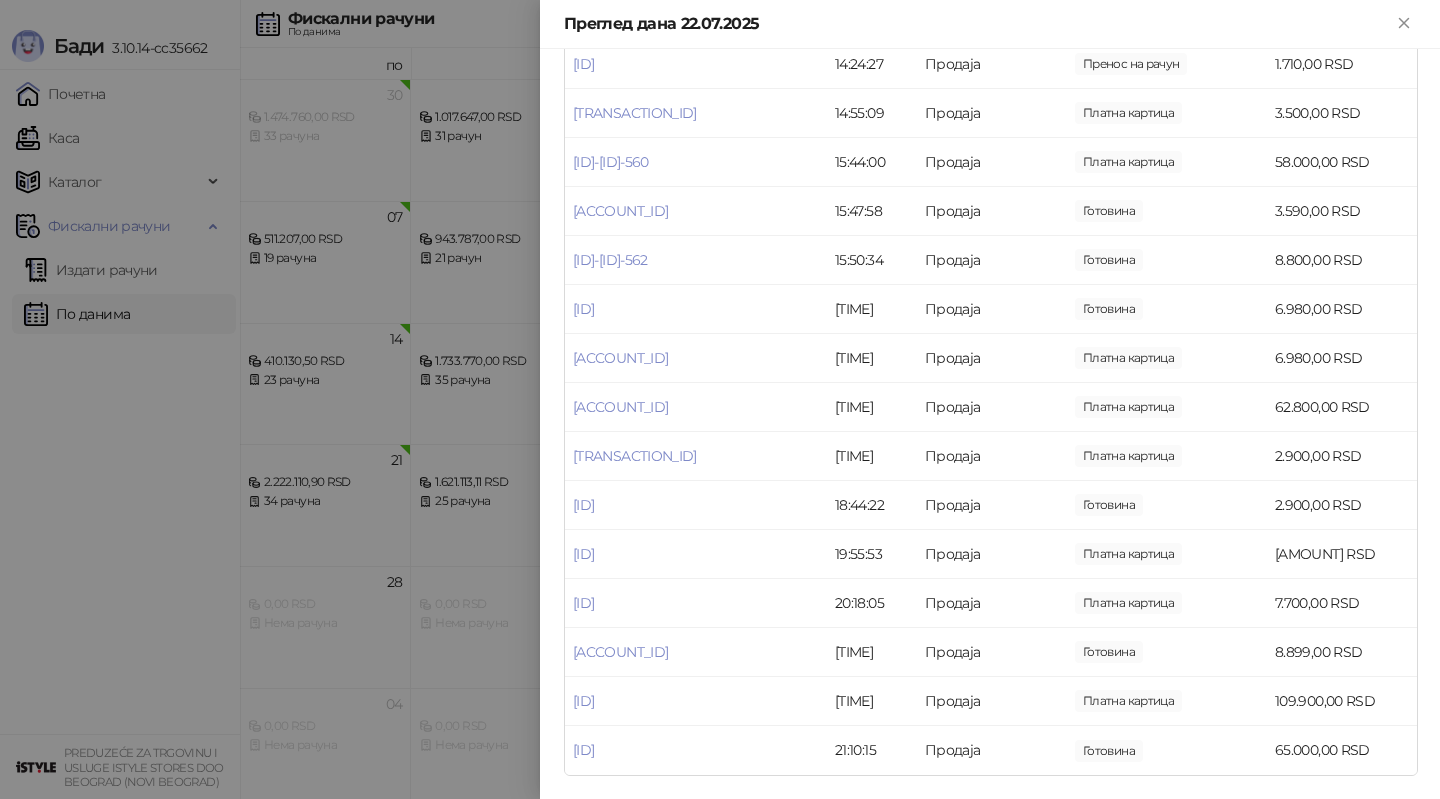 click at bounding box center [720, 399] 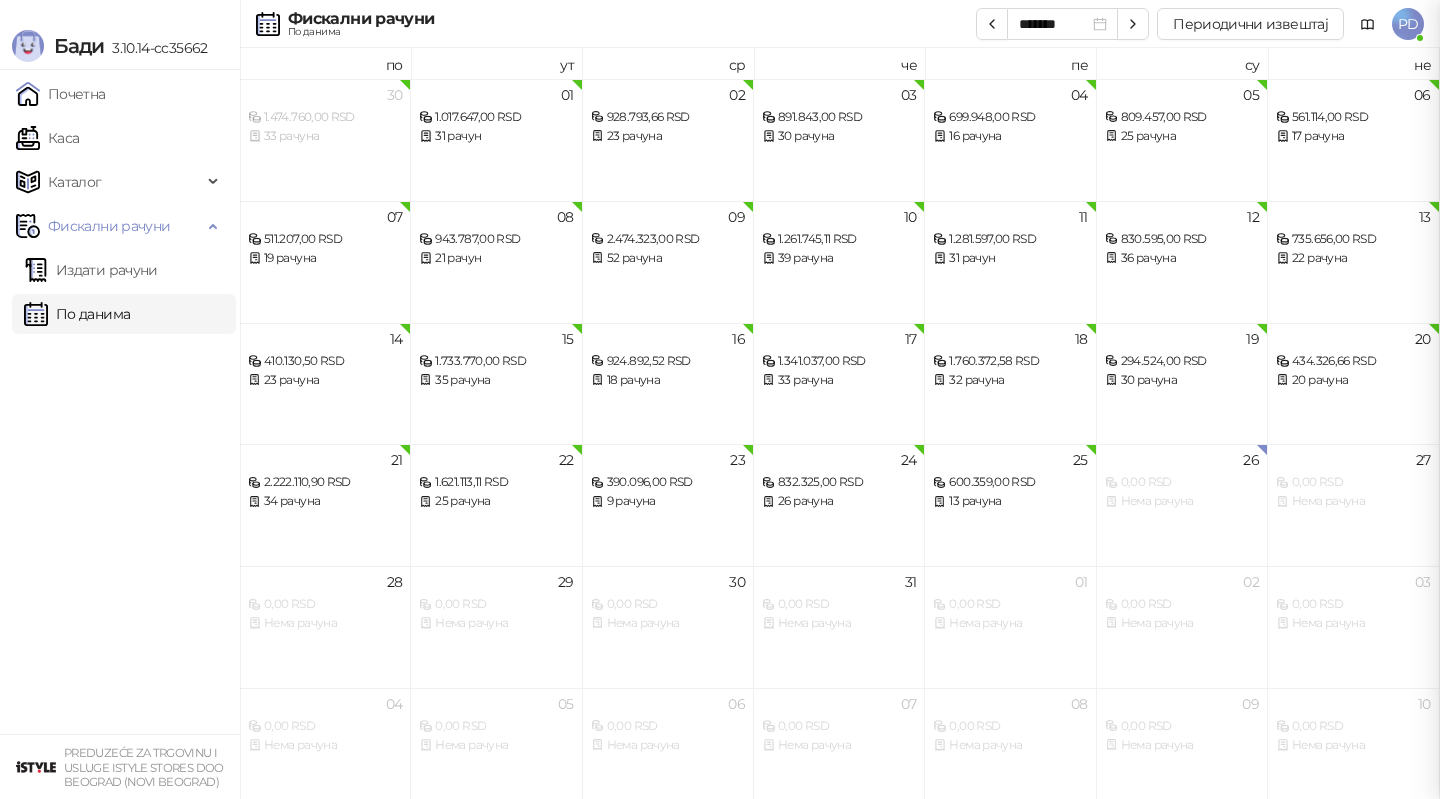 scroll, scrollTop: 0, scrollLeft: 0, axis: both 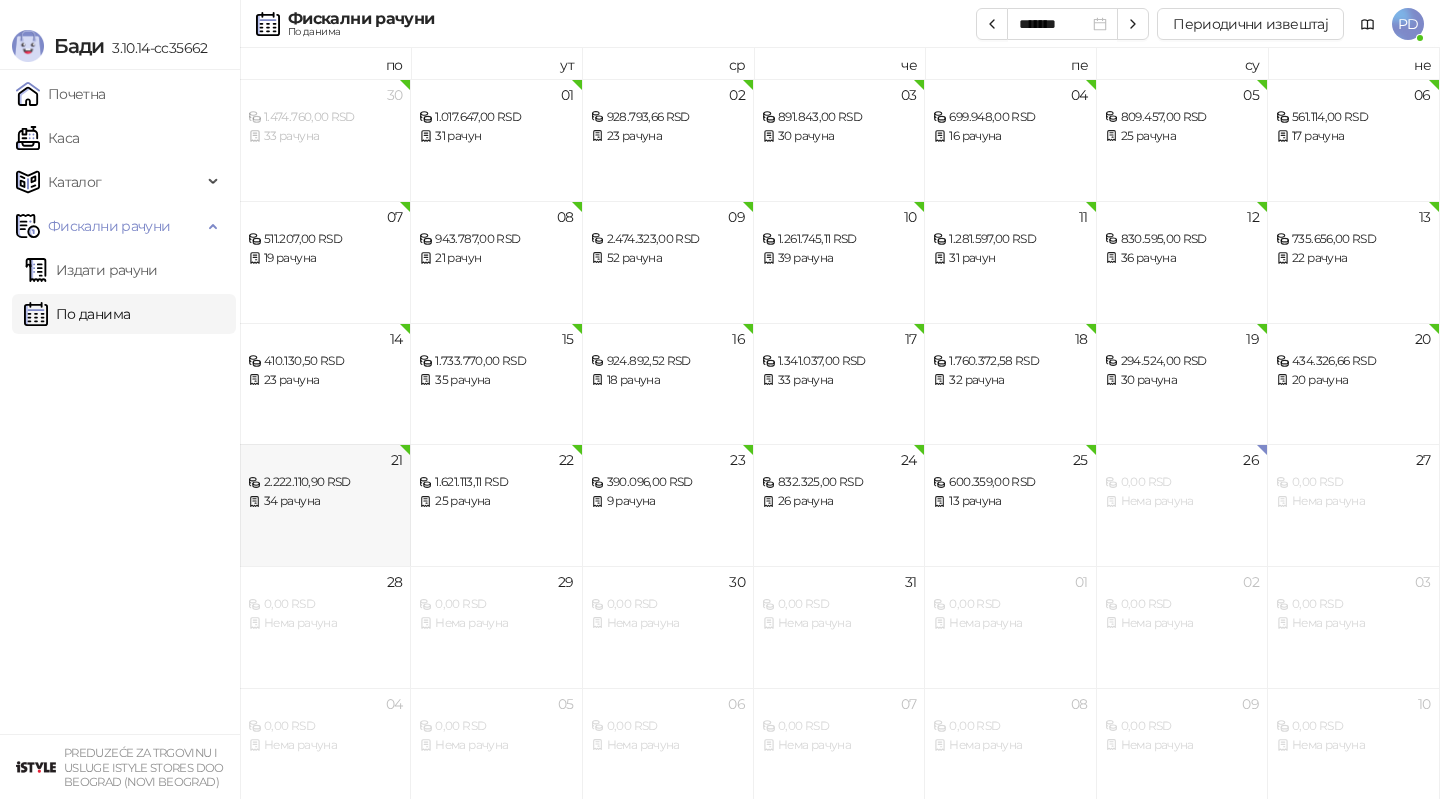 click on "[NUMBER]   [AMOUNT] RSD   [NUMBER] рачуна" at bounding box center [325, 505] 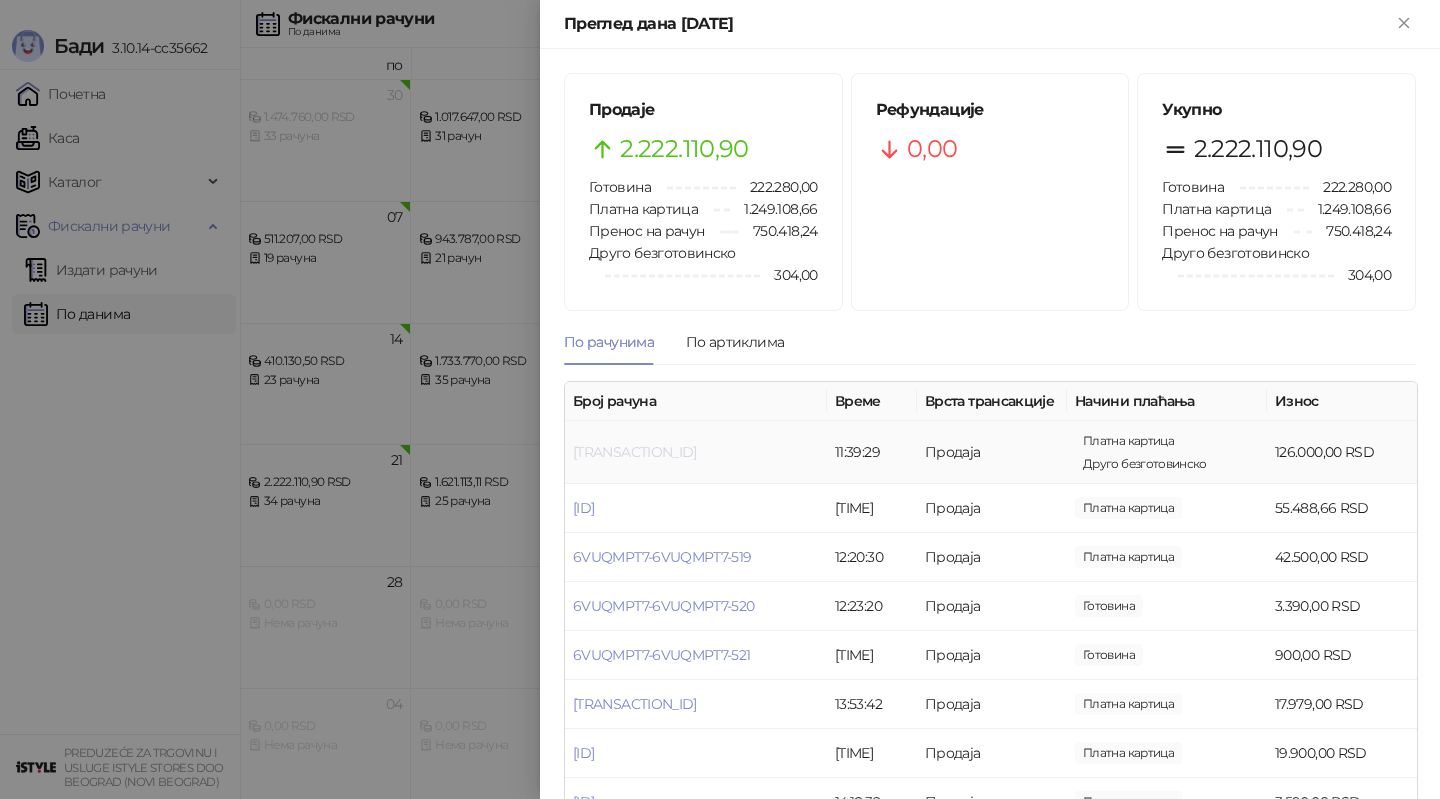 click on "[TRANSACTION_ID]" at bounding box center [635, 452] 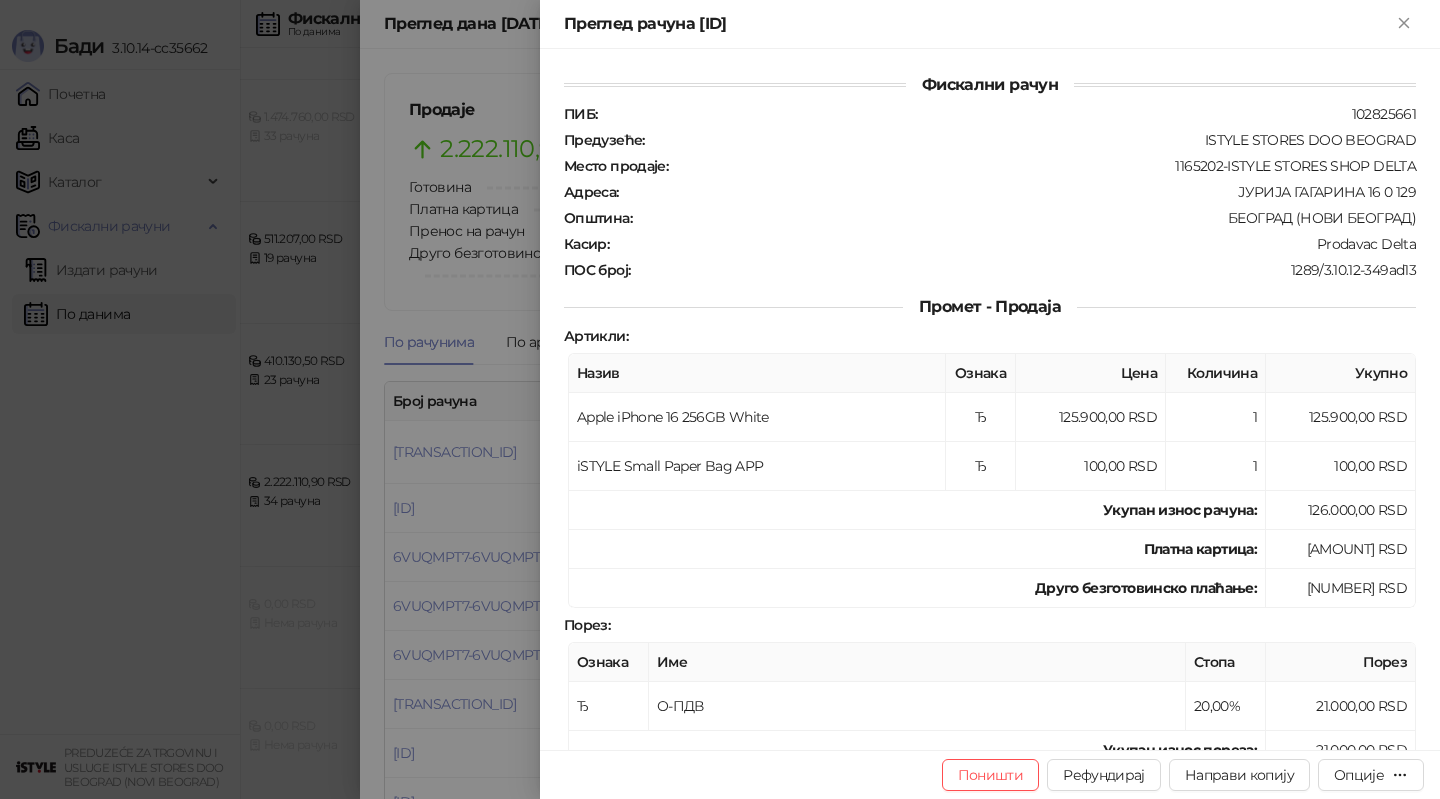 click at bounding box center (720, 399) 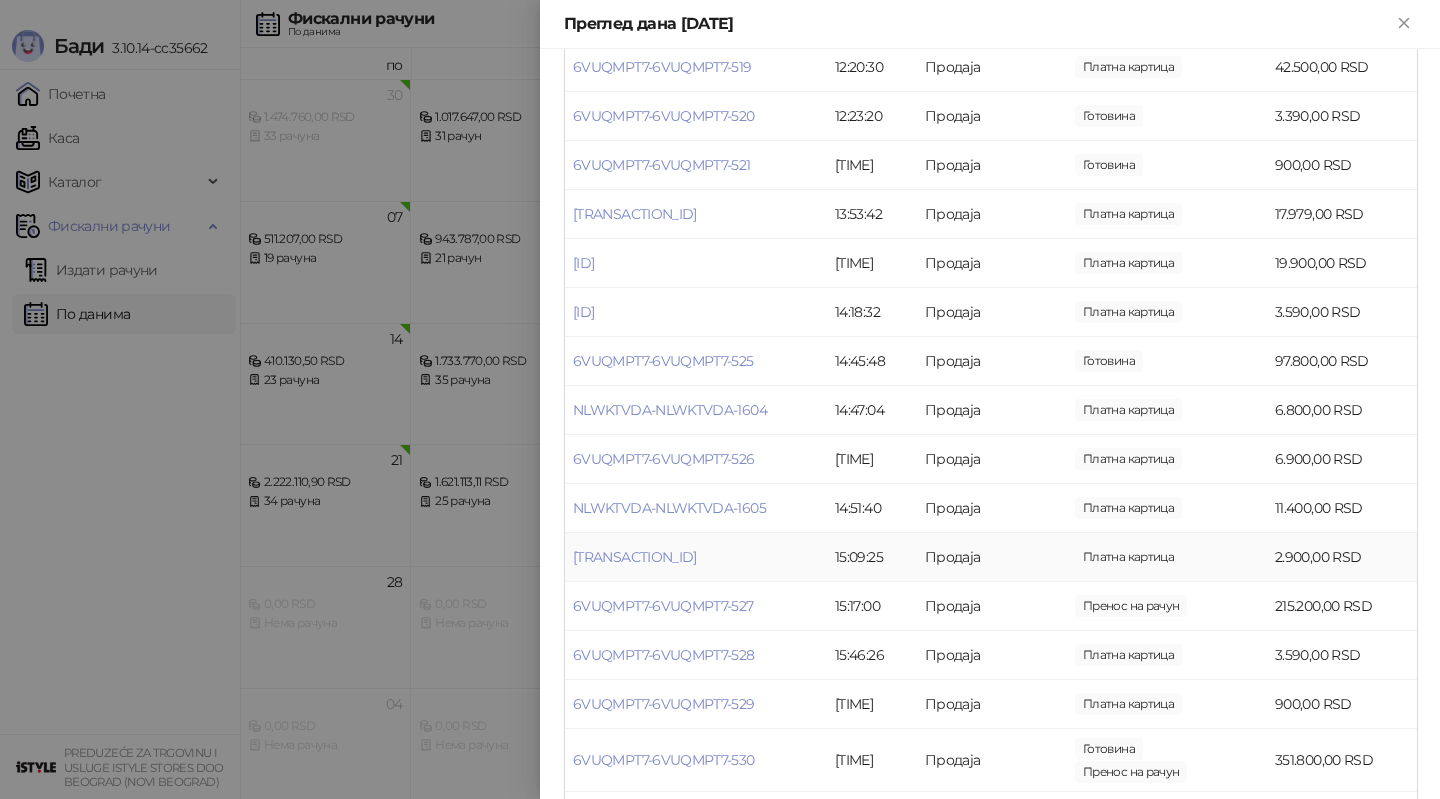 scroll, scrollTop: 520, scrollLeft: 0, axis: vertical 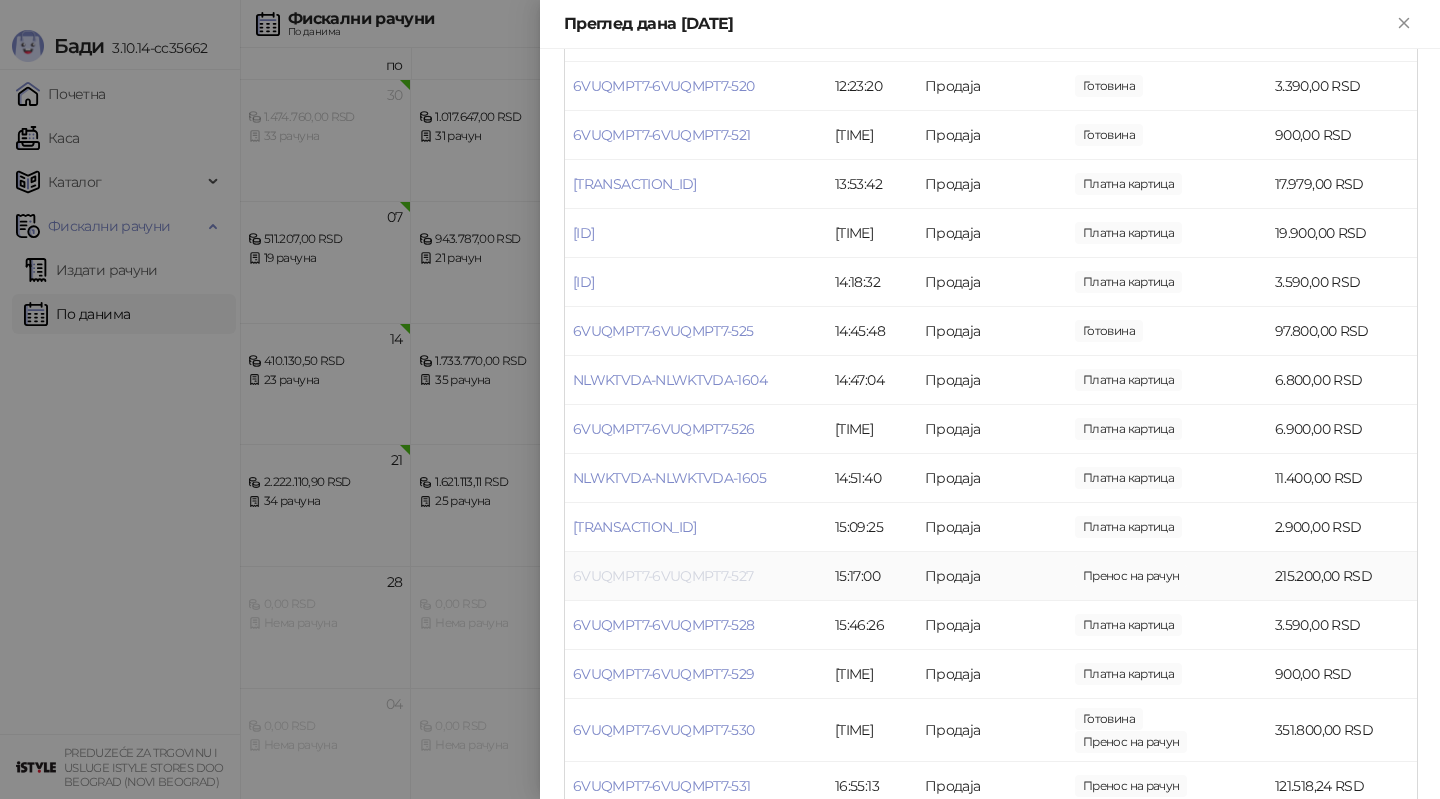 click on "6VUQMPT7-6VUQMPT7-527" at bounding box center (663, 576) 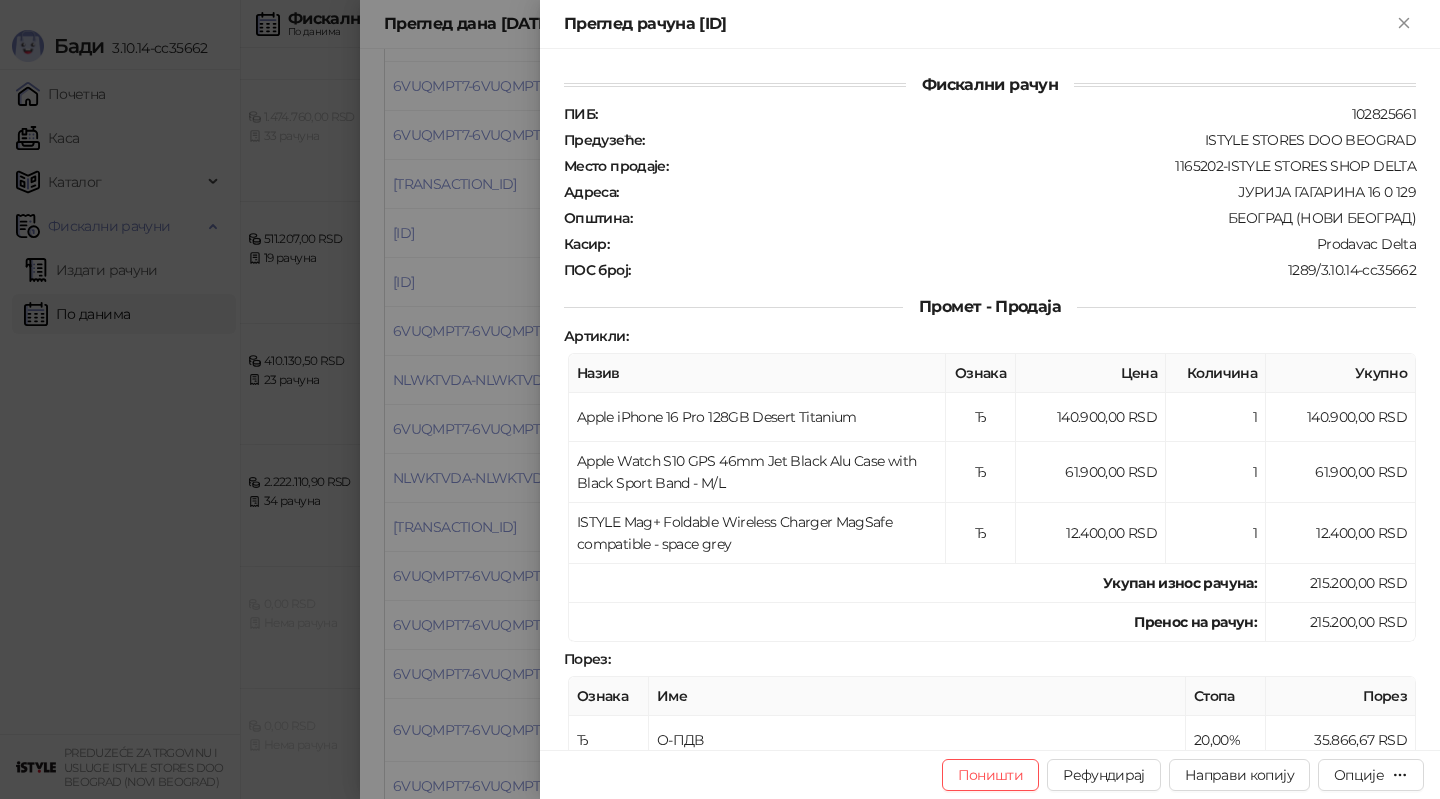 click at bounding box center [720, 399] 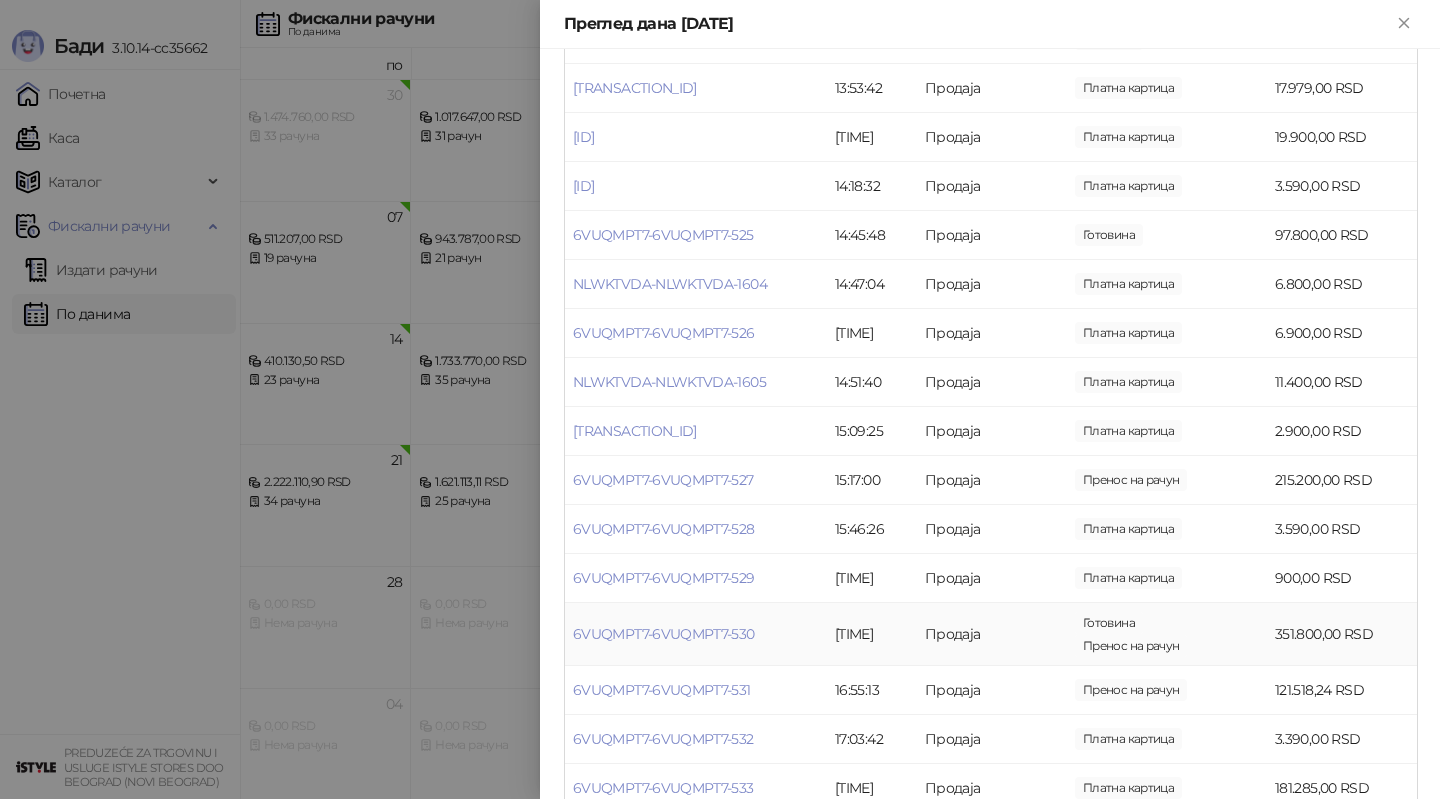 scroll, scrollTop: 657, scrollLeft: 0, axis: vertical 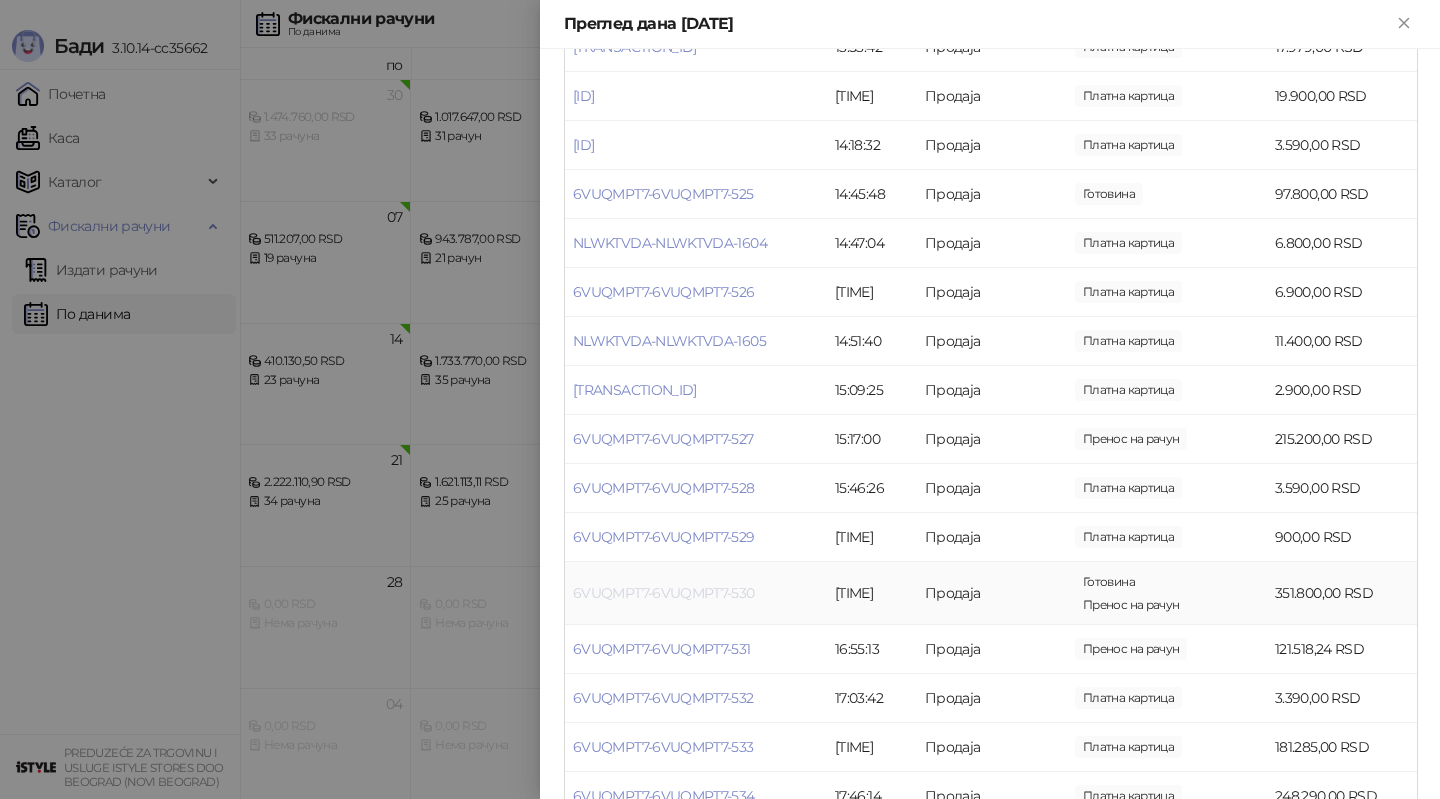 click on "6VUQMPT7-6VUQMPT7-530" at bounding box center [664, 593] 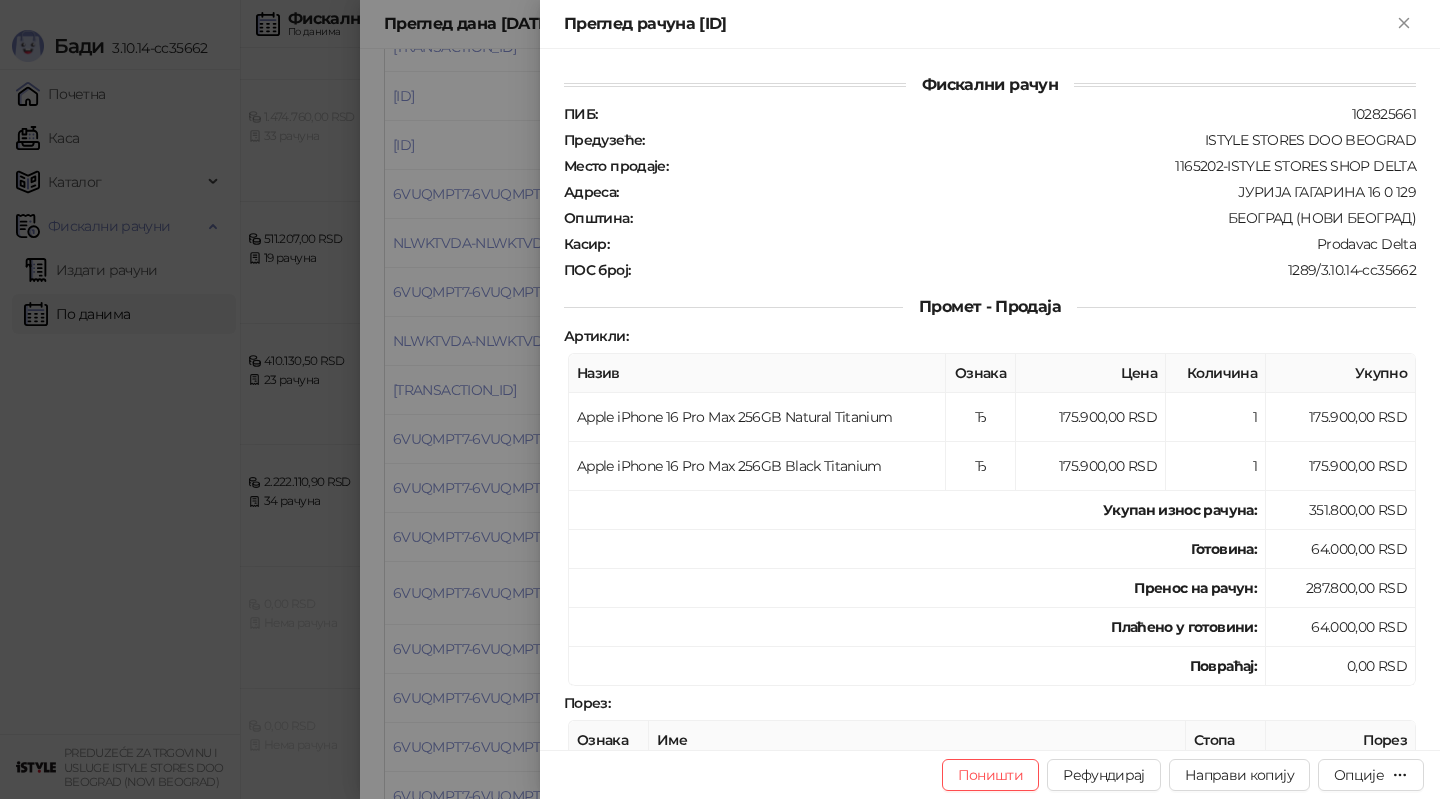 click at bounding box center [720, 399] 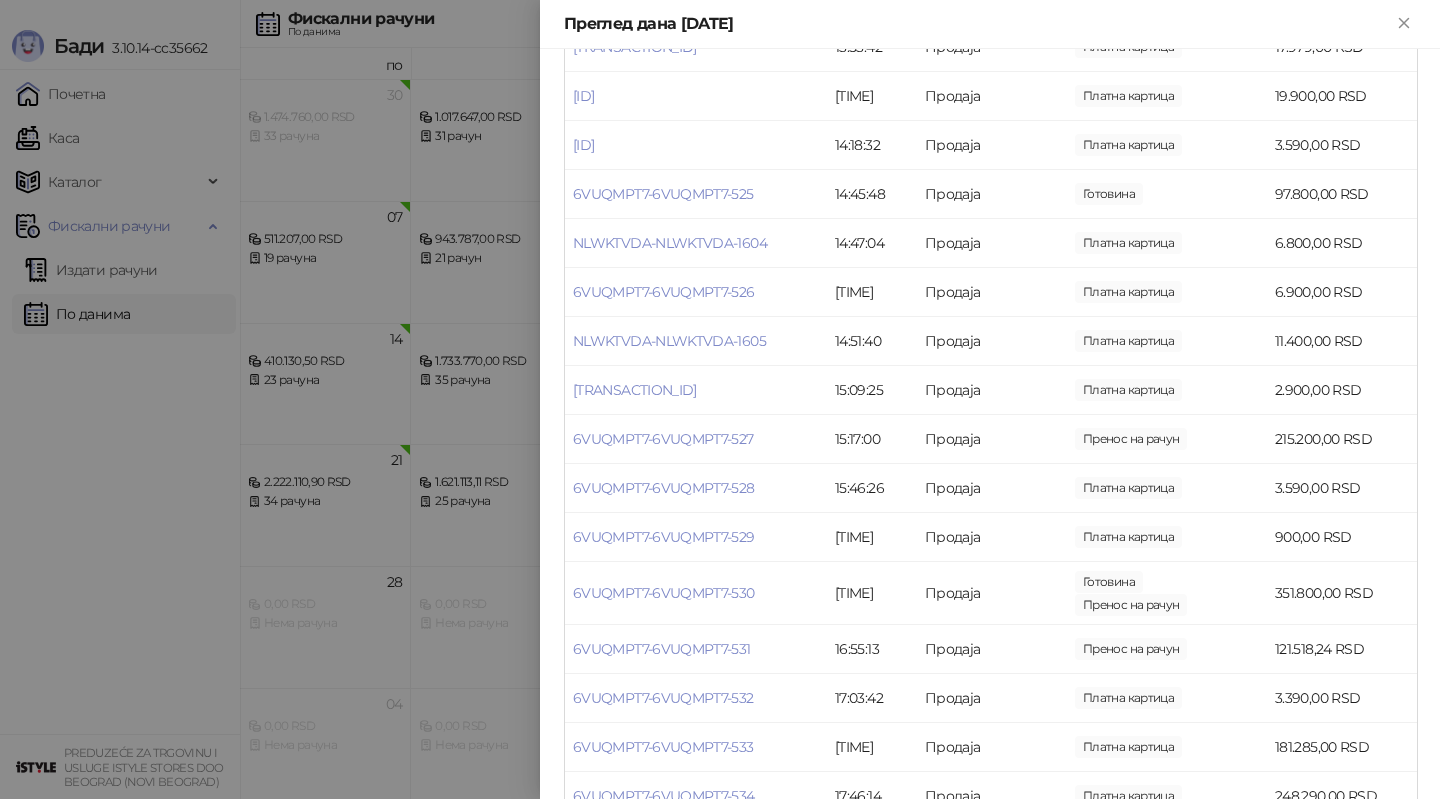 click at bounding box center [720, 399] 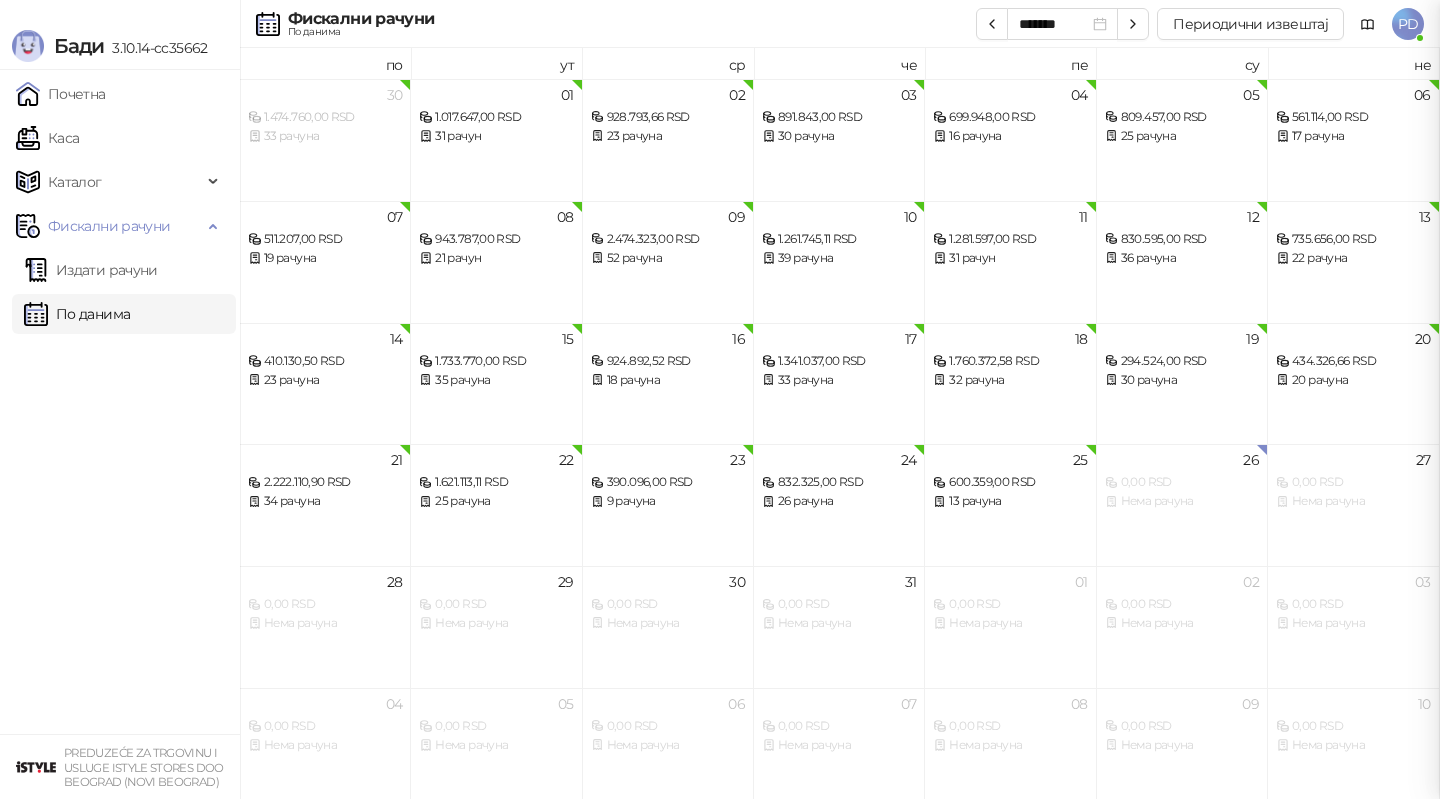 scroll, scrollTop: 0, scrollLeft: 0, axis: both 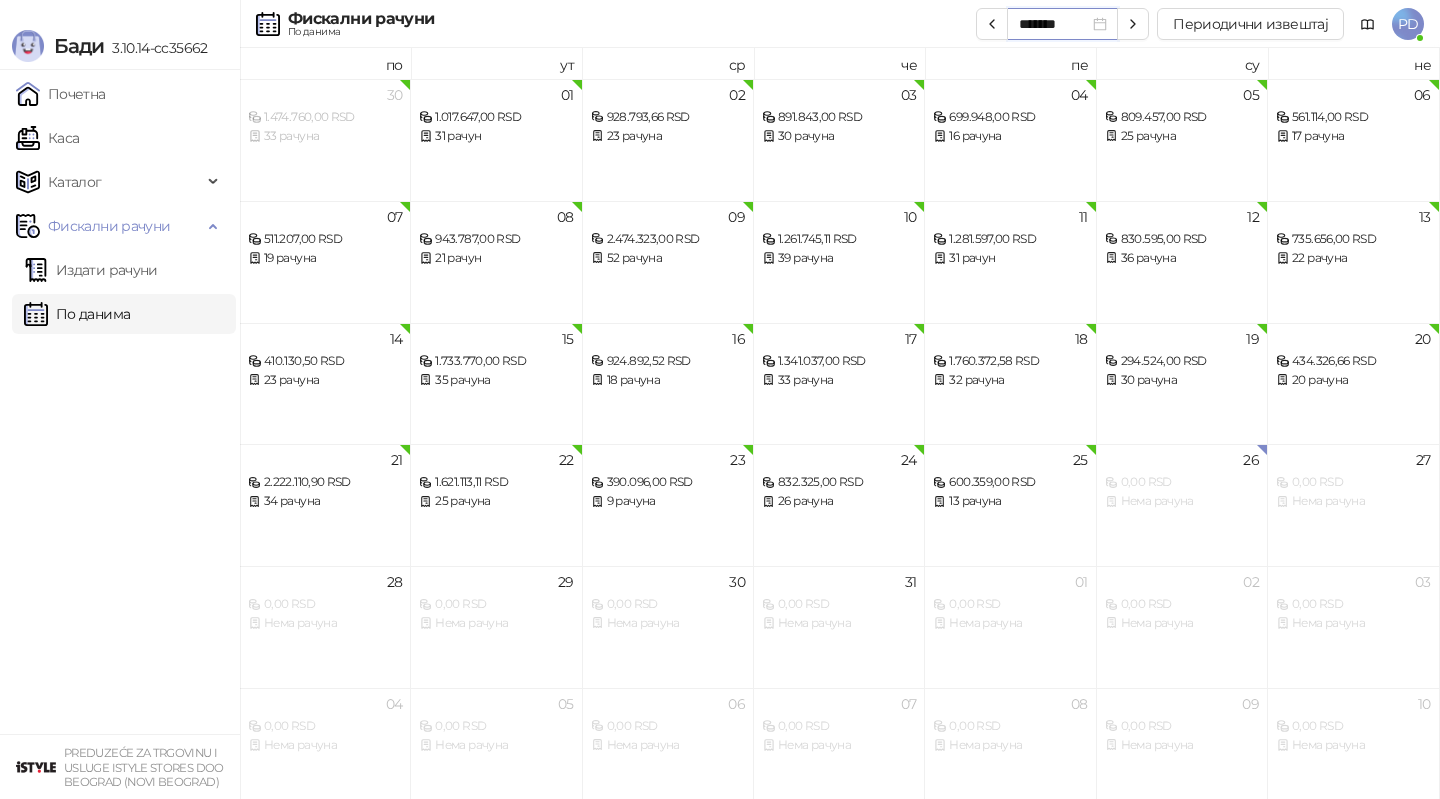 click on "*******" at bounding box center (1054, 24) 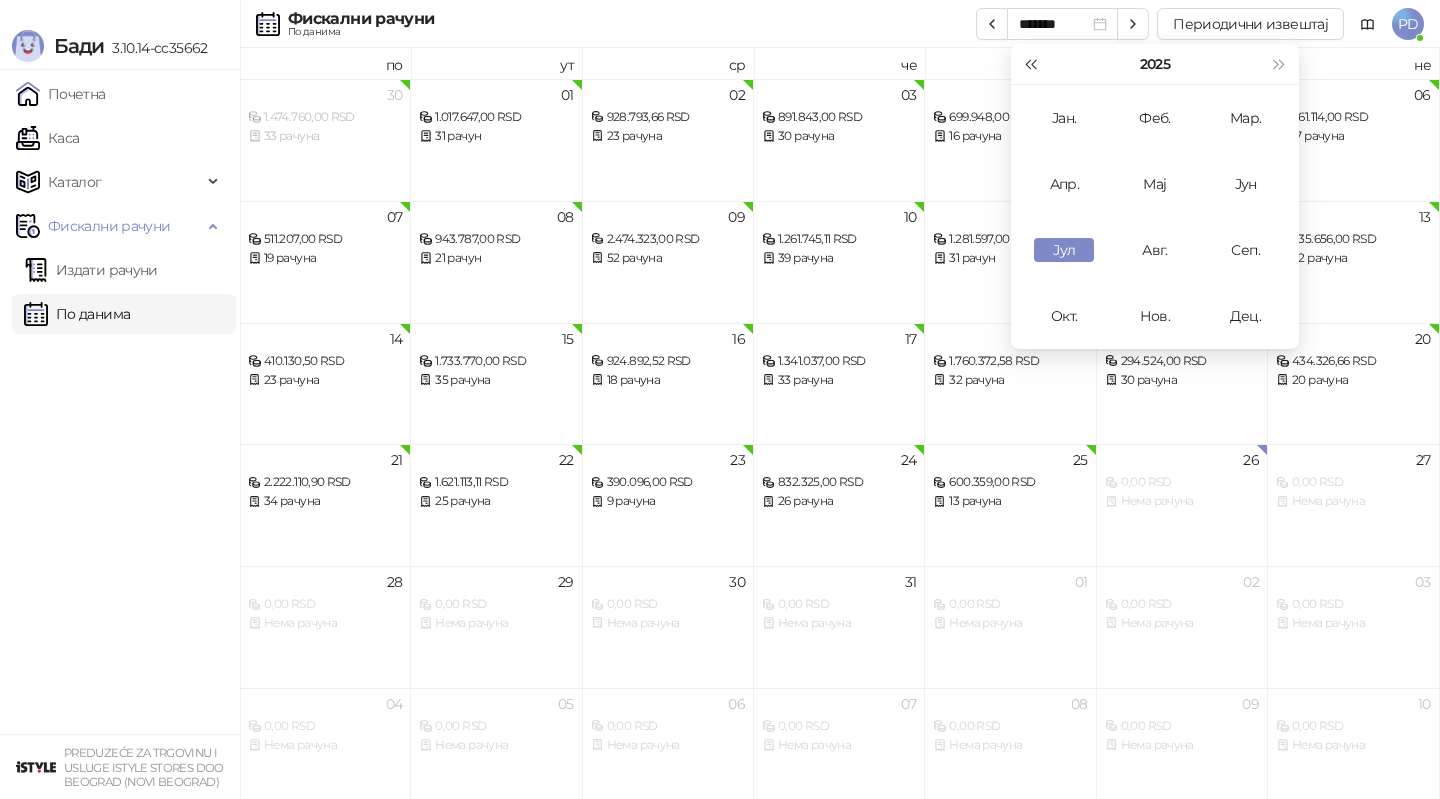 click at bounding box center (1030, 64) 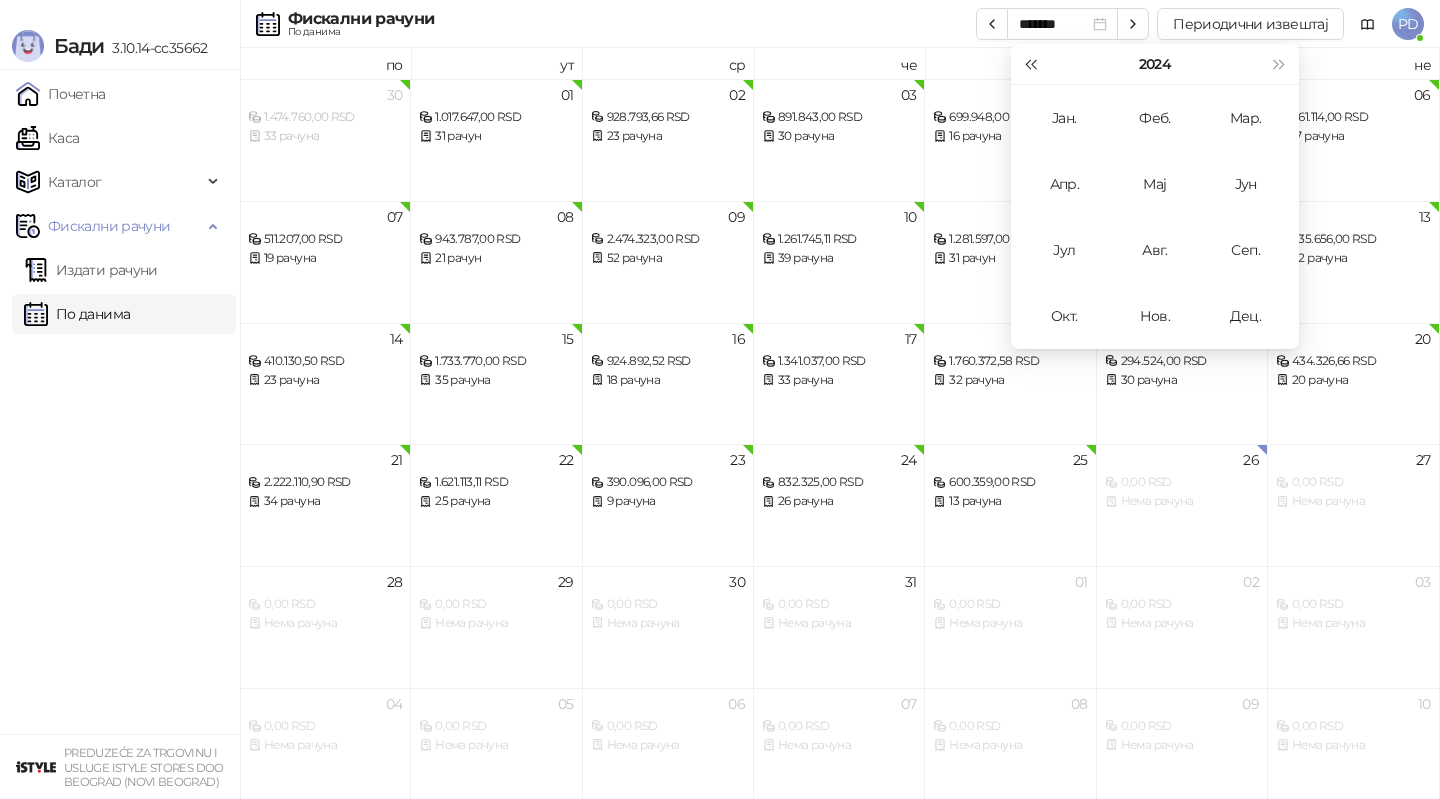 click at bounding box center [1030, 64] 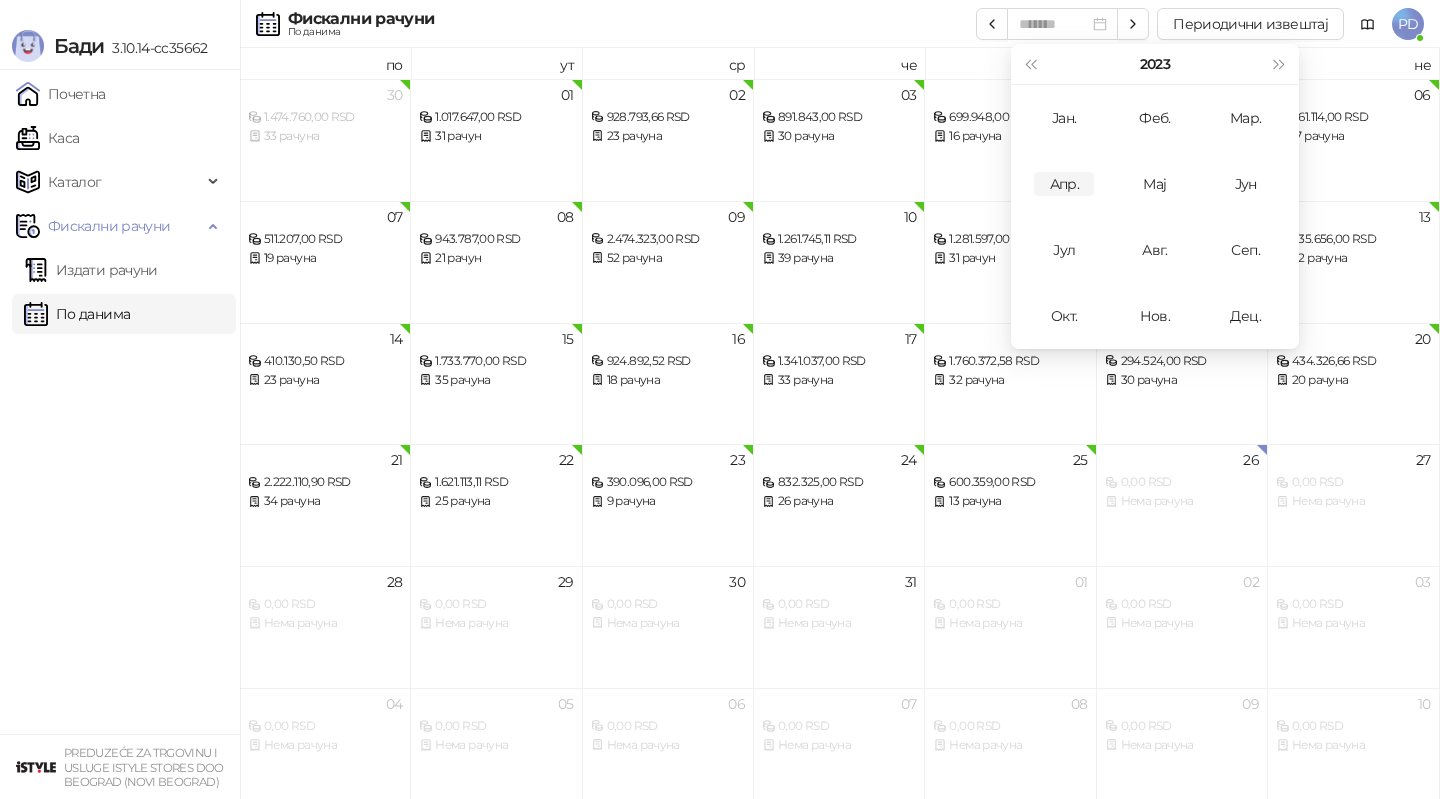 click on "Апр." at bounding box center (1064, 184) 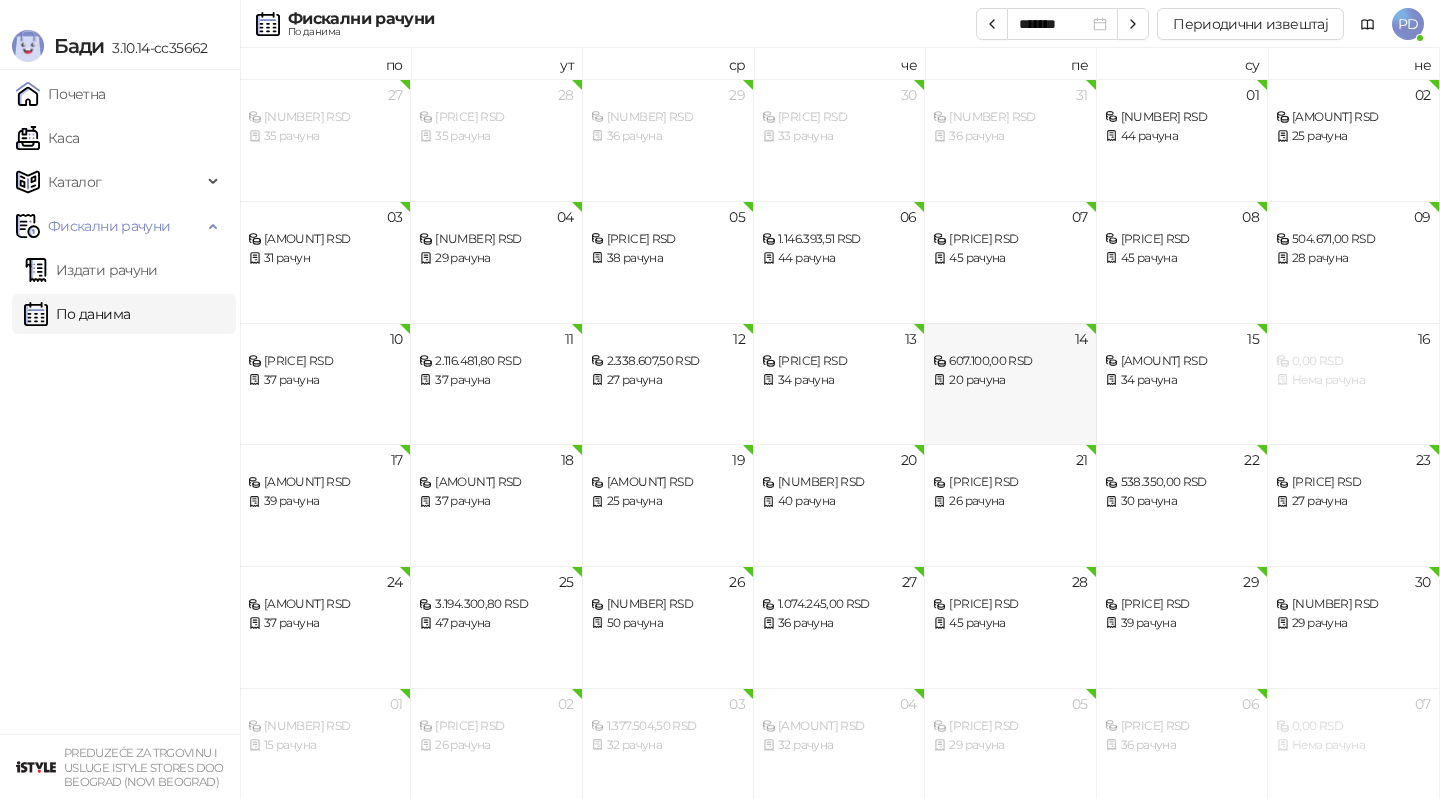 scroll, scrollTop: 11, scrollLeft: 0, axis: vertical 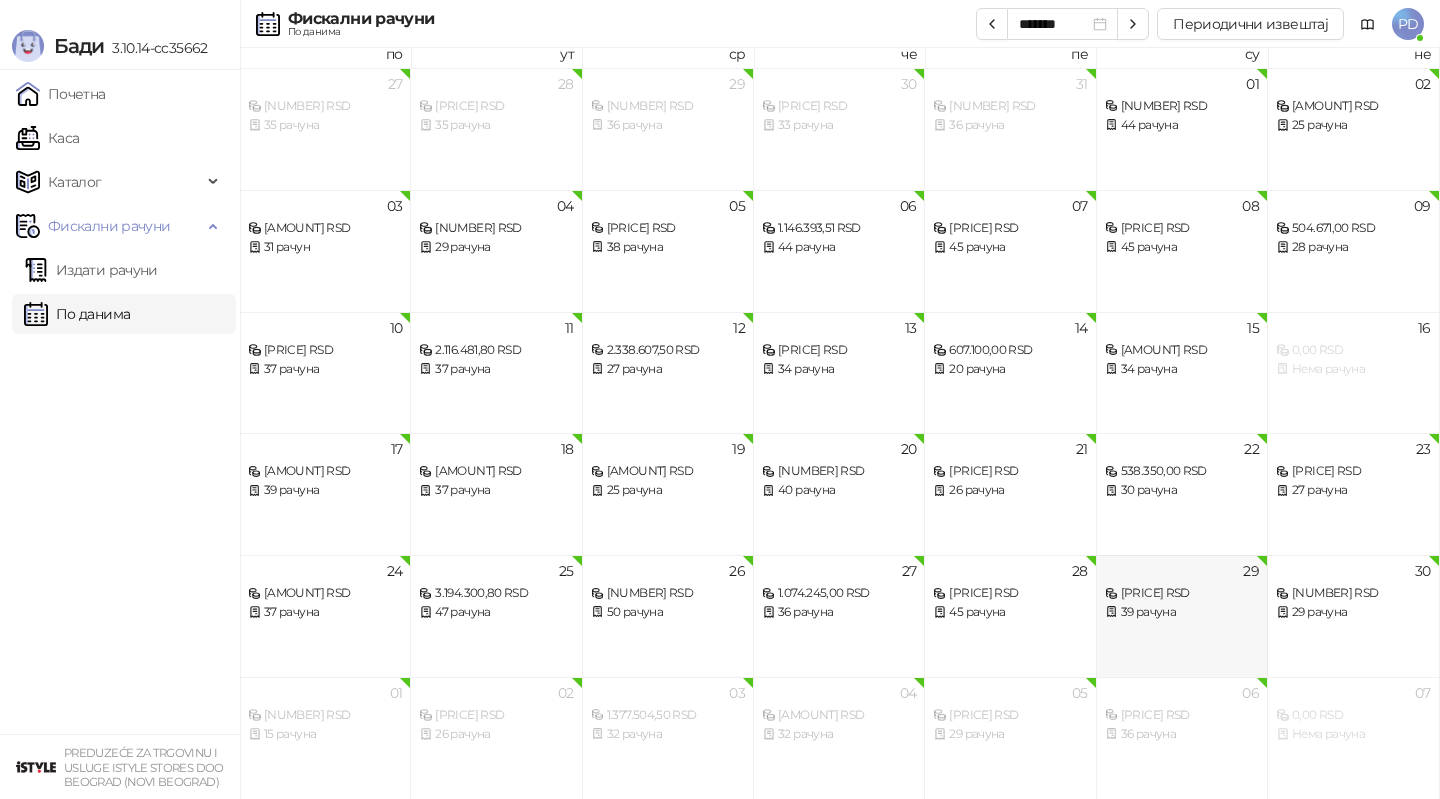 click on "39 рачуна" at bounding box center (1182, 612) 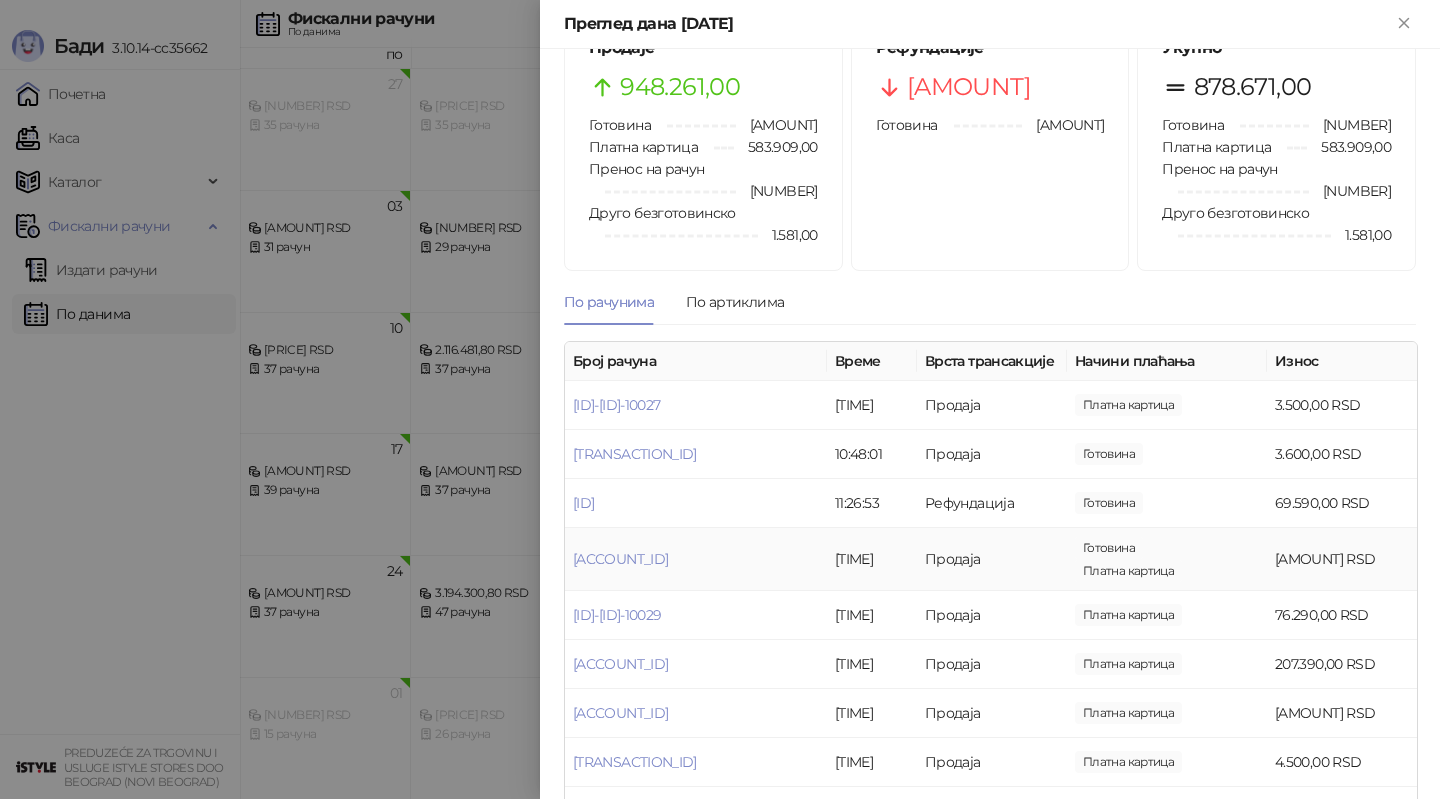 scroll, scrollTop: 0, scrollLeft: 0, axis: both 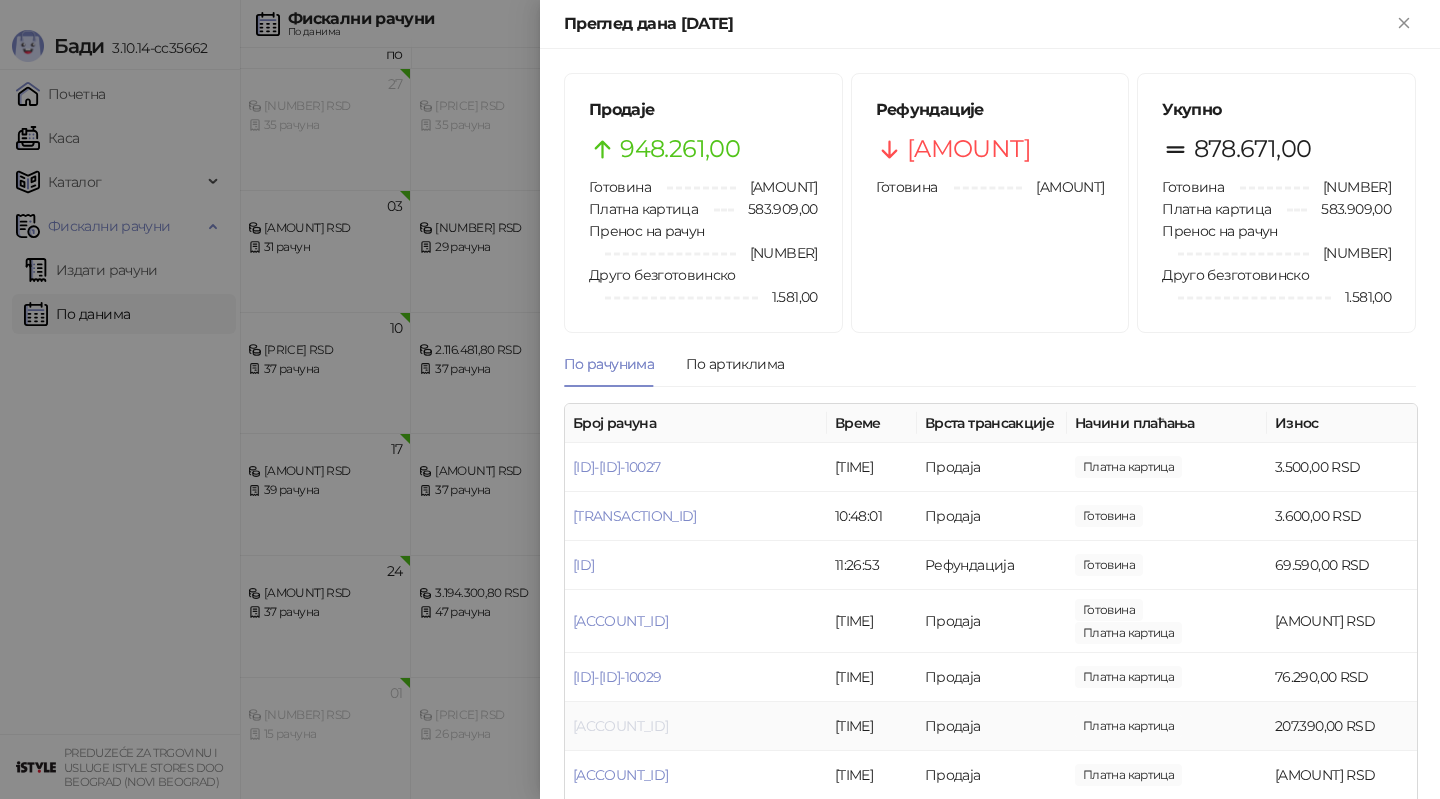 click on "[ACCOUNT_ID]" at bounding box center (620, 726) 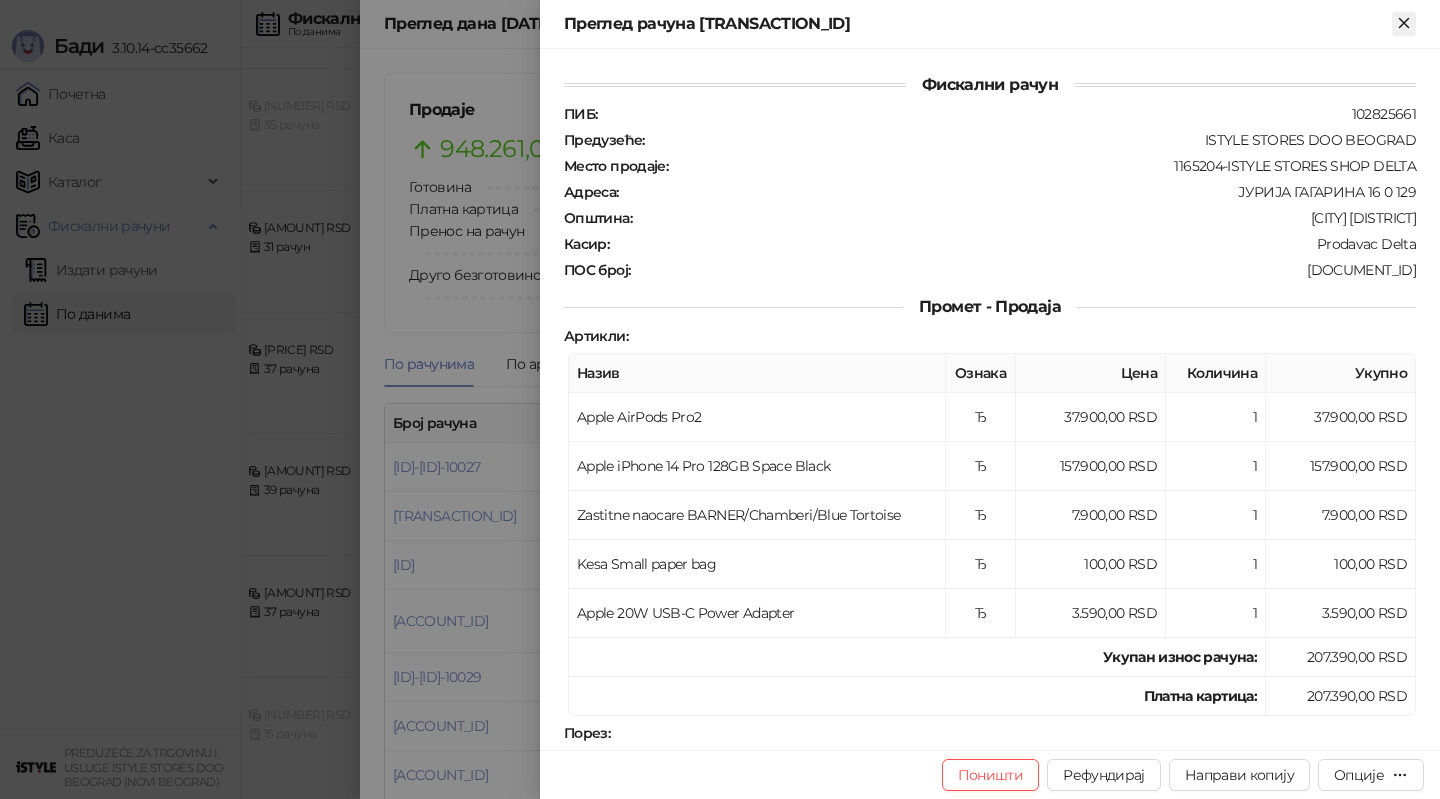 click 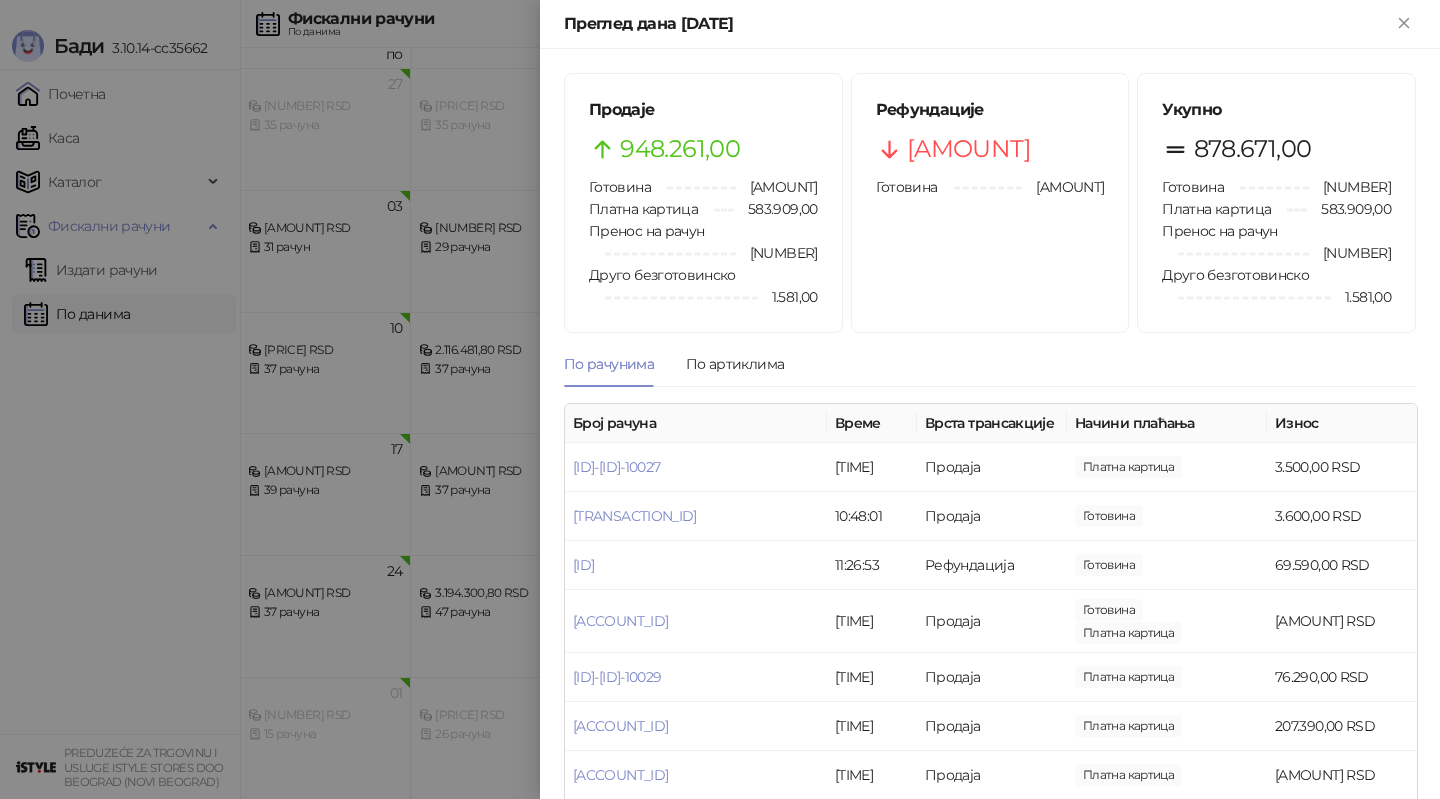 click on "Преглед дана [DATE]" at bounding box center [990, 24] 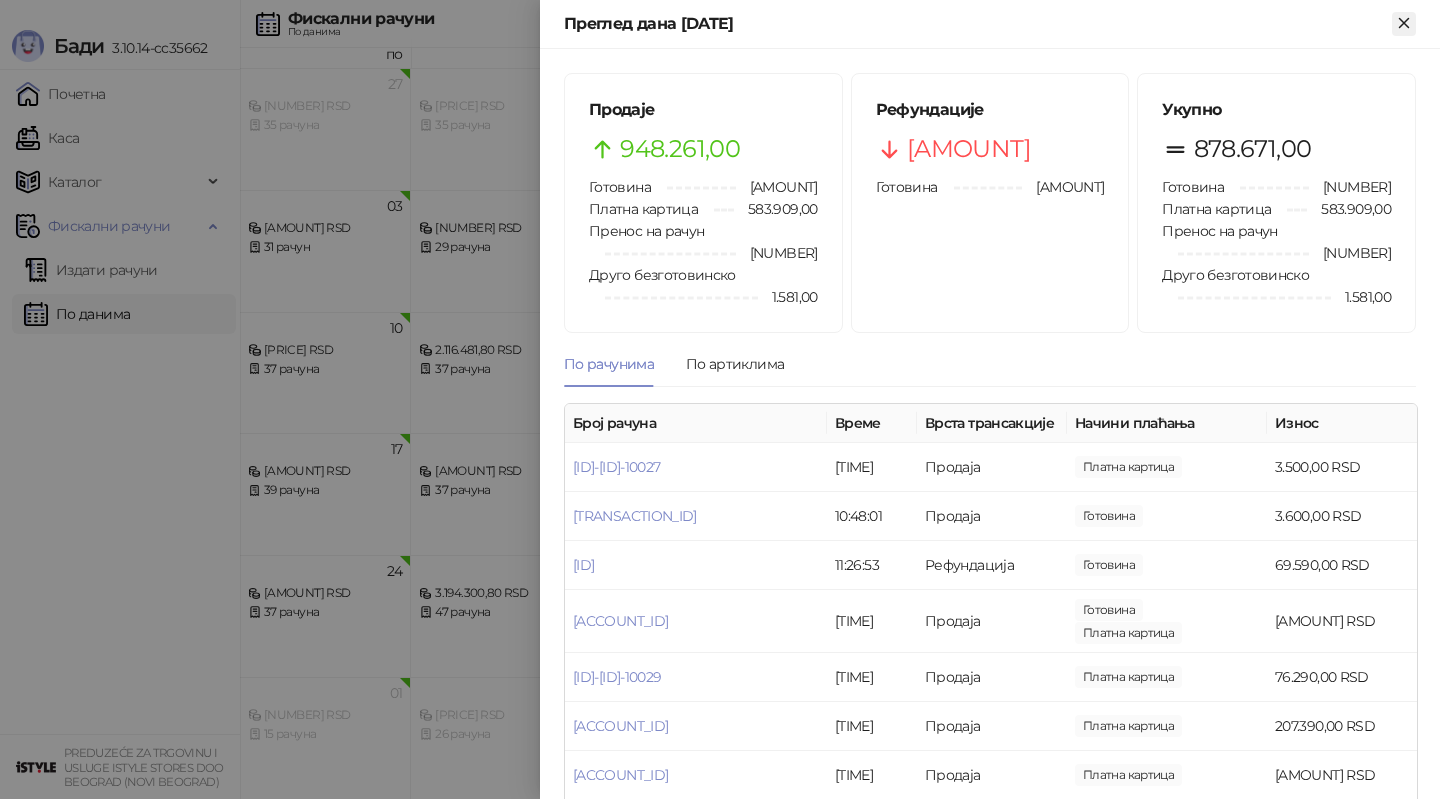 click 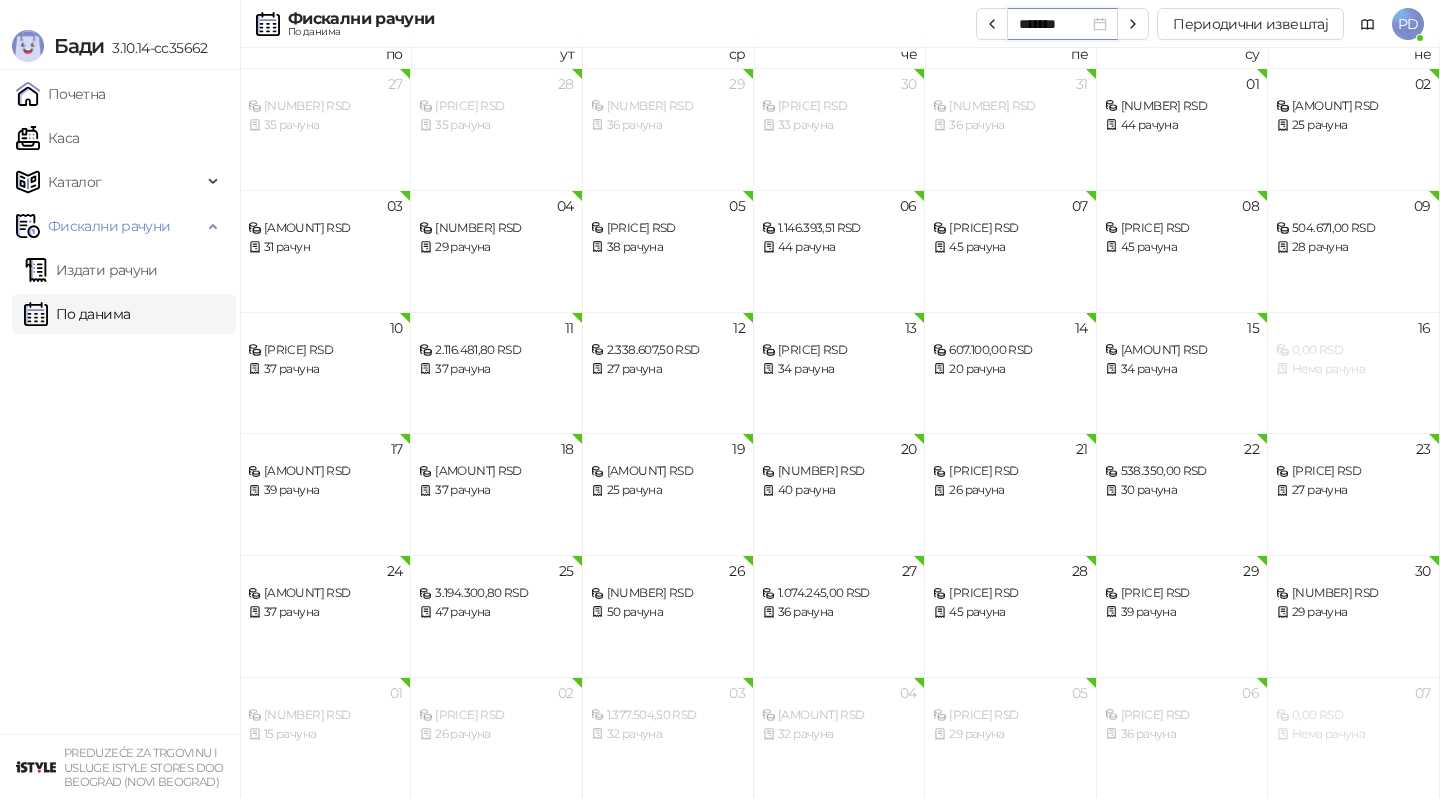 click on "*******" at bounding box center (1054, 24) 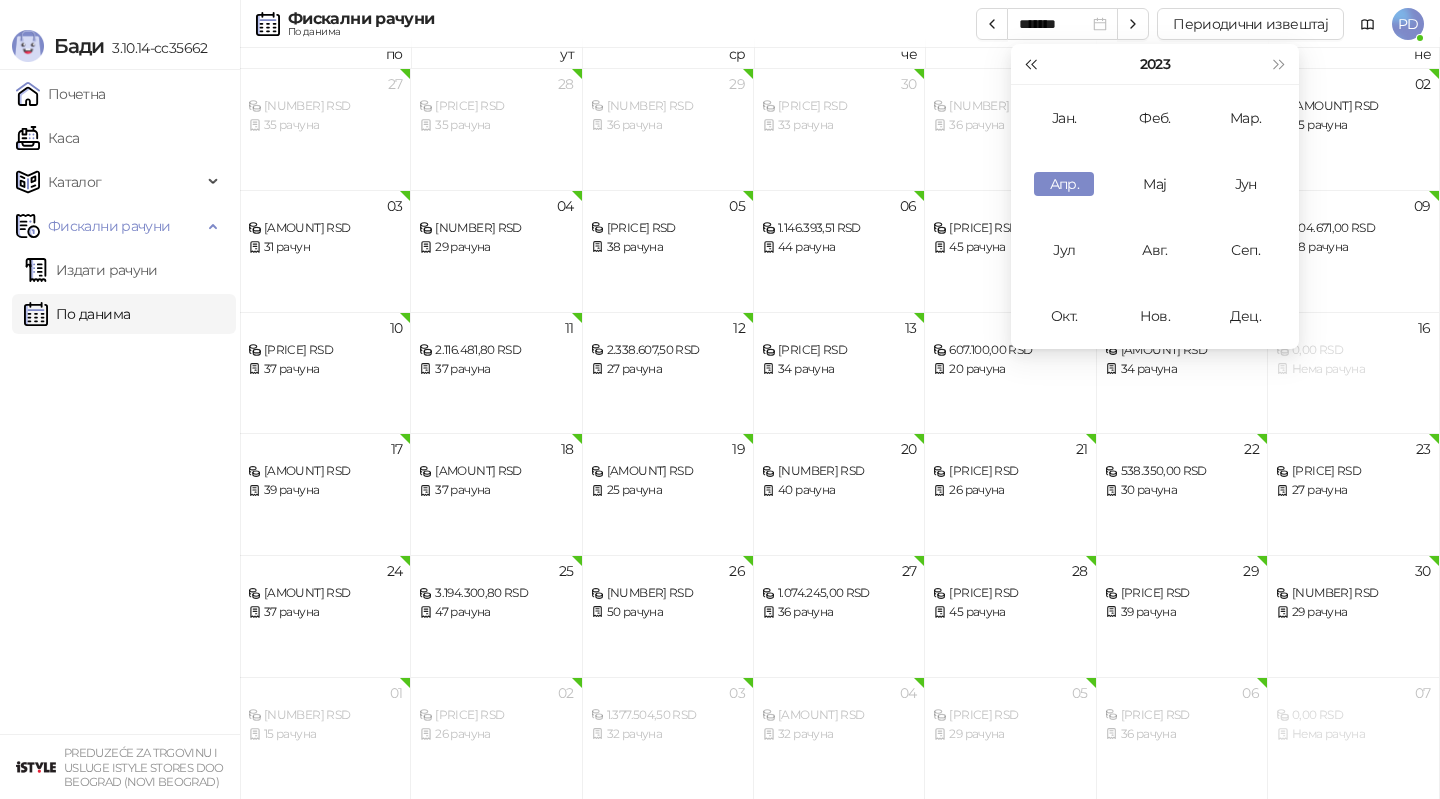 click at bounding box center [1030, 64] 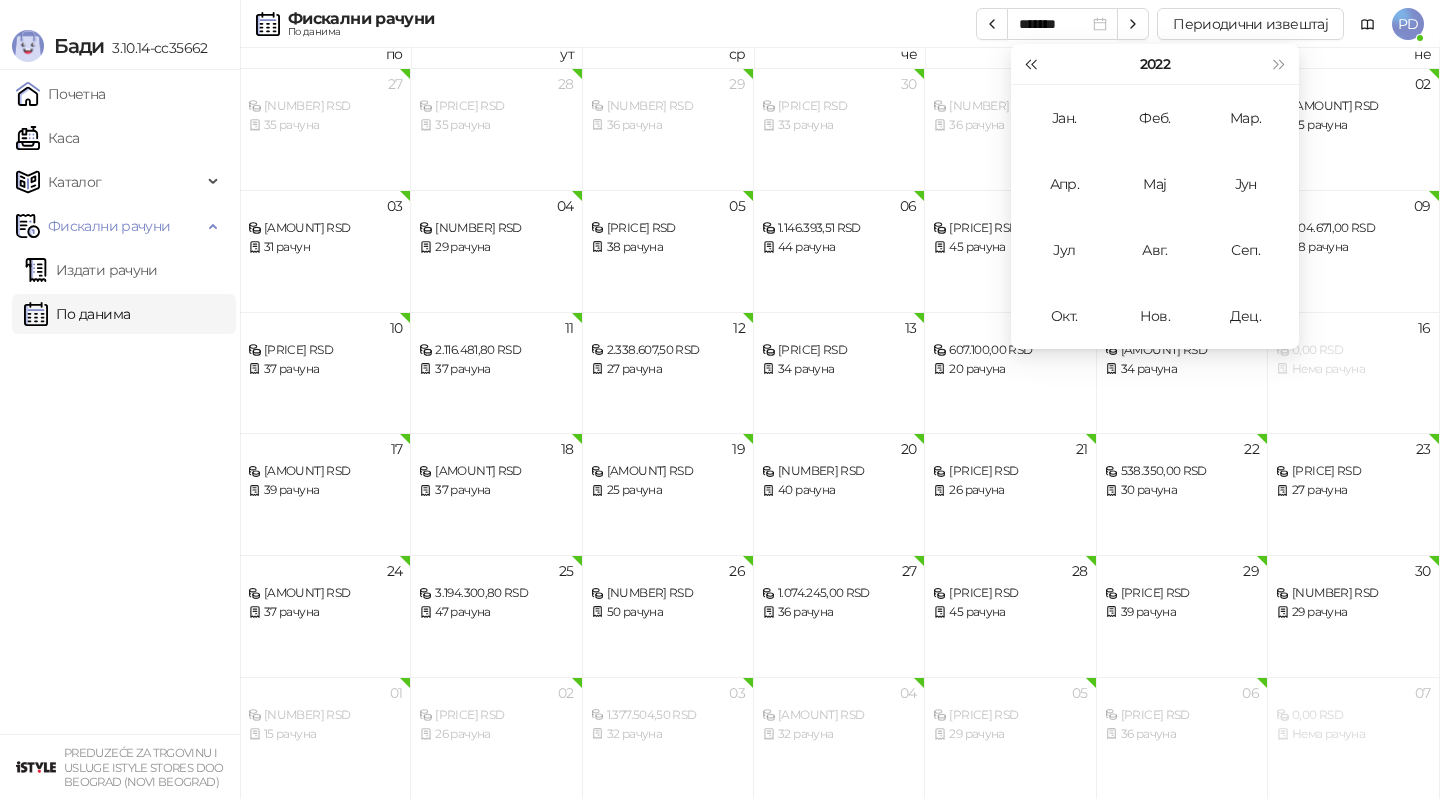 click at bounding box center [1030, 64] 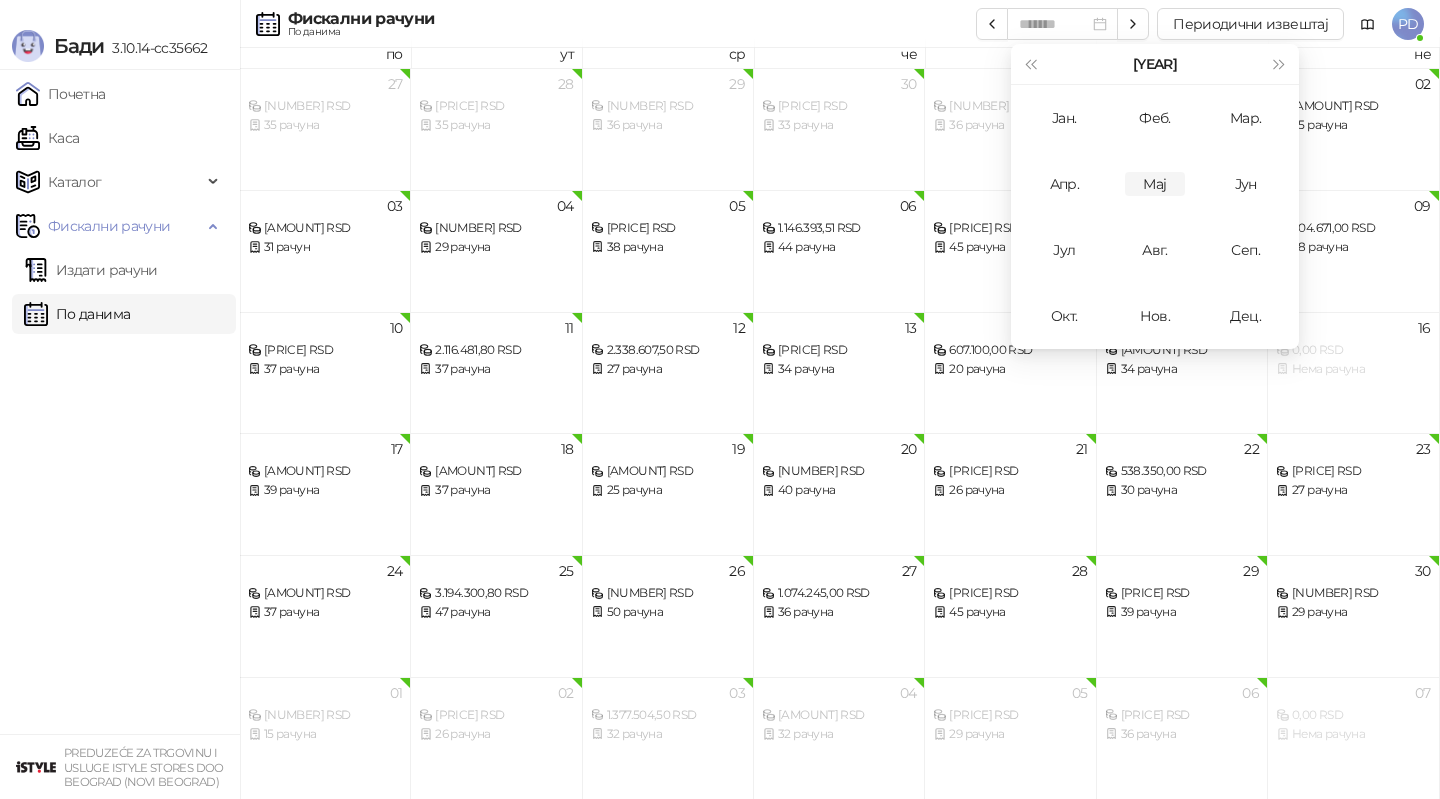 click on "Мај" at bounding box center [1155, 184] 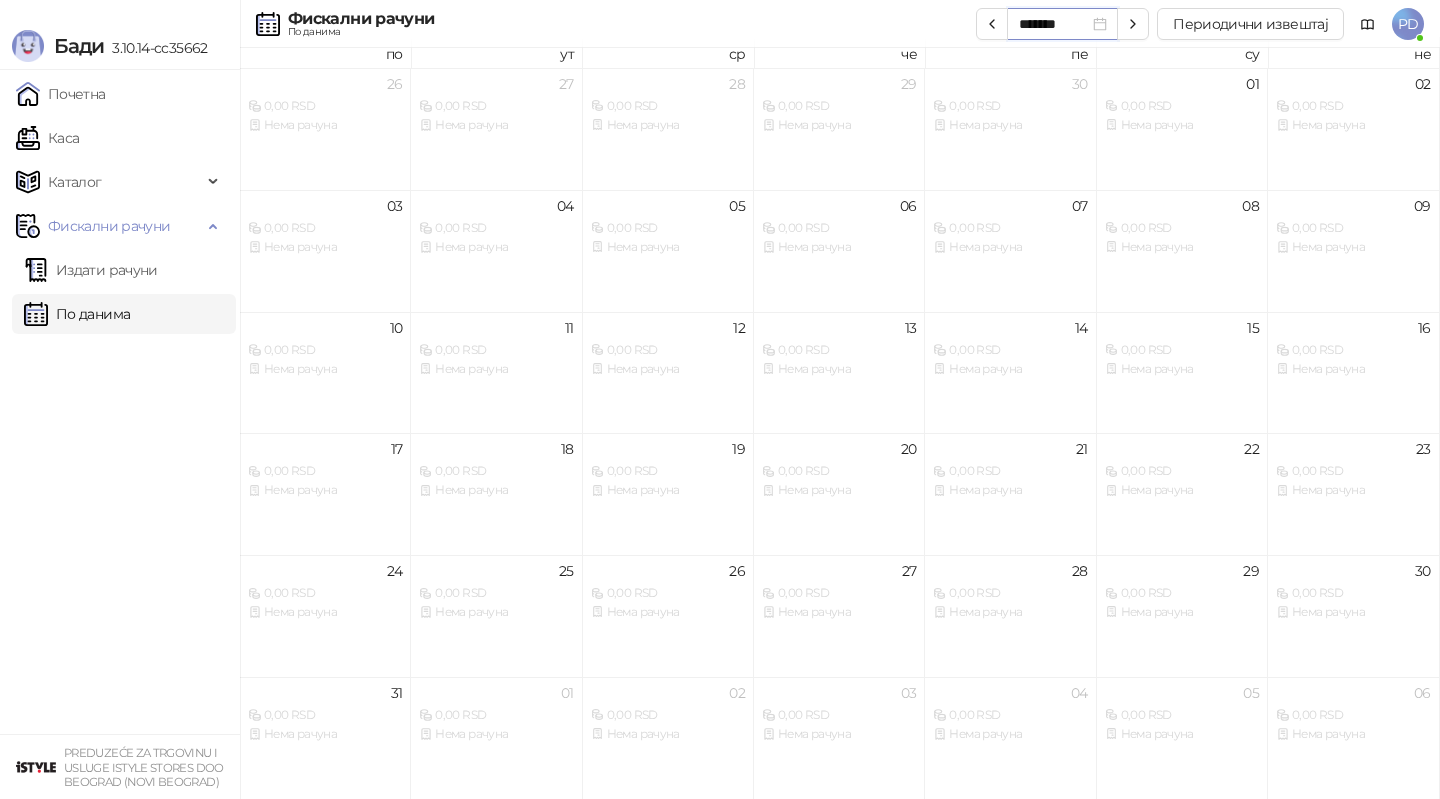 click on "*******" at bounding box center [1054, 24] 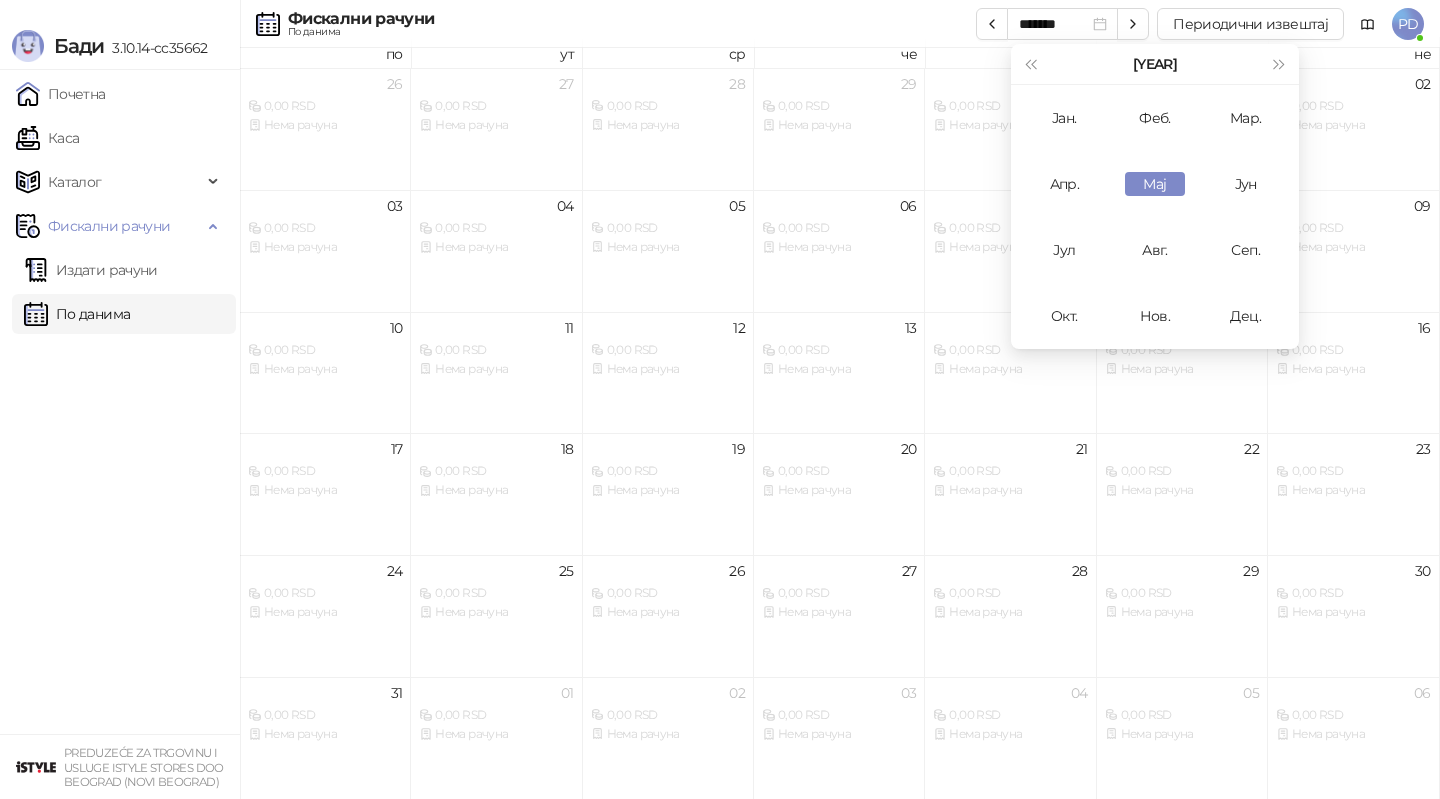 click on "[YEAR]" at bounding box center (1154, 64) 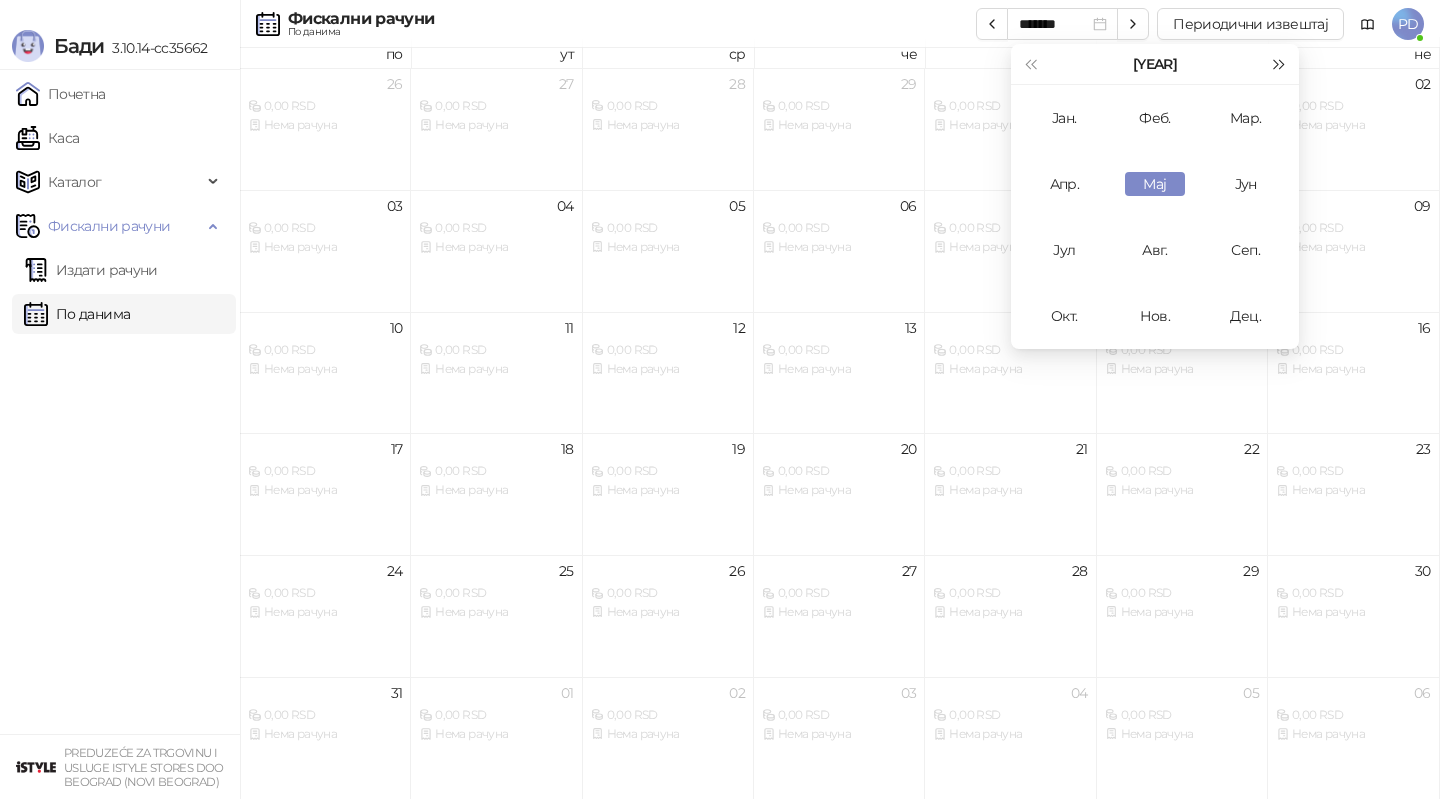 click at bounding box center [1280, 64] 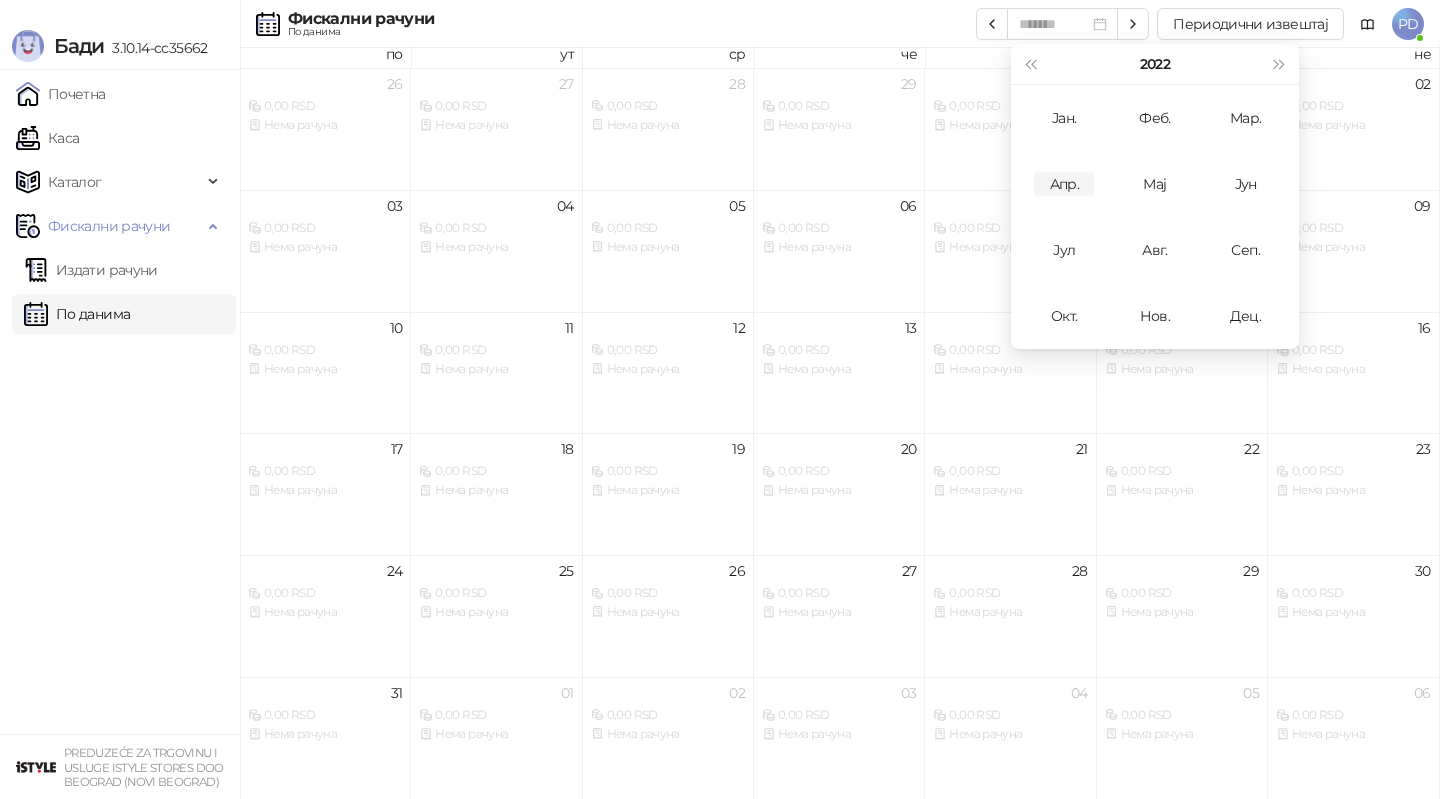 click on "Апр." at bounding box center (1064, 184) 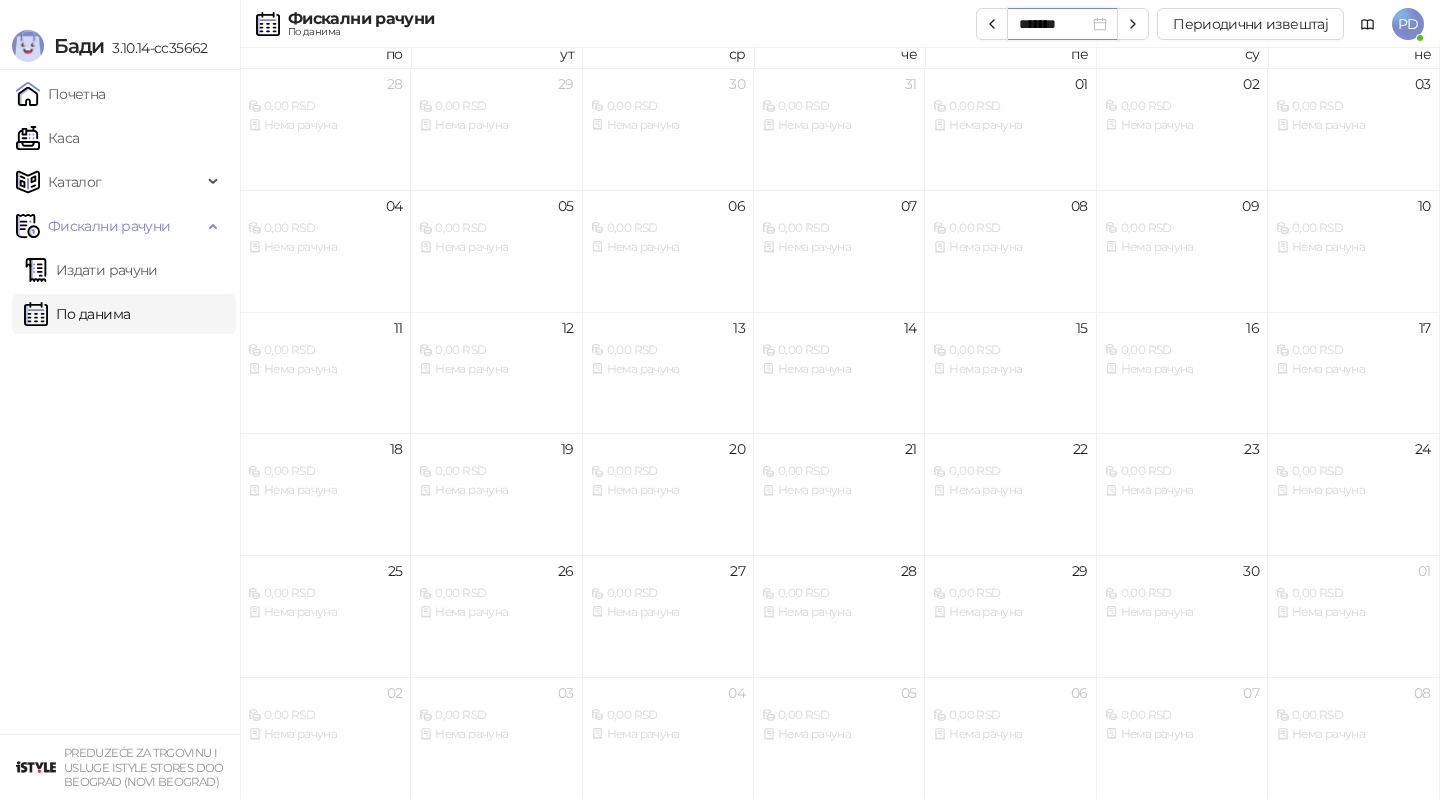 click on "*******" at bounding box center [1054, 24] 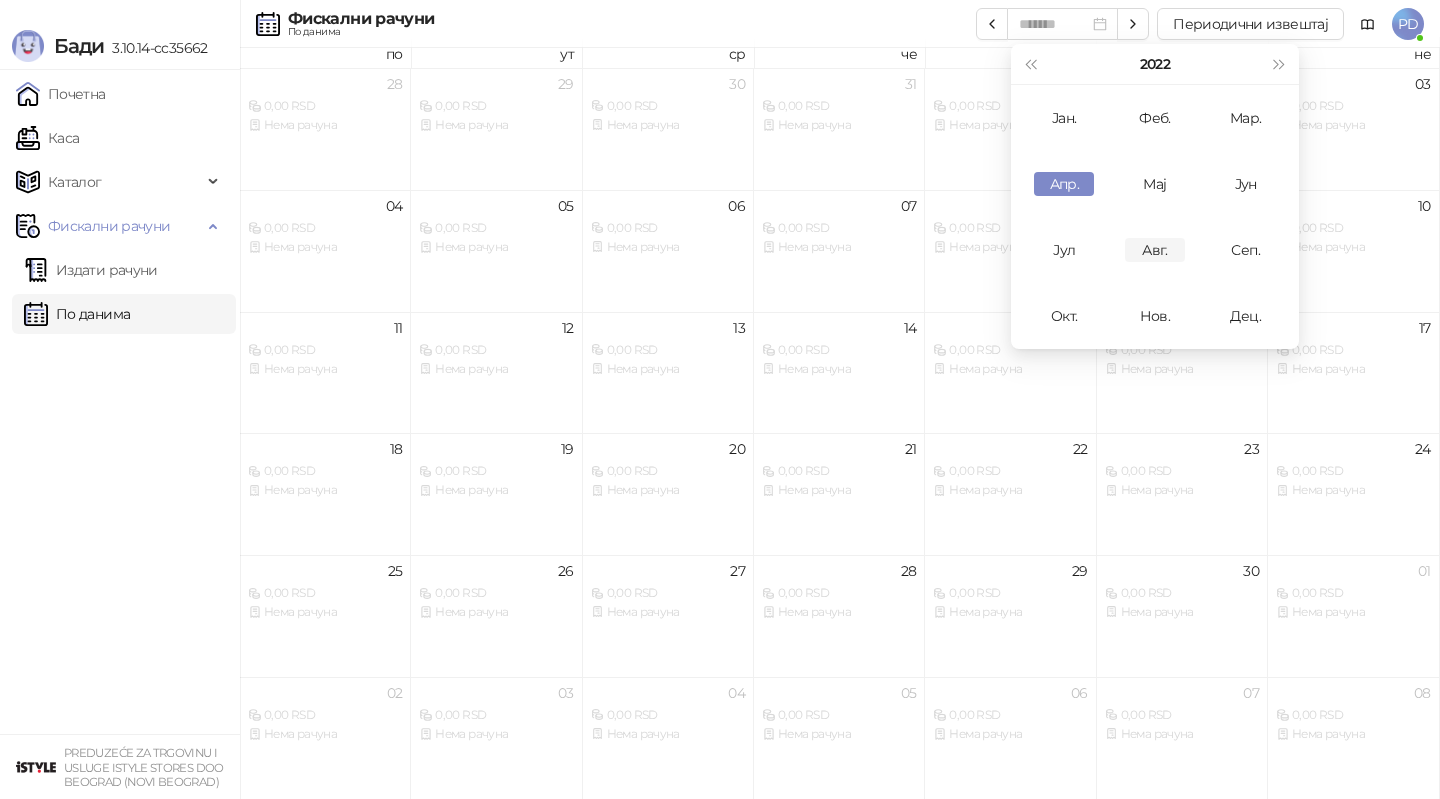 click on "Авг." at bounding box center (1155, 250) 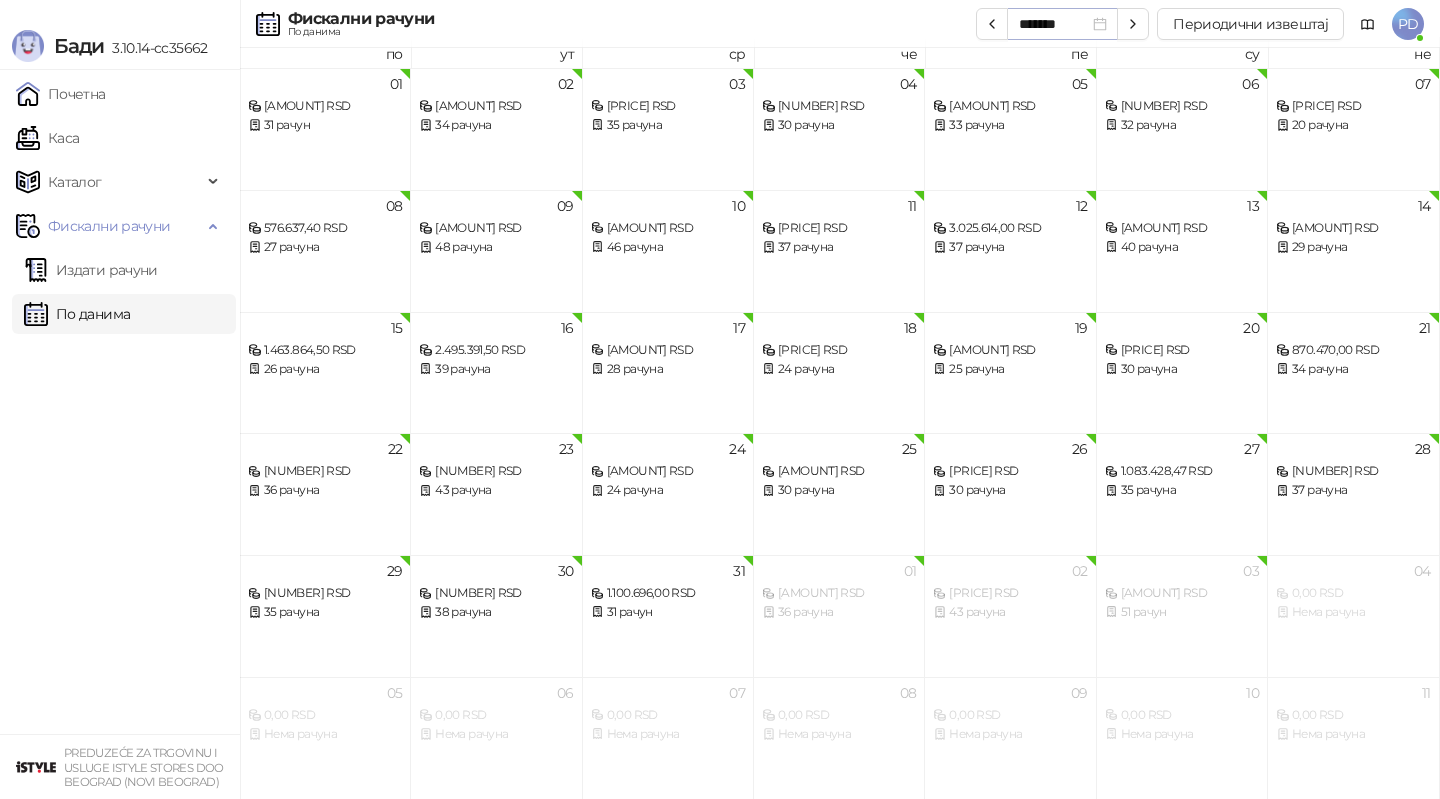 click on "*******" at bounding box center [1063, 24] 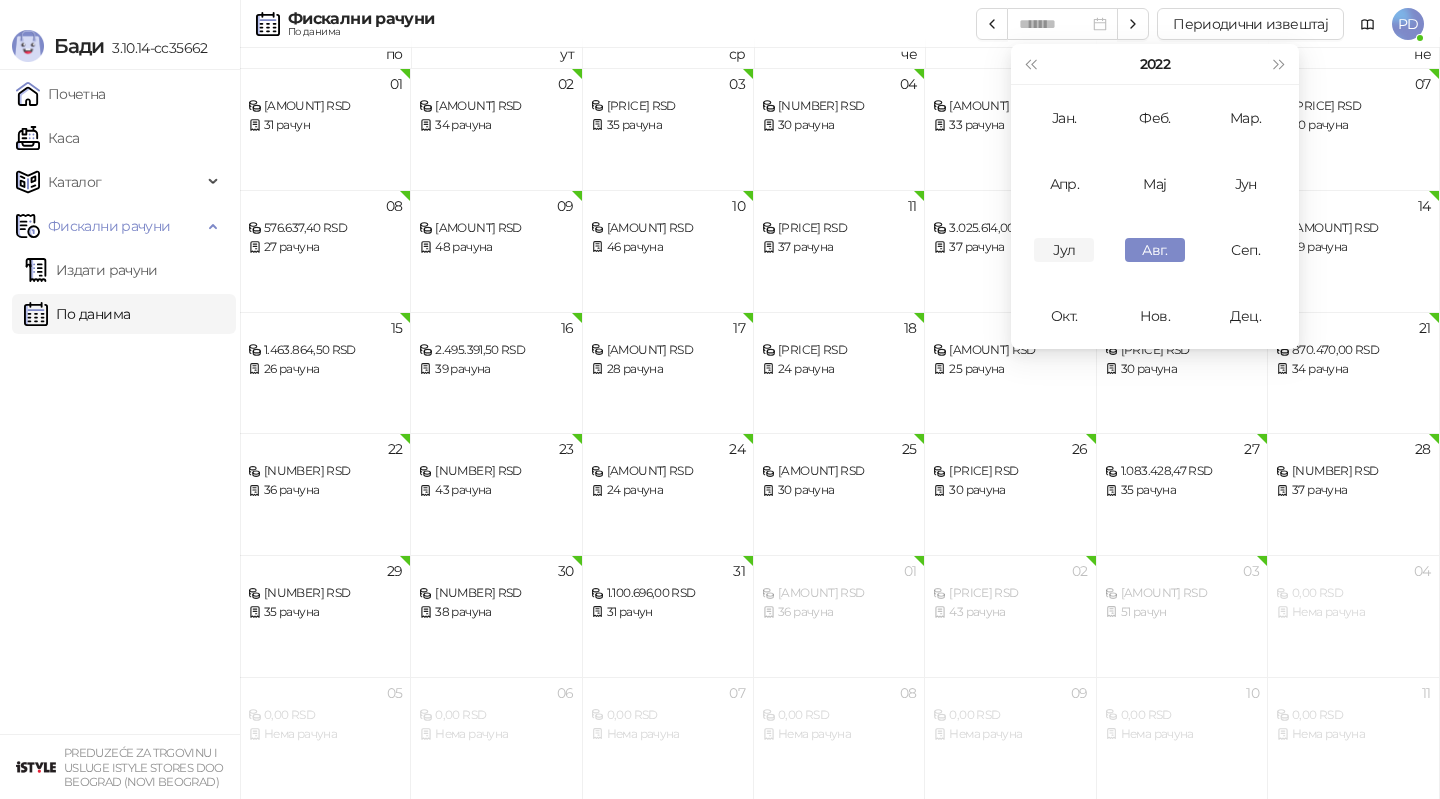 click on "Јул" at bounding box center [1064, 250] 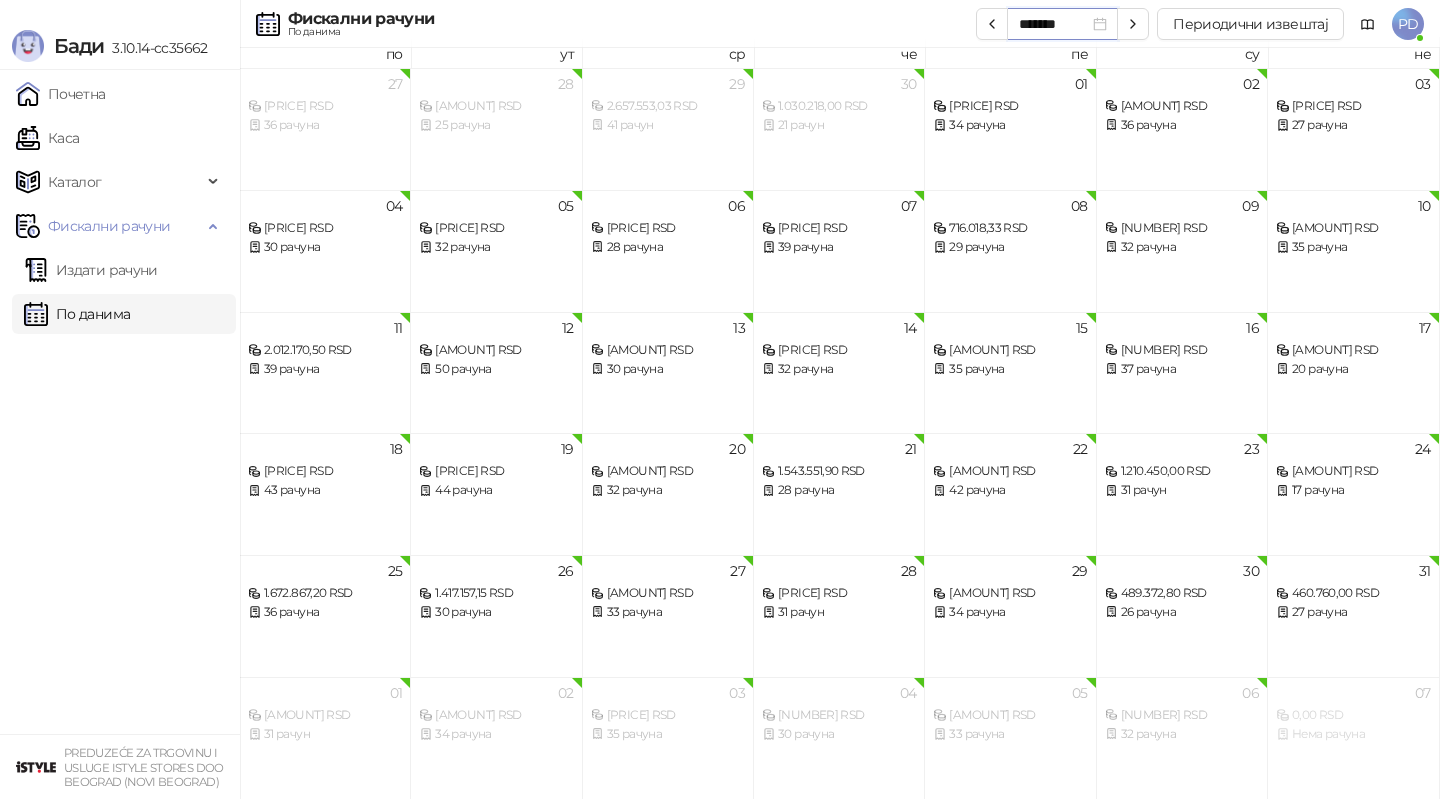 click on "*******" at bounding box center (1054, 24) 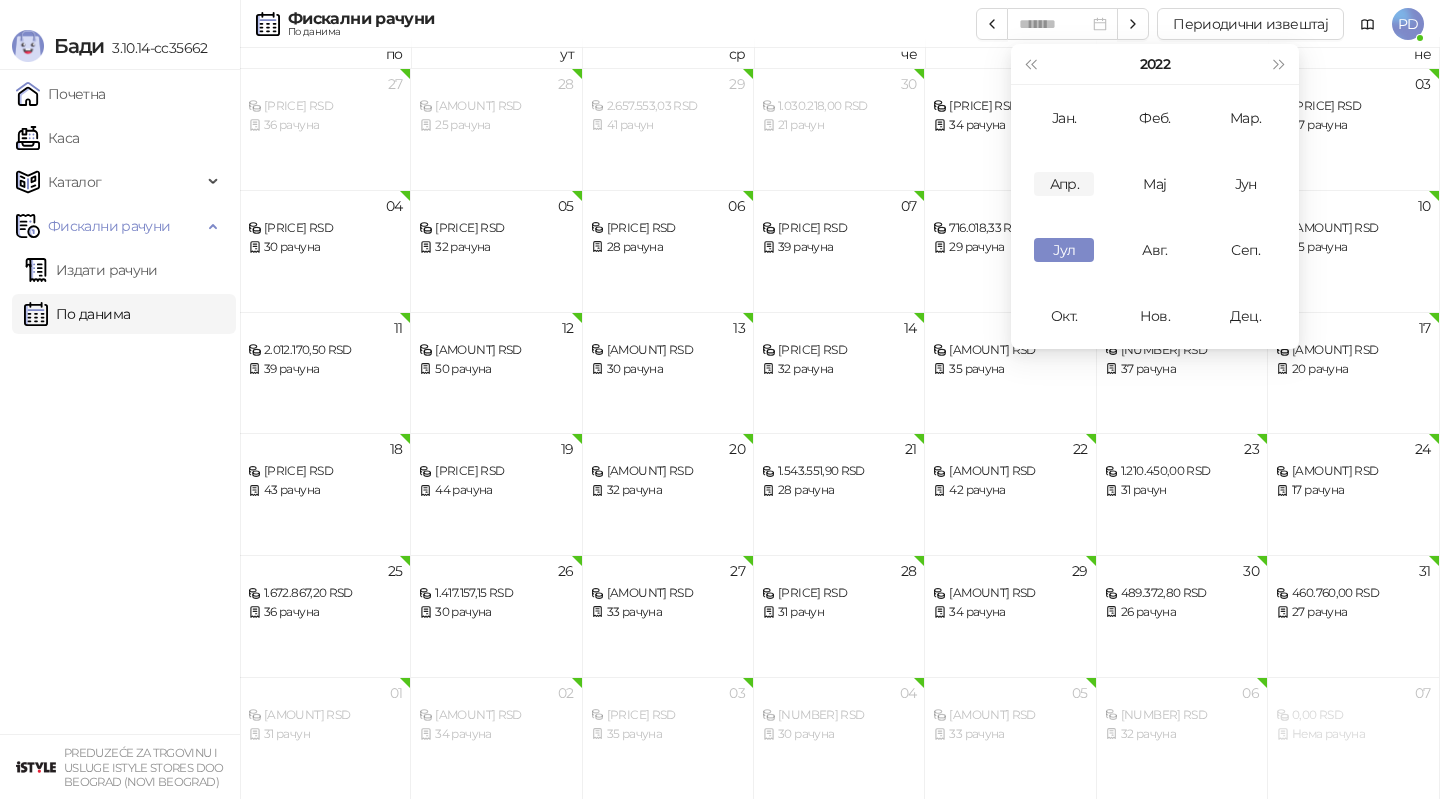 click on "Апр." at bounding box center [1064, 184] 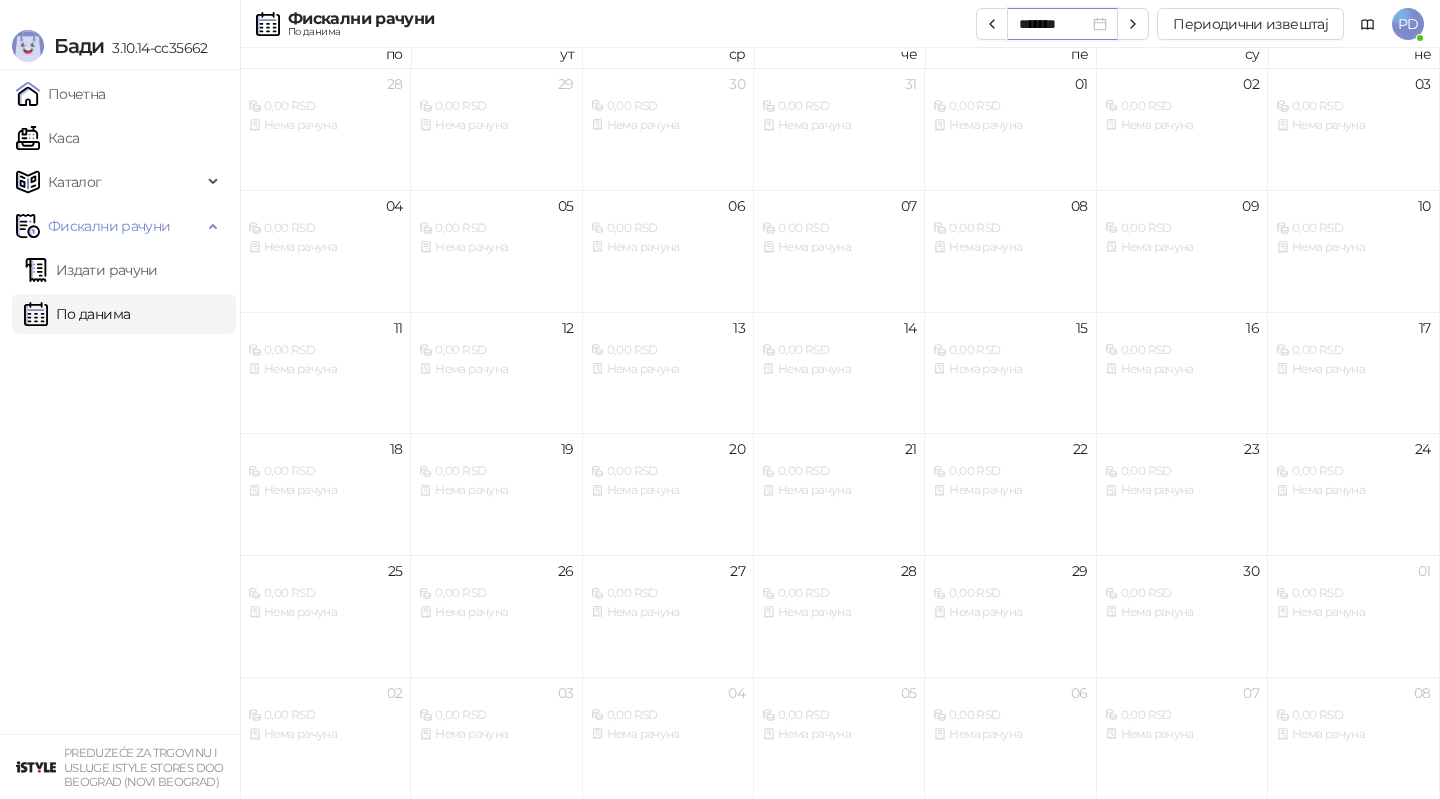 click on "*******" at bounding box center (1054, 24) 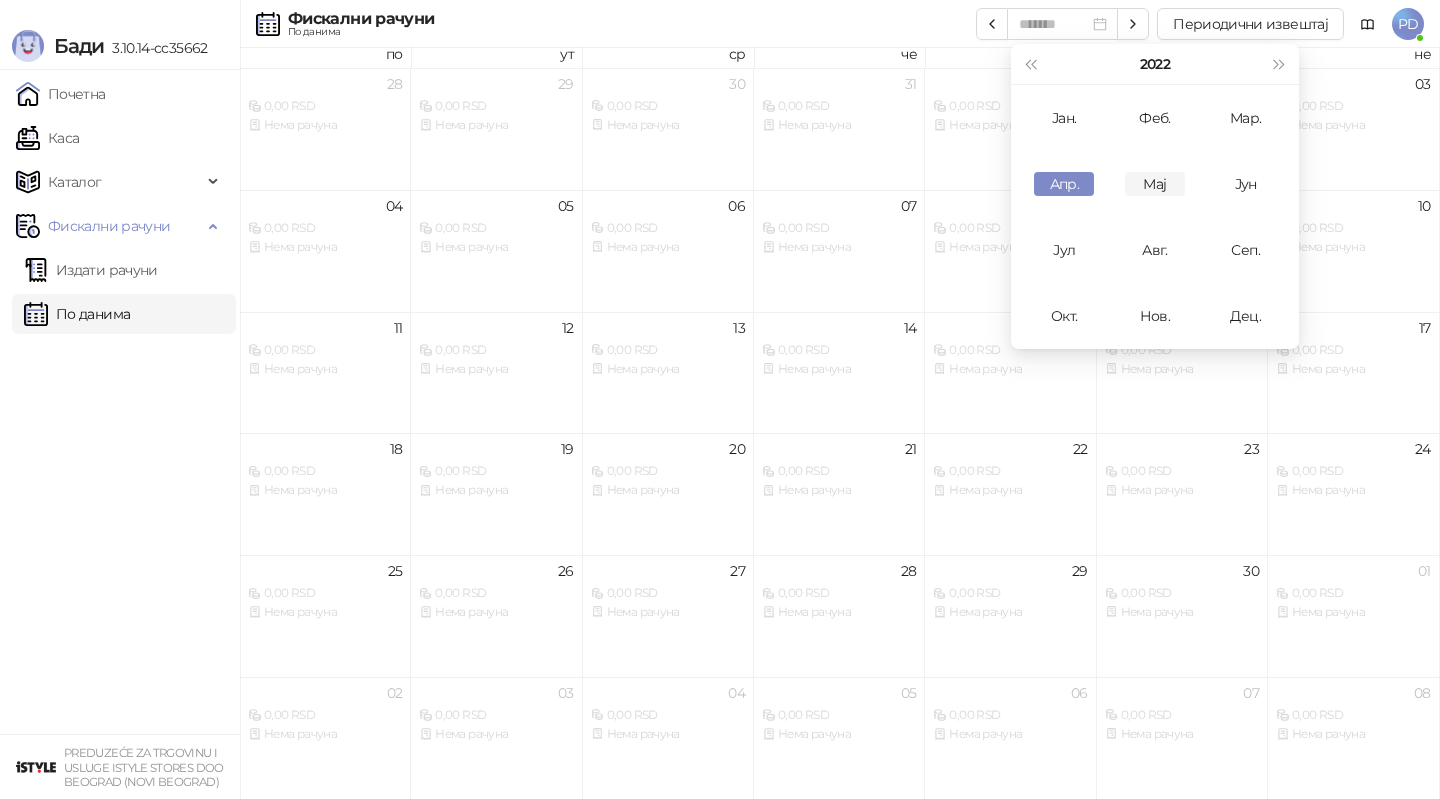 click on "Мај" at bounding box center (1155, 184) 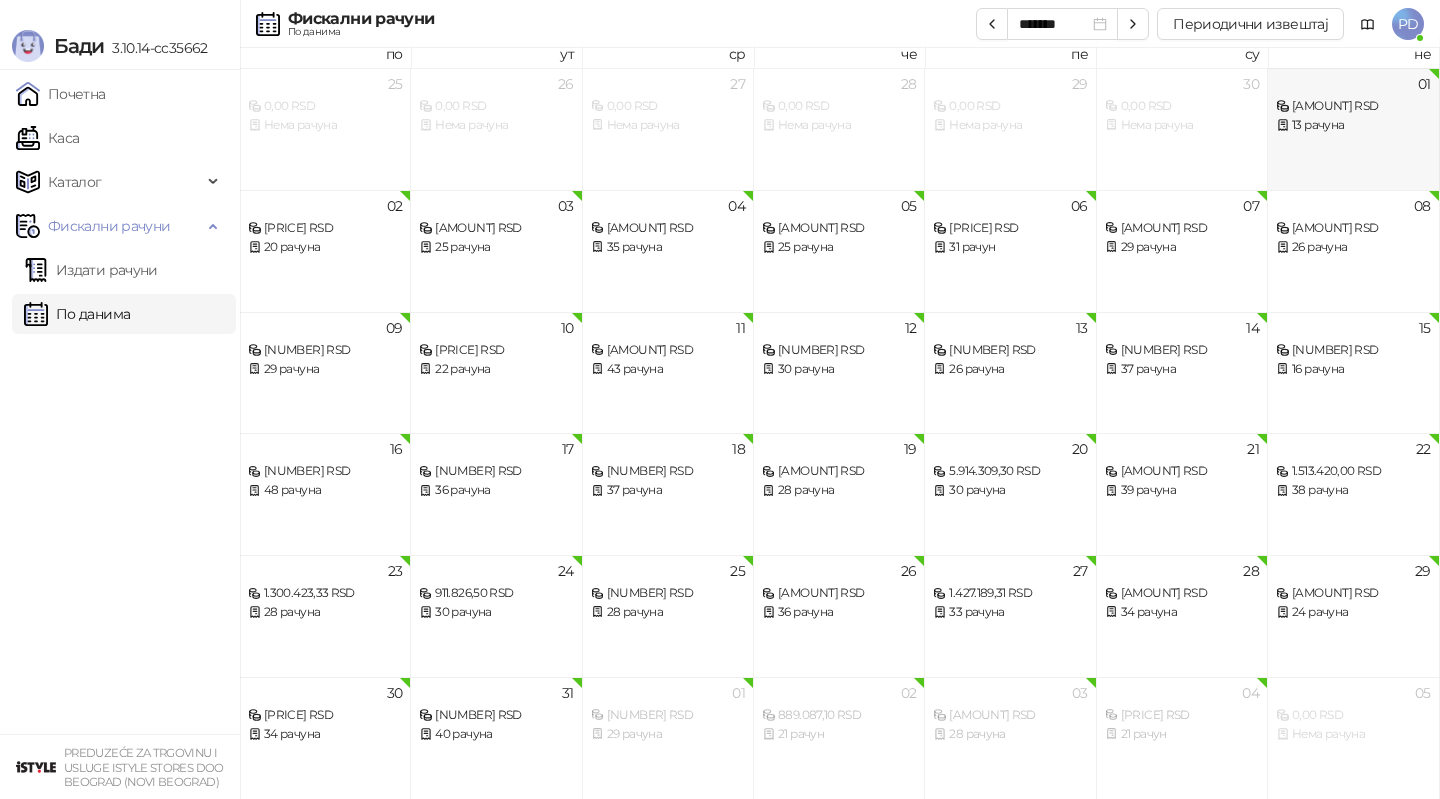 click on "[AMOUNT] RSD   13 рачуна" at bounding box center (1353, 106) 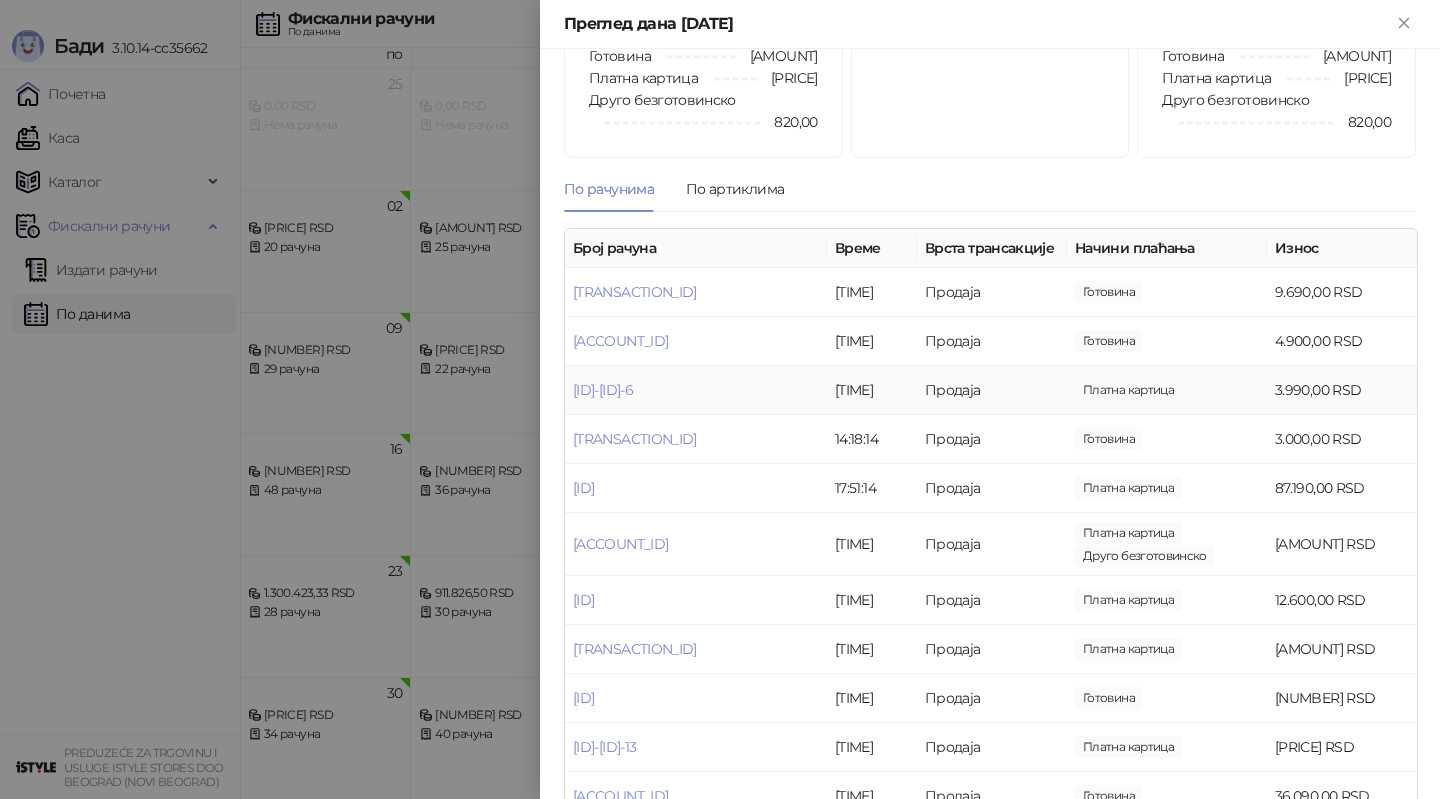 scroll, scrollTop: 169, scrollLeft: 0, axis: vertical 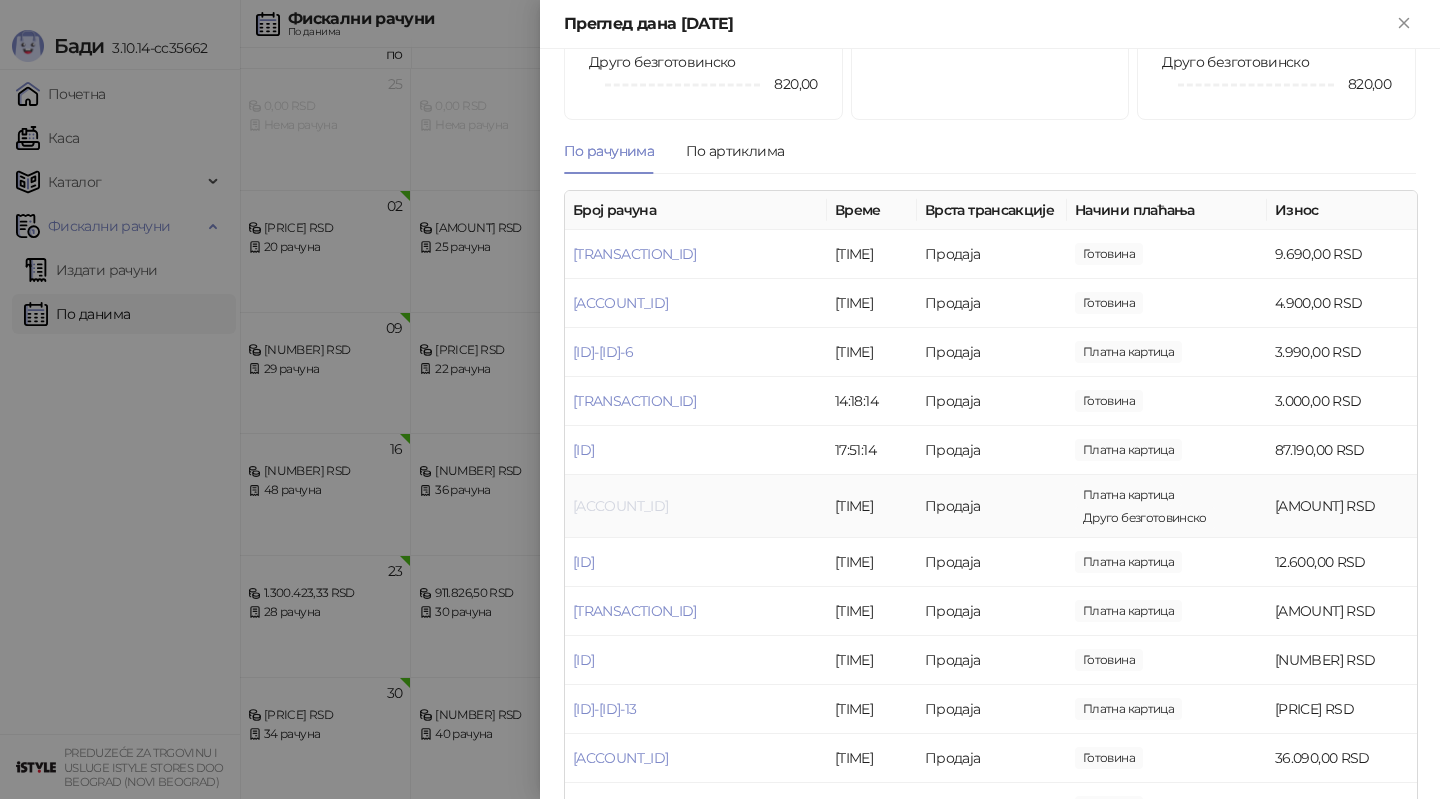 click on "[ACCOUNT_ID]" at bounding box center [620, 506] 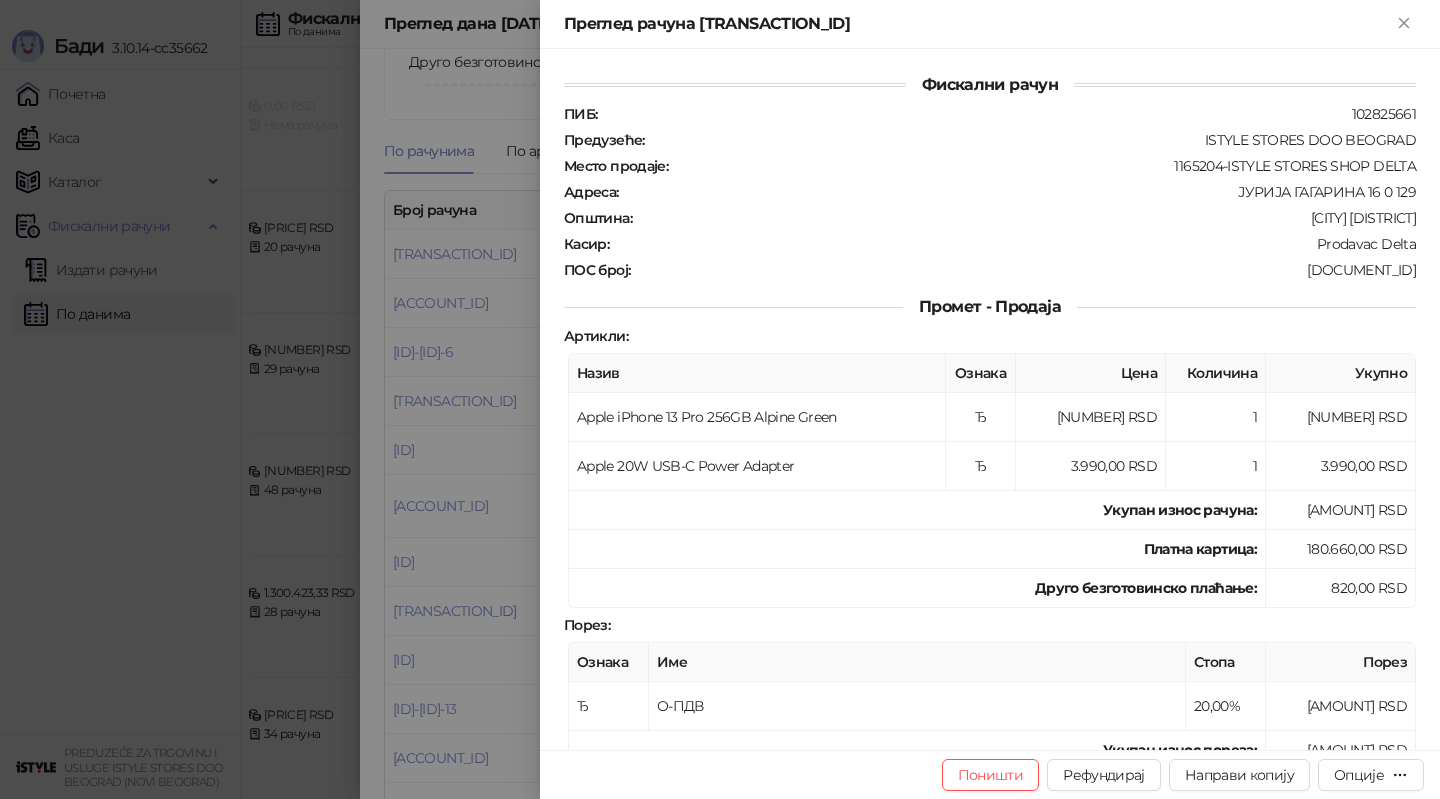 click at bounding box center (720, 399) 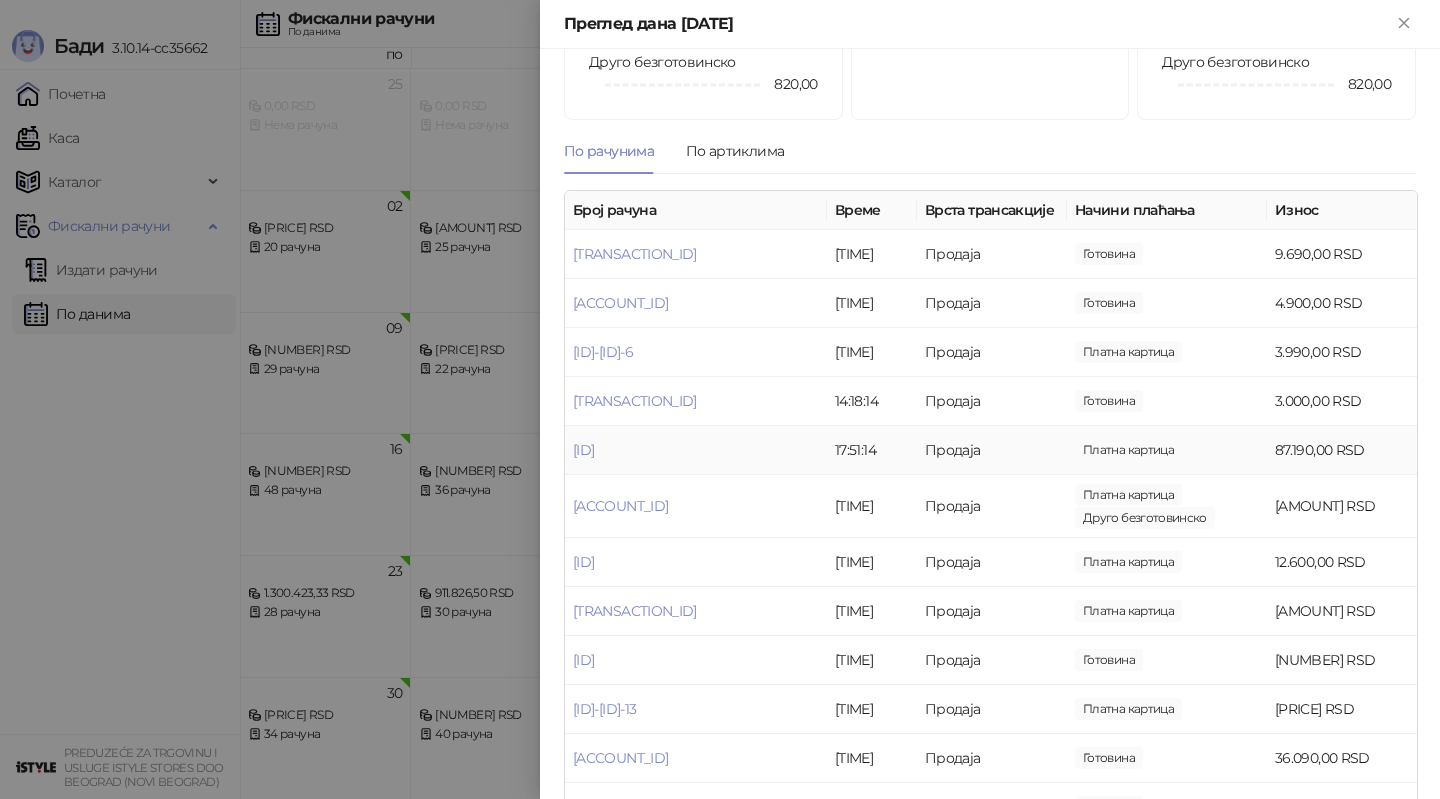 scroll, scrollTop: 192, scrollLeft: 0, axis: vertical 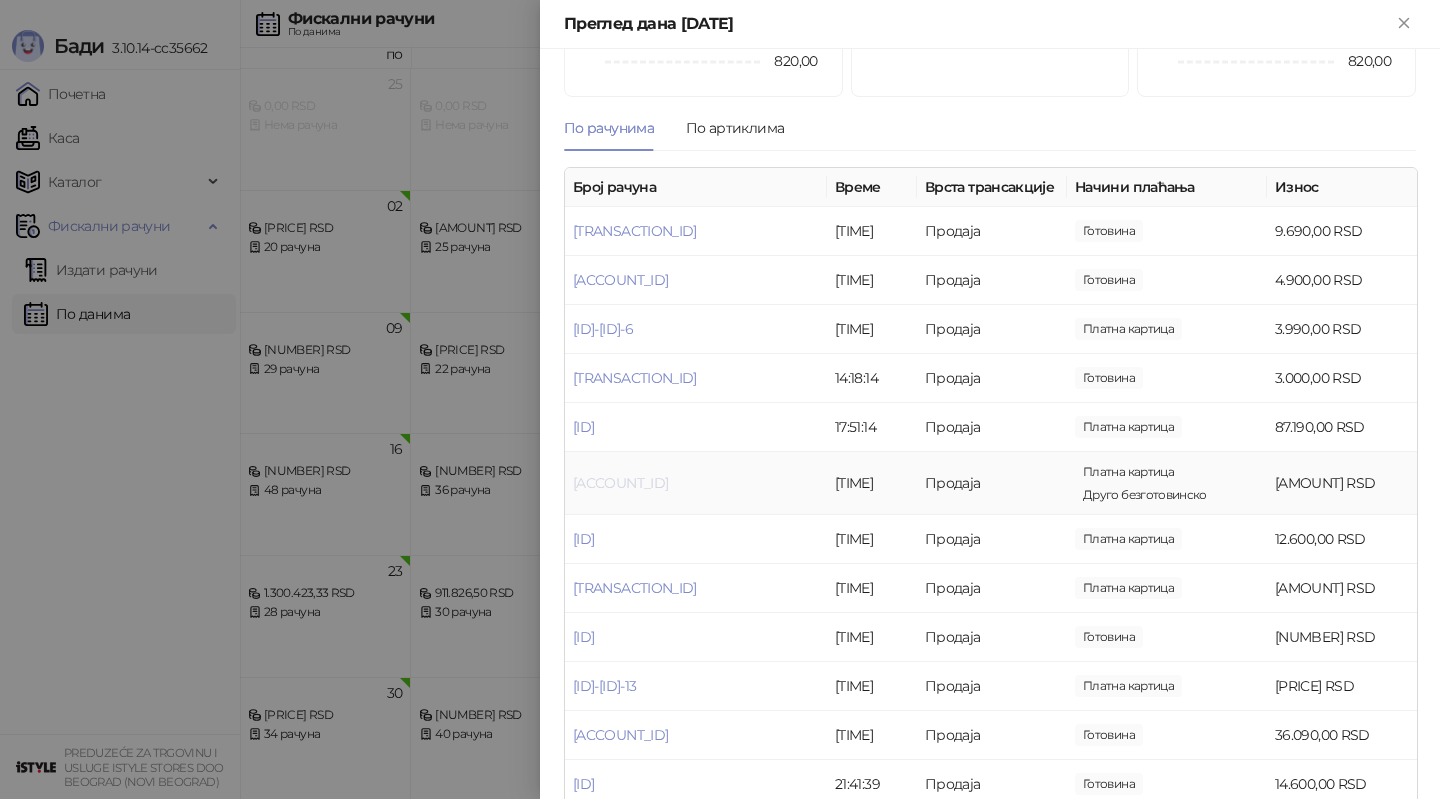 click on "[ACCOUNT_ID]" at bounding box center (620, 483) 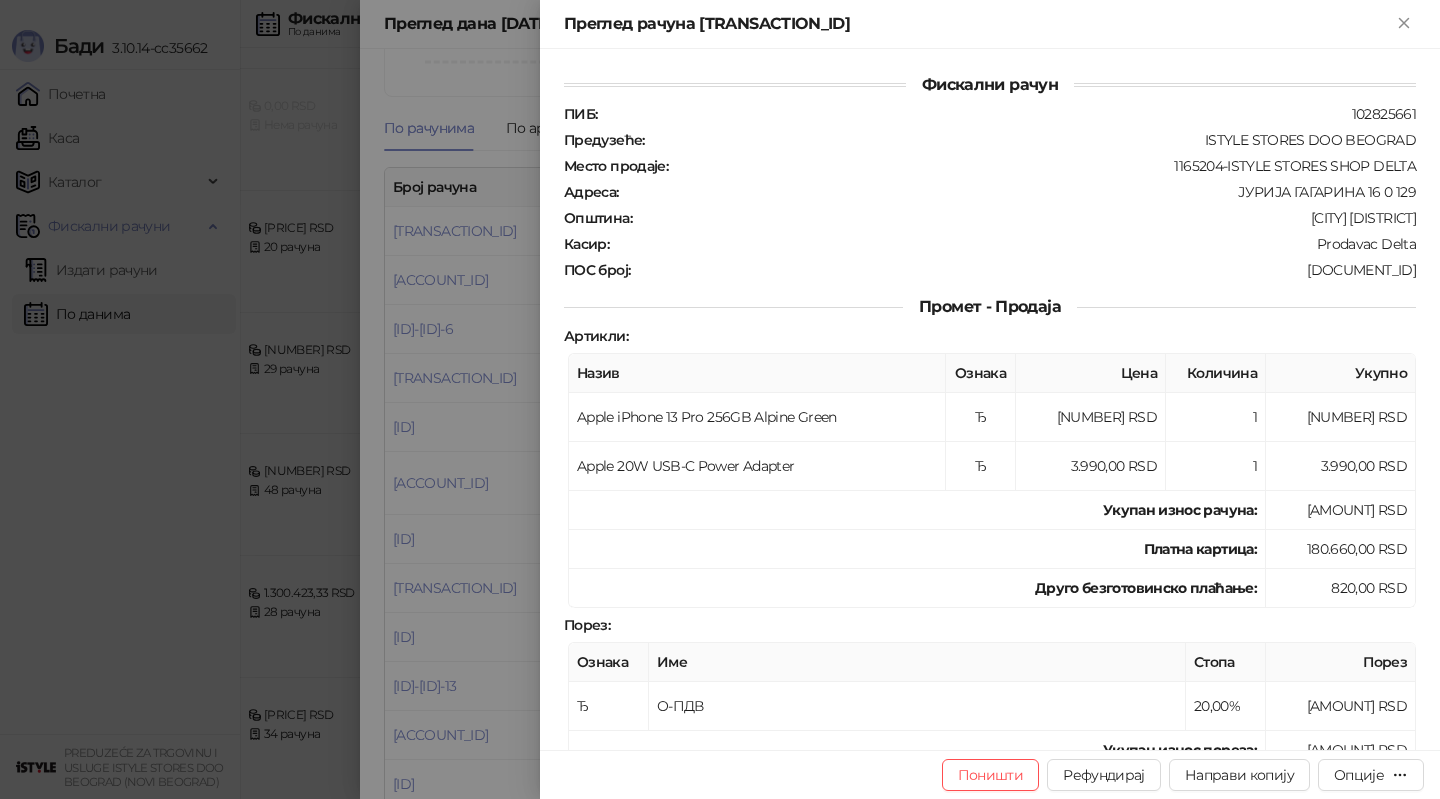 click at bounding box center (720, 399) 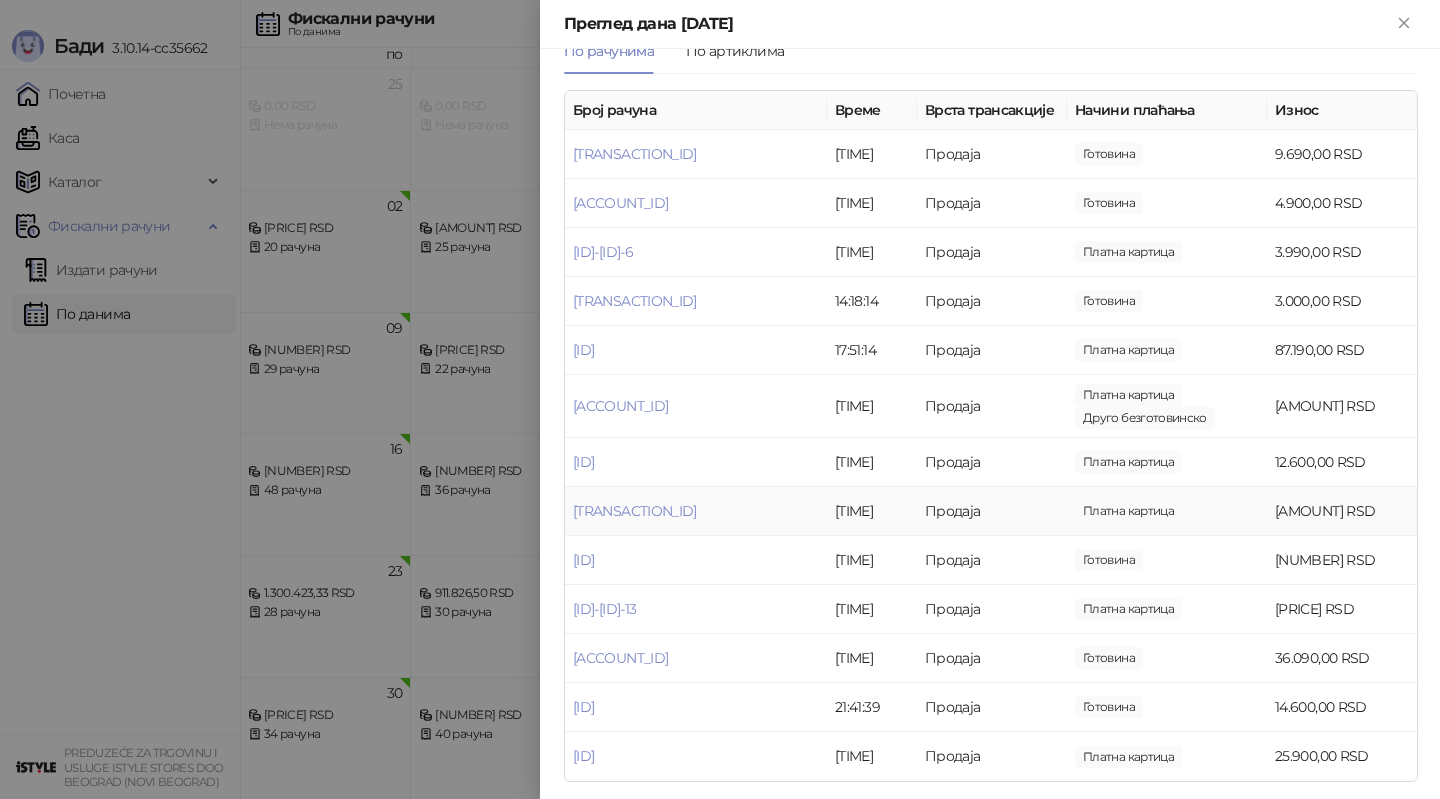scroll, scrollTop: 275, scrollLeft: 0, axis: vertical 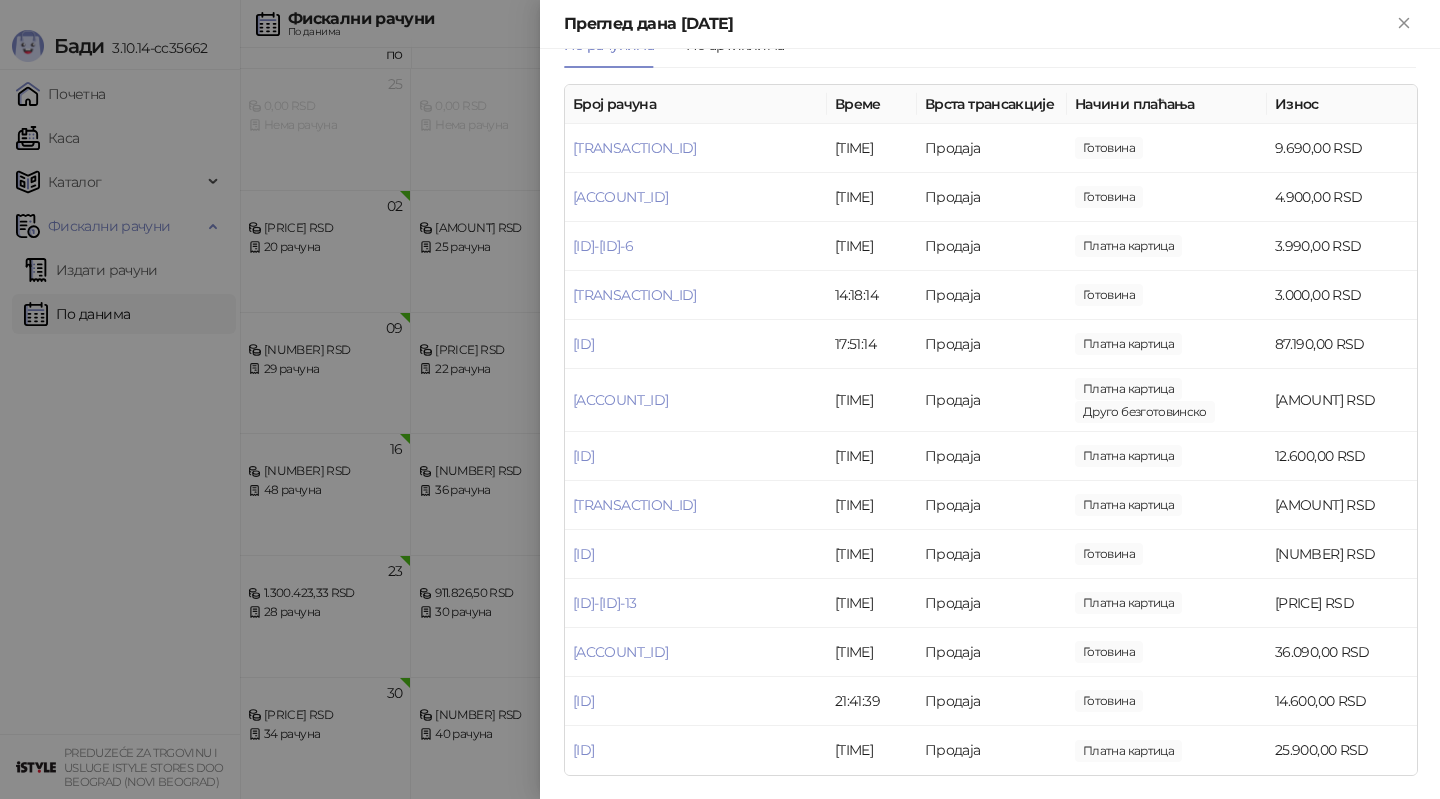 click at bounding box center (720, 399) 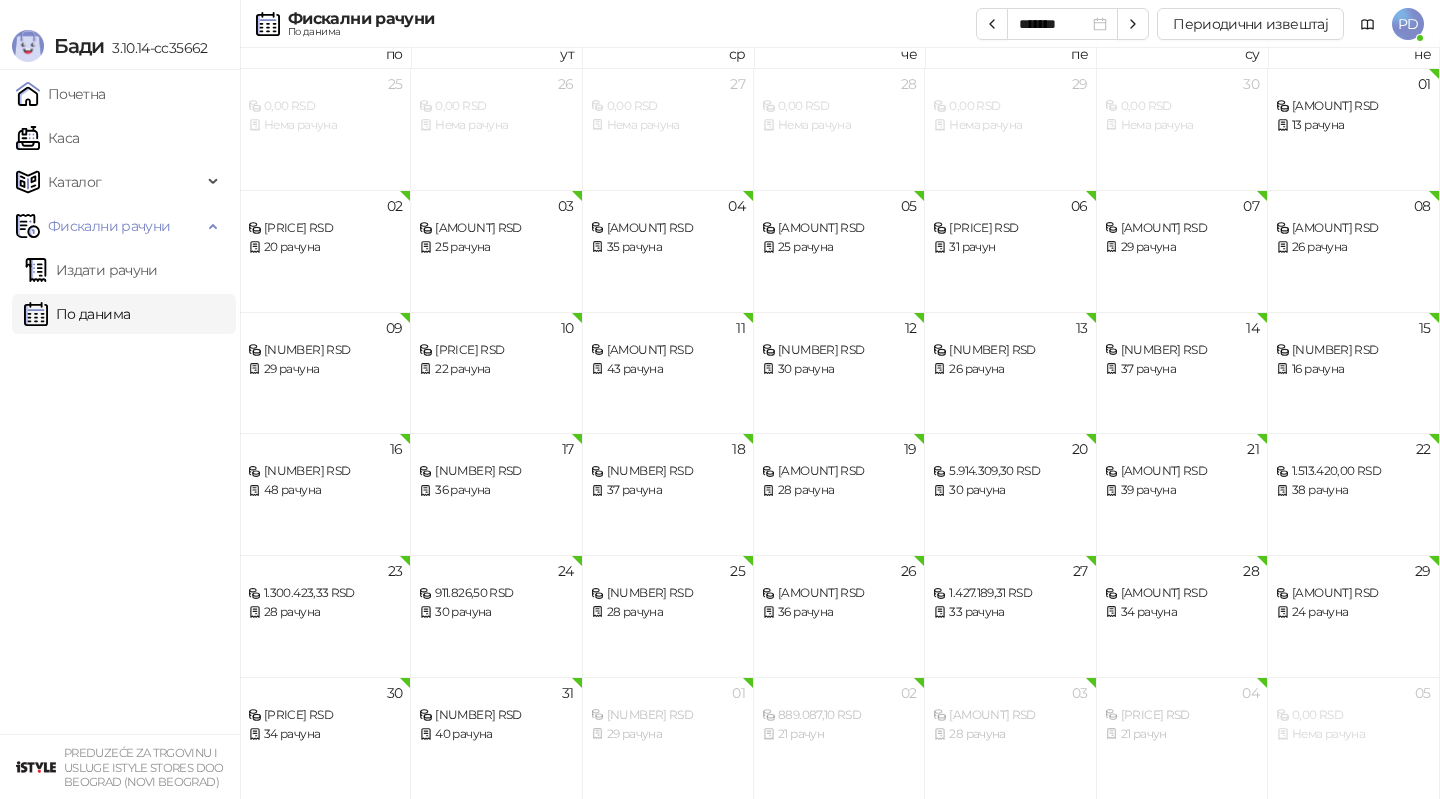 click on "пе" at bounding box center (1010, 52) 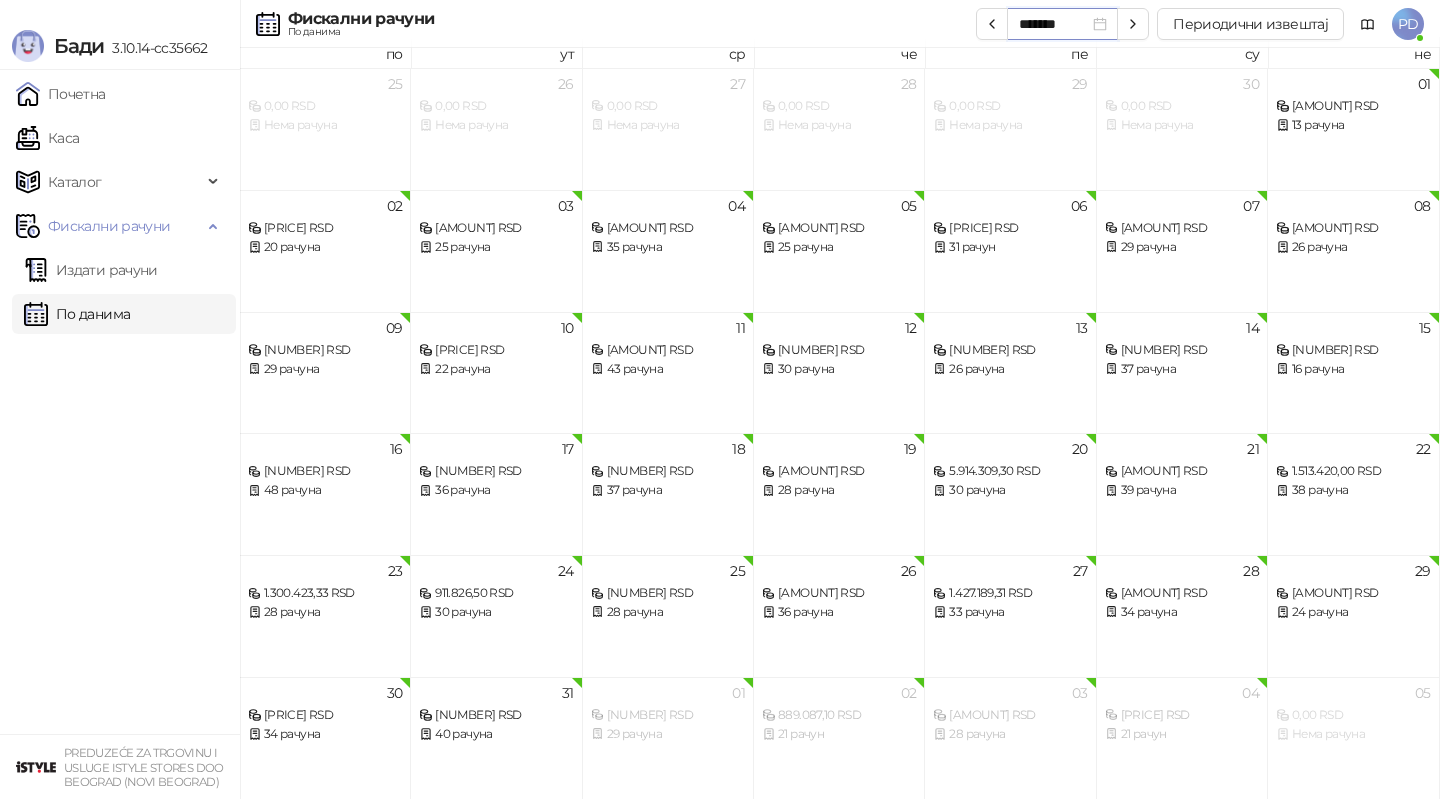 click on "*******" at bounding box center [1054, 24] 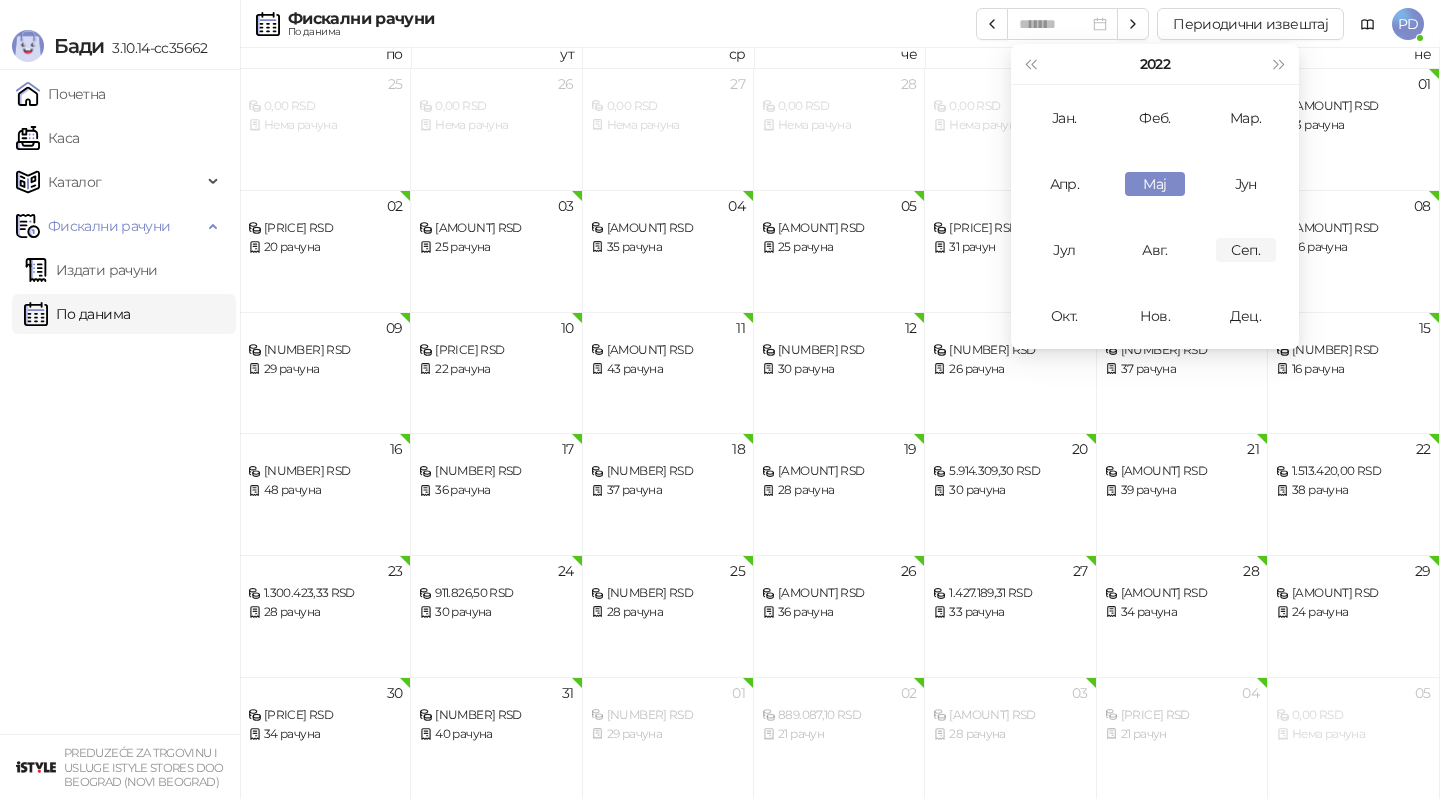 click on "Сеп." at bounding box center [1246, 250] 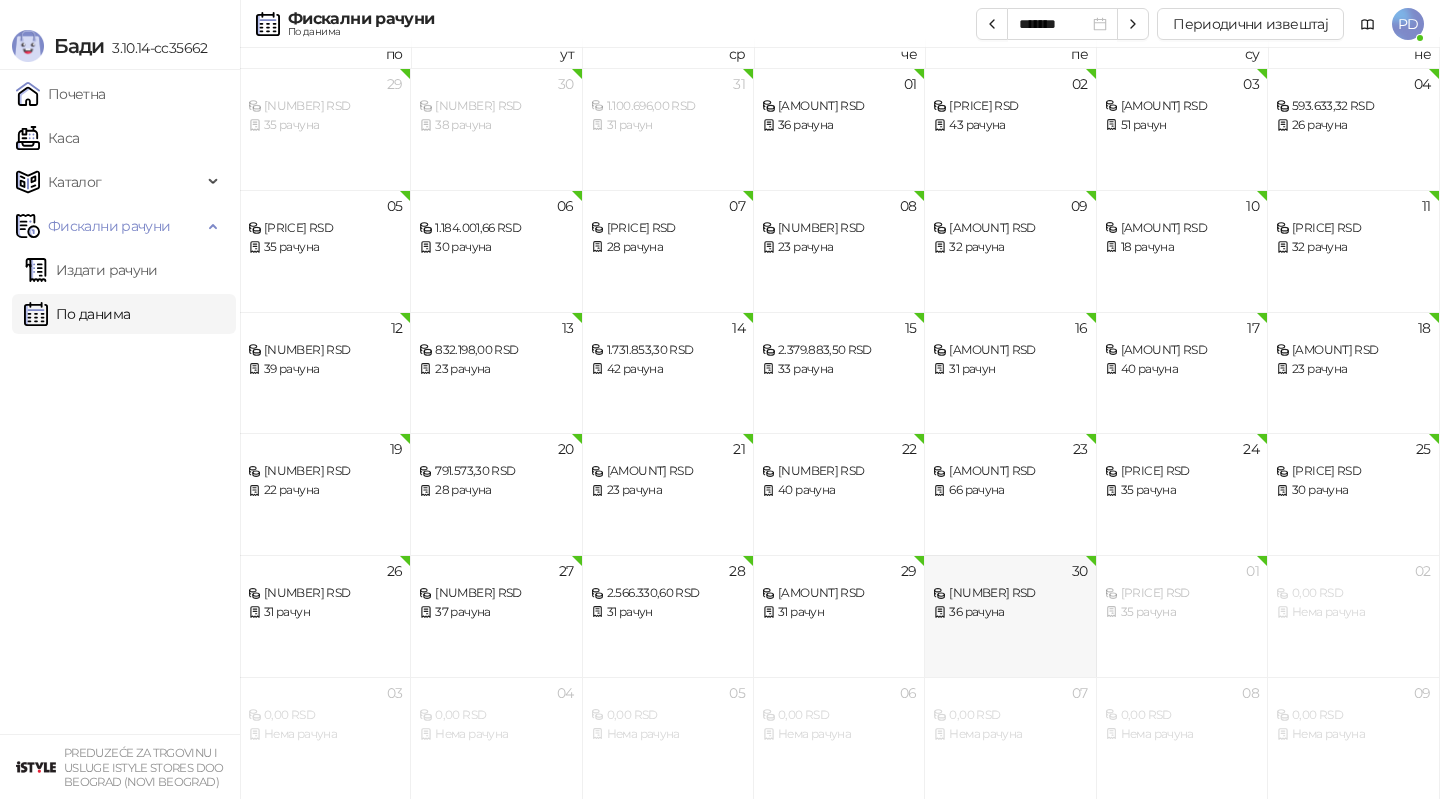 click on "30   [NUMBER] RSD   36 рачуна" at bounding box center [1010, 616] 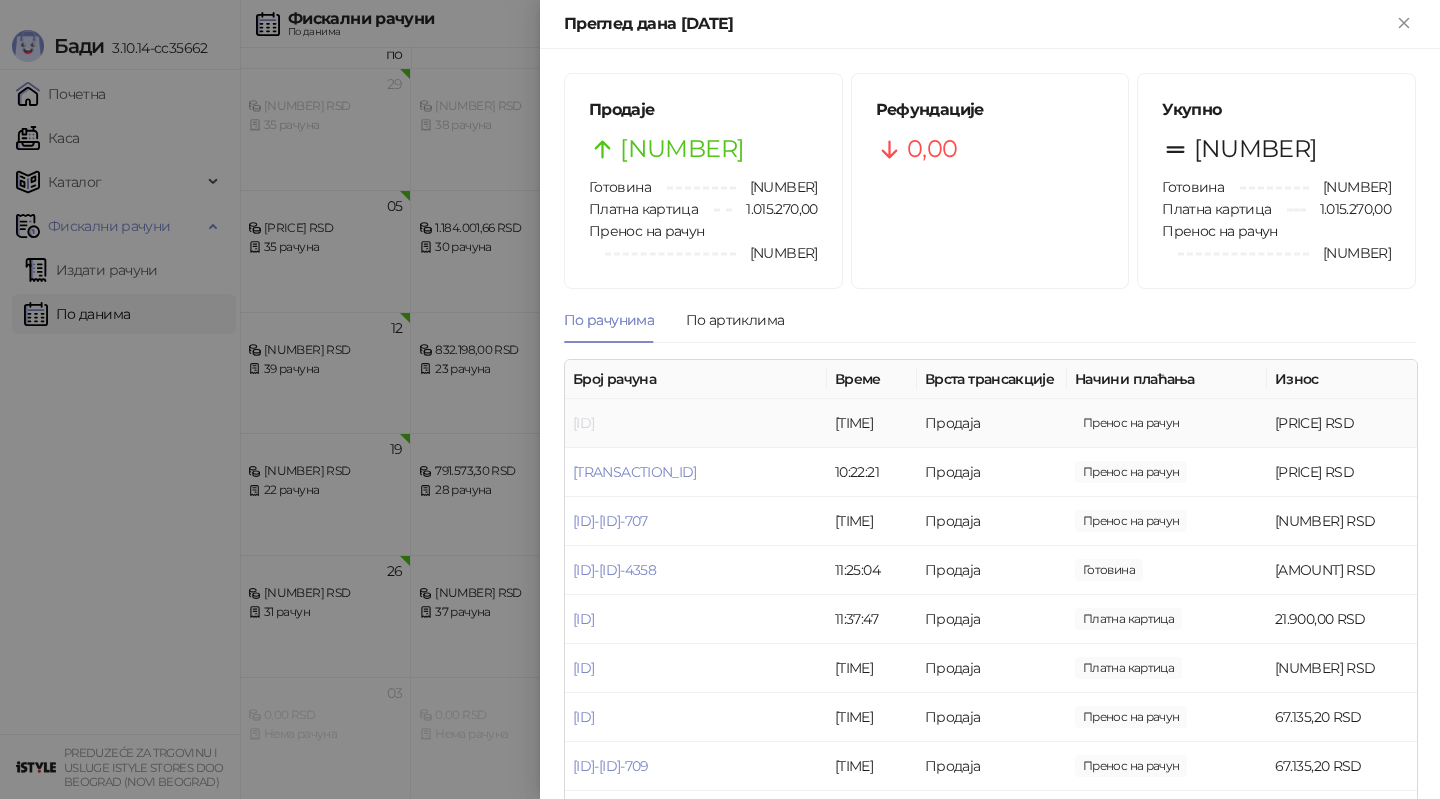 click on "[ID]" at bounding box center (583, 423) 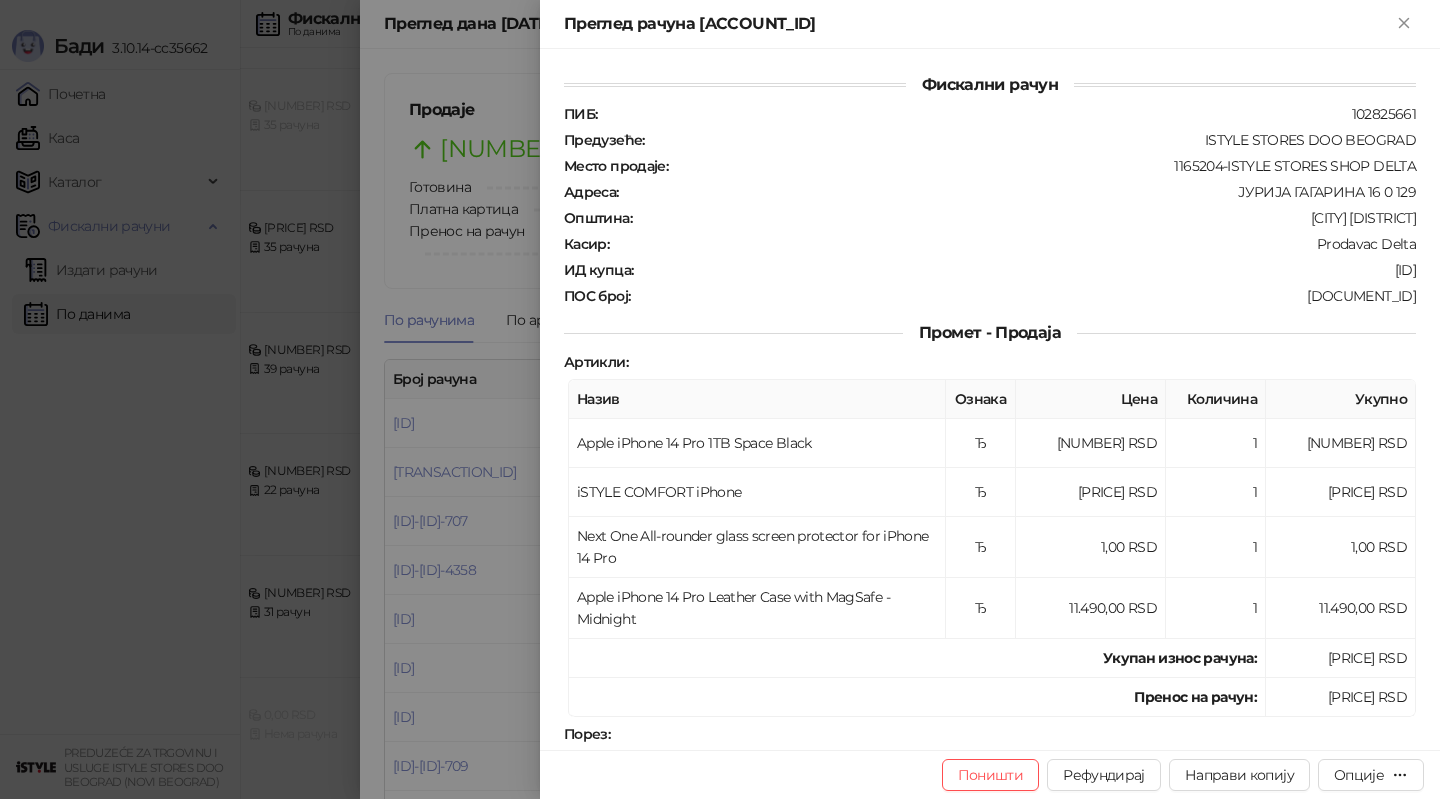 click at bounding box center (720, 399) 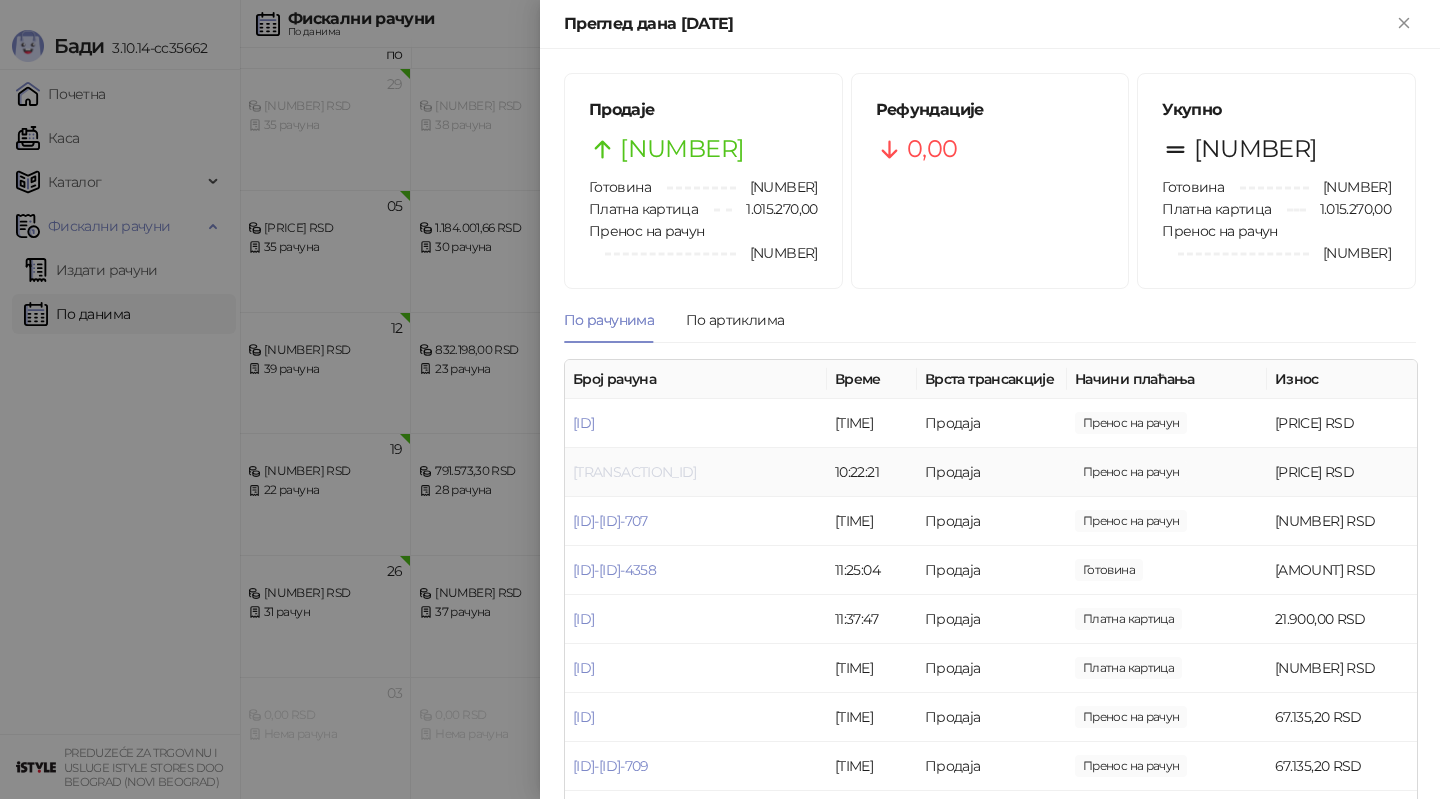 click on "[TRANSACTION_ID]" at bounding box center [635, 472] 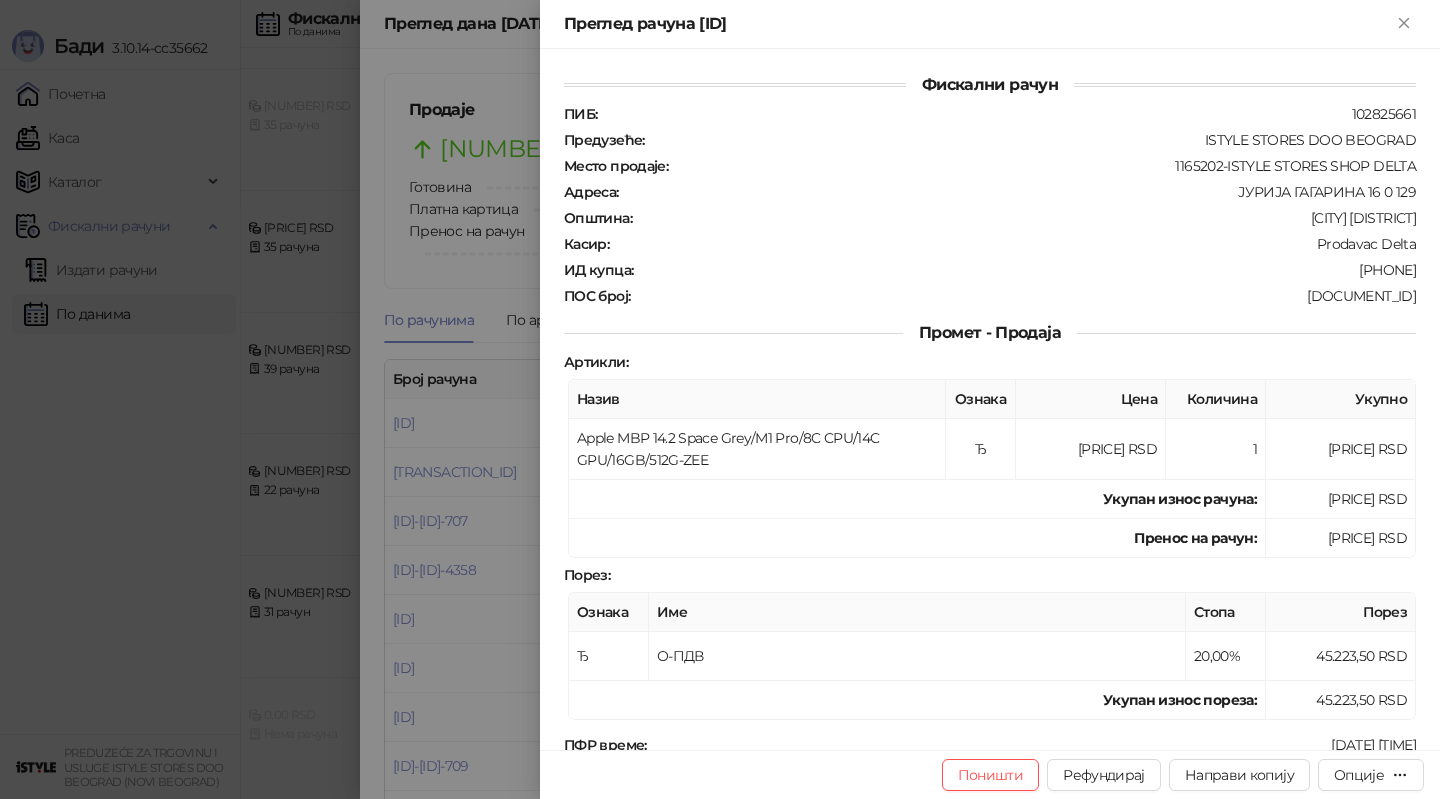 click at bounding box center [720, 399] 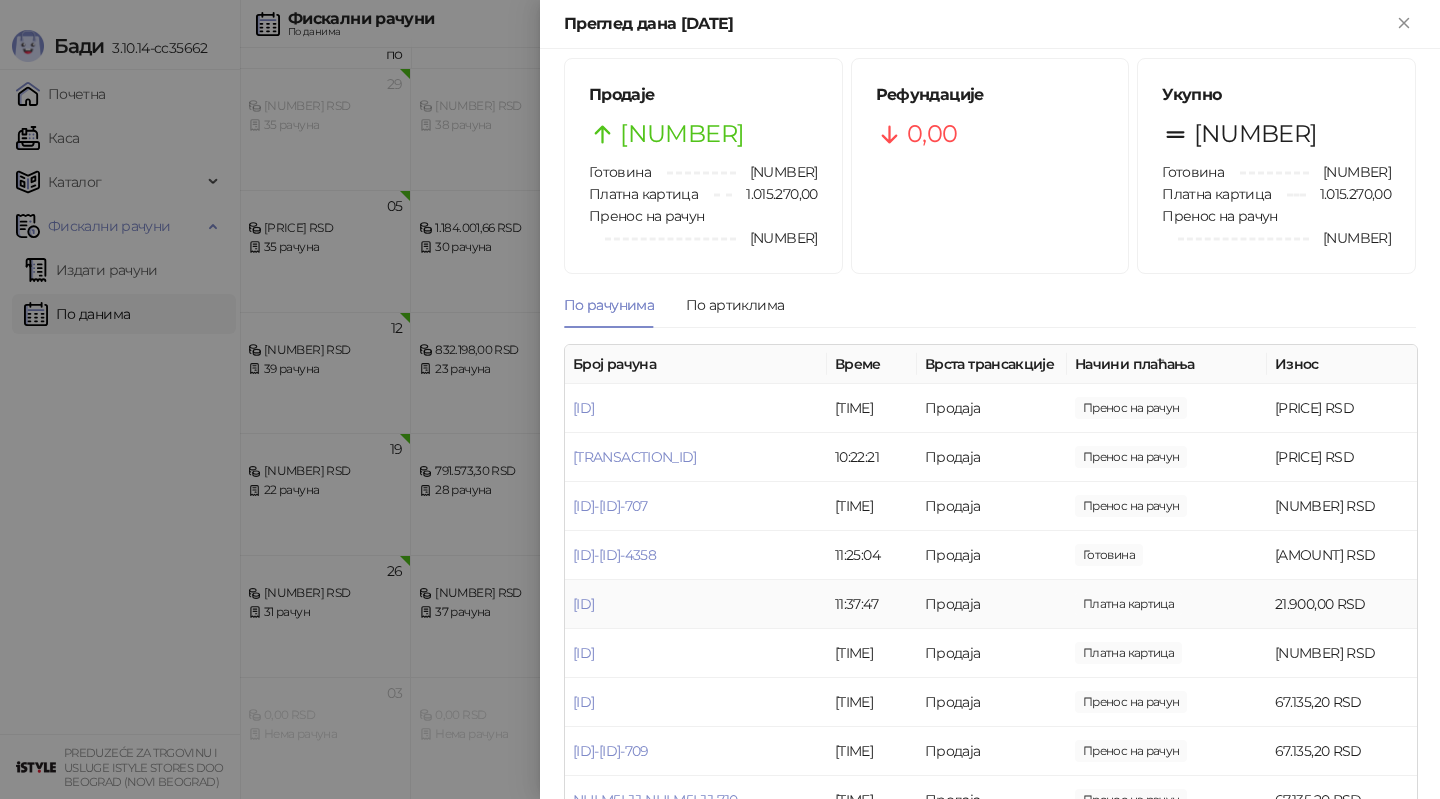 scroll, scrollTop: 19, scrollLeft: 0, axis: vertical 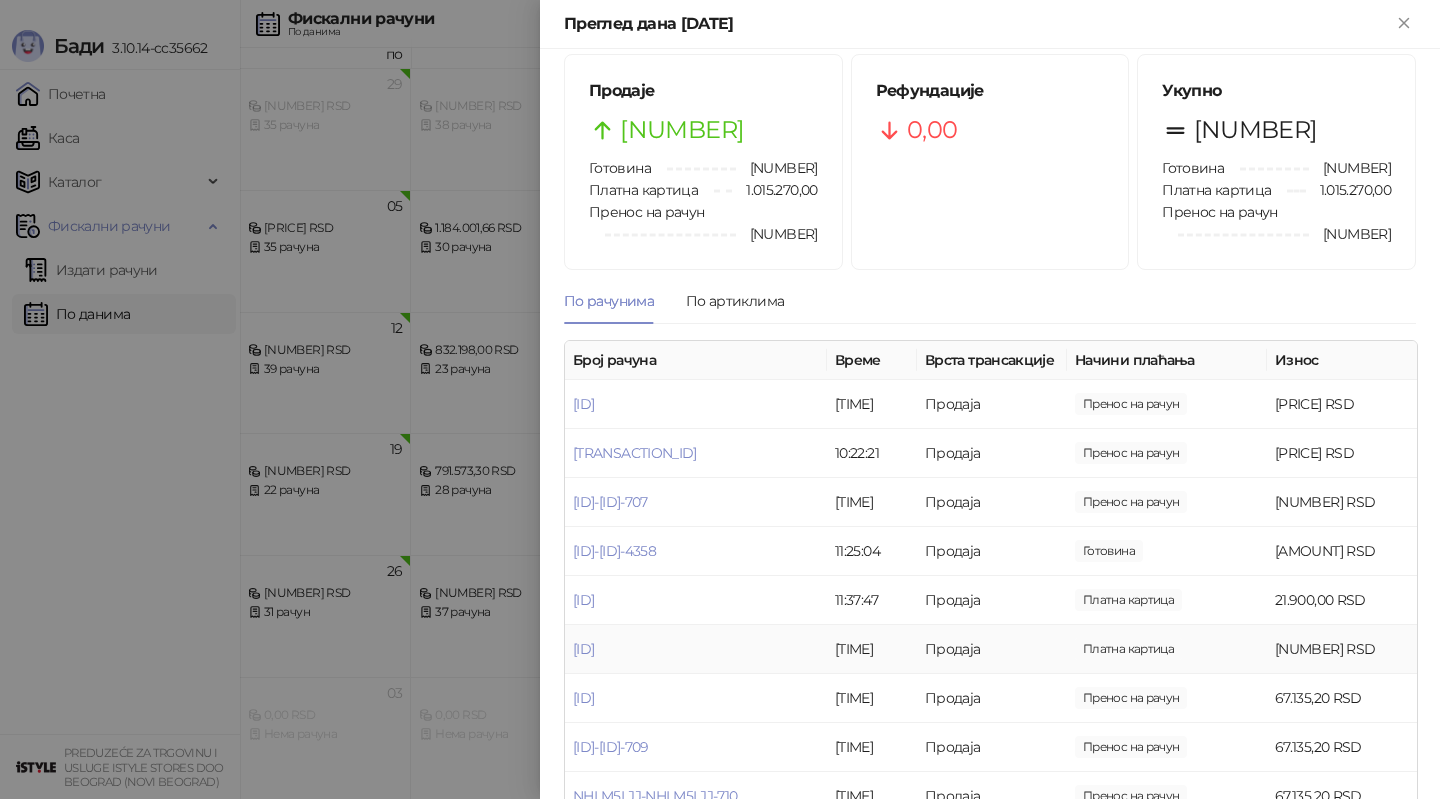 click on "[ID]" at bounding box center [696, 649] 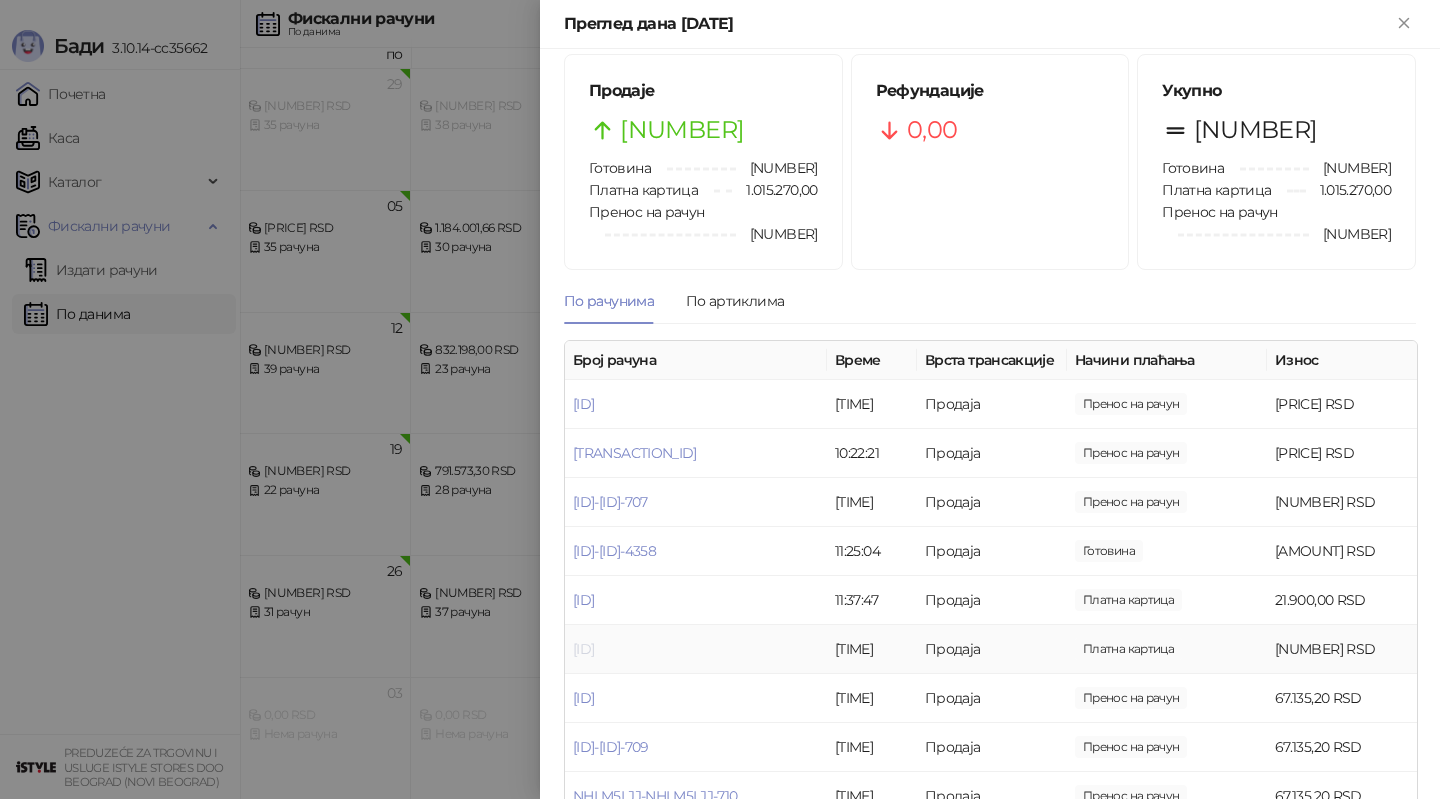 click on "[ID]" at bounding box center (583, 649) 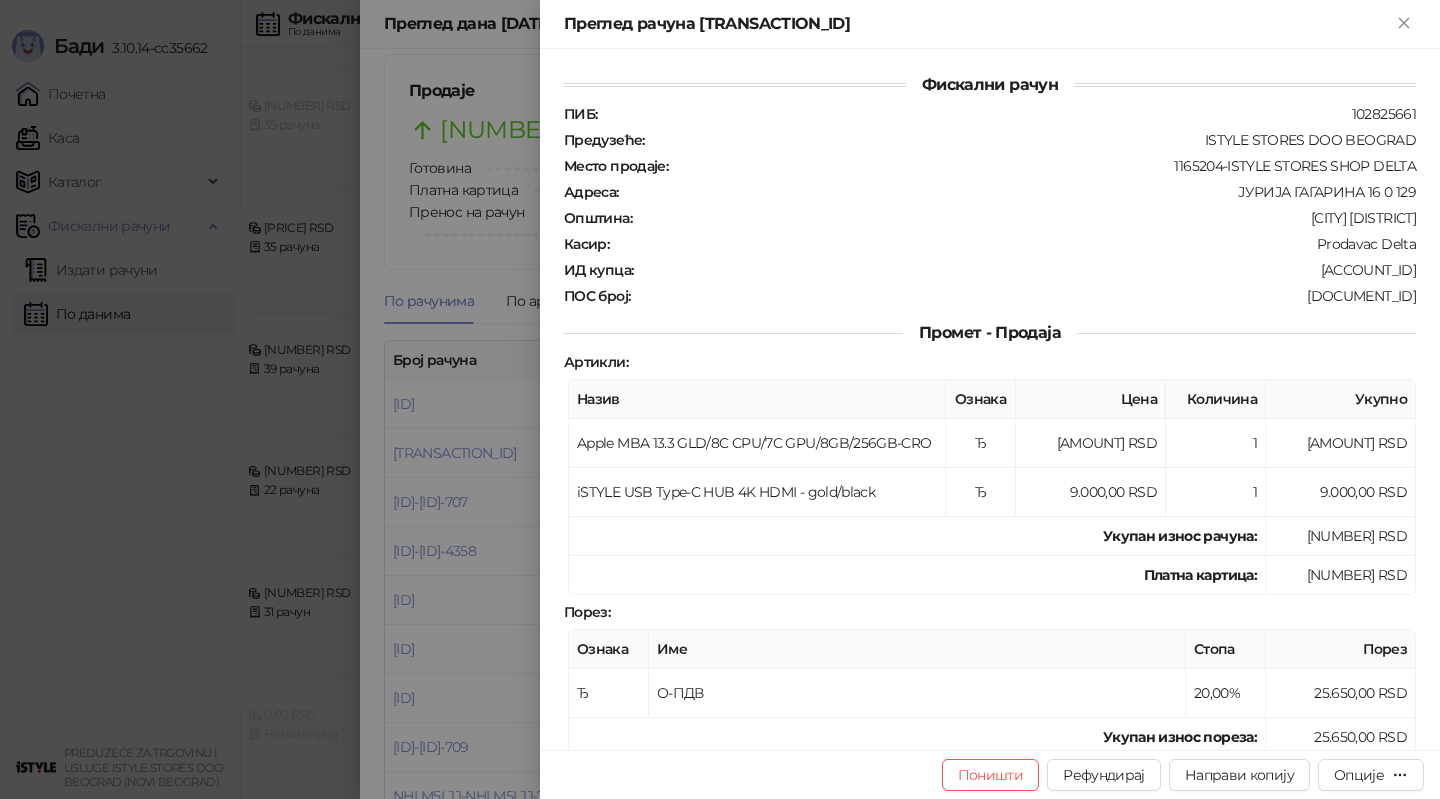 click at bounding box center (720, 399) 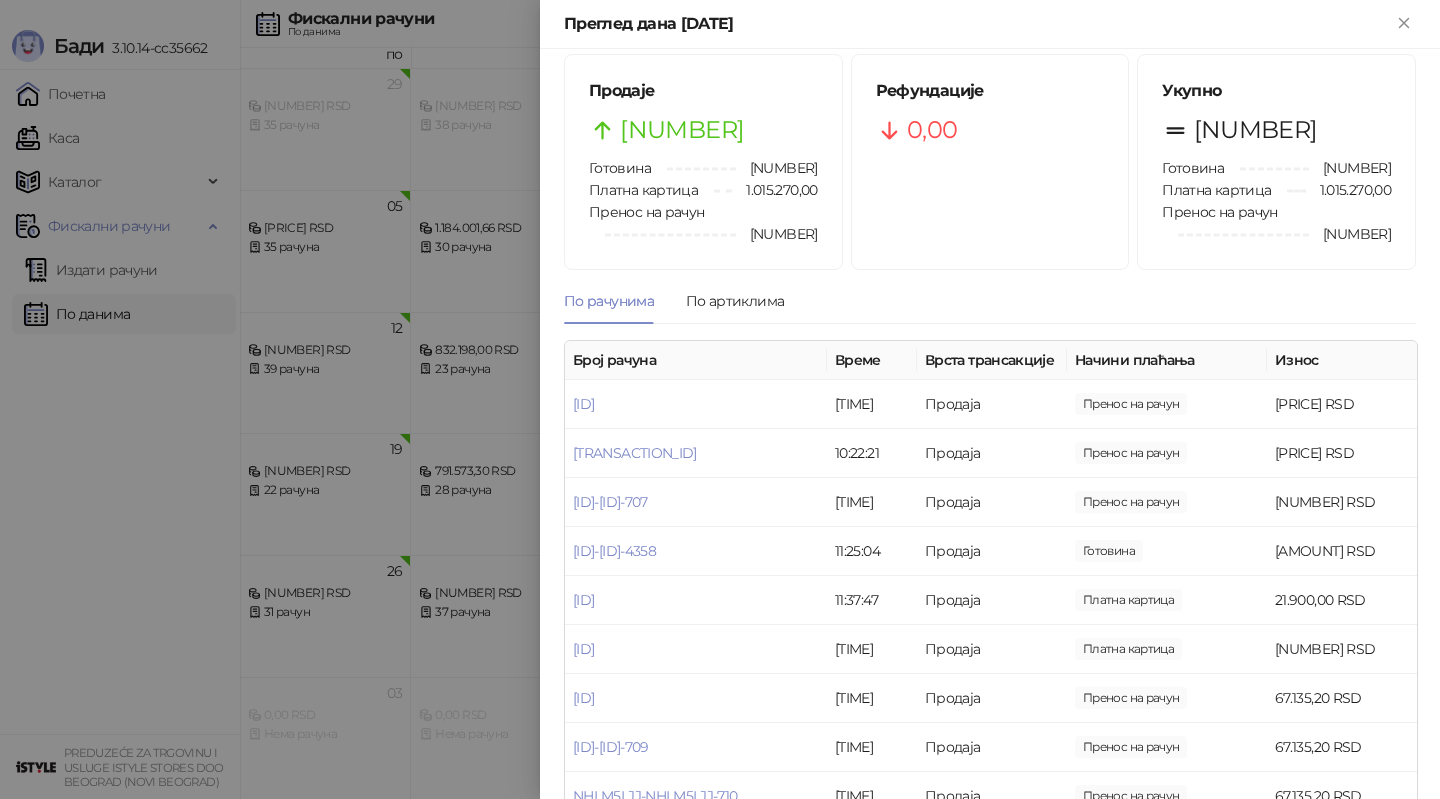 click at bounding box center [720, 399] 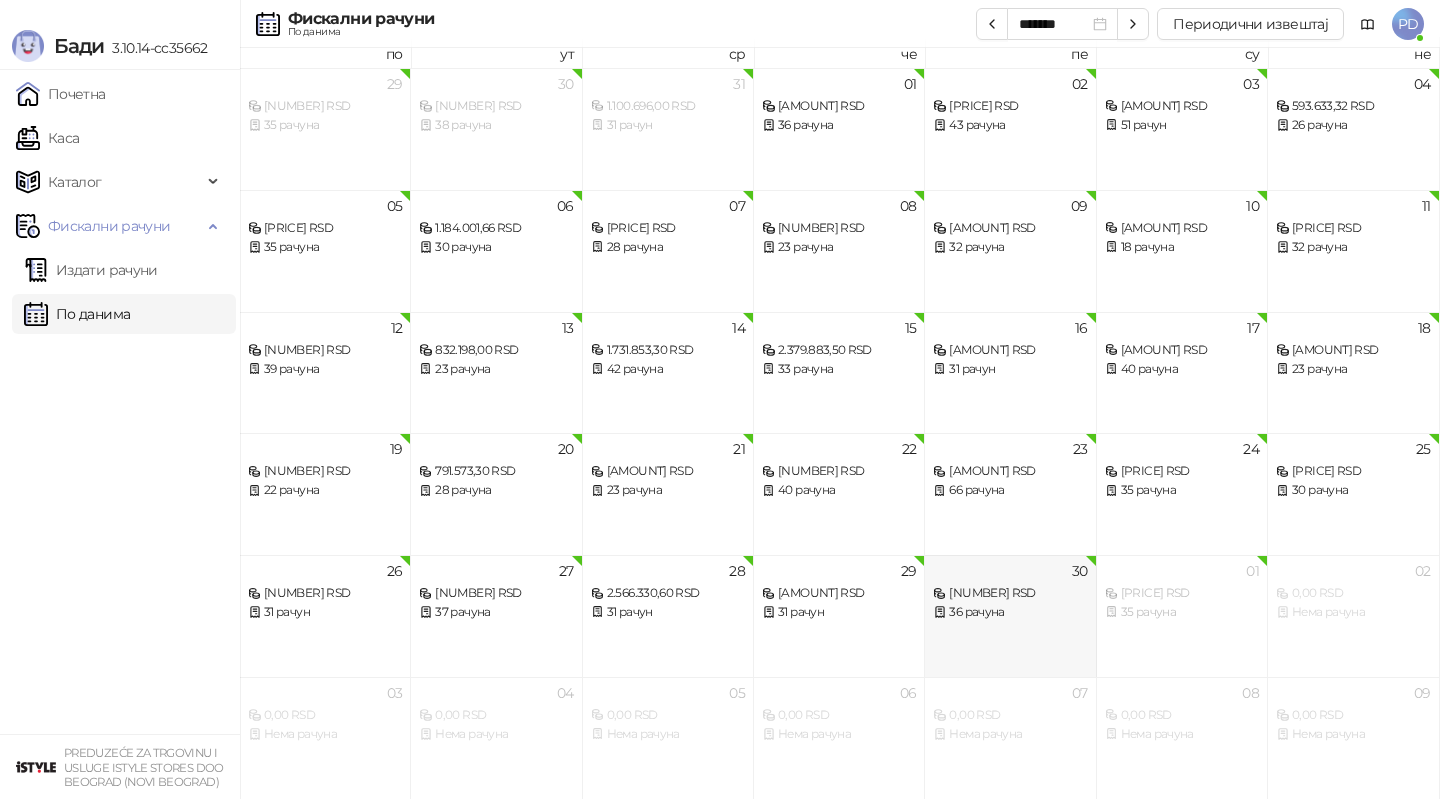 click on "30   [NUMBER] RSD   36 рачуна" at bounding box center [1010, 616] 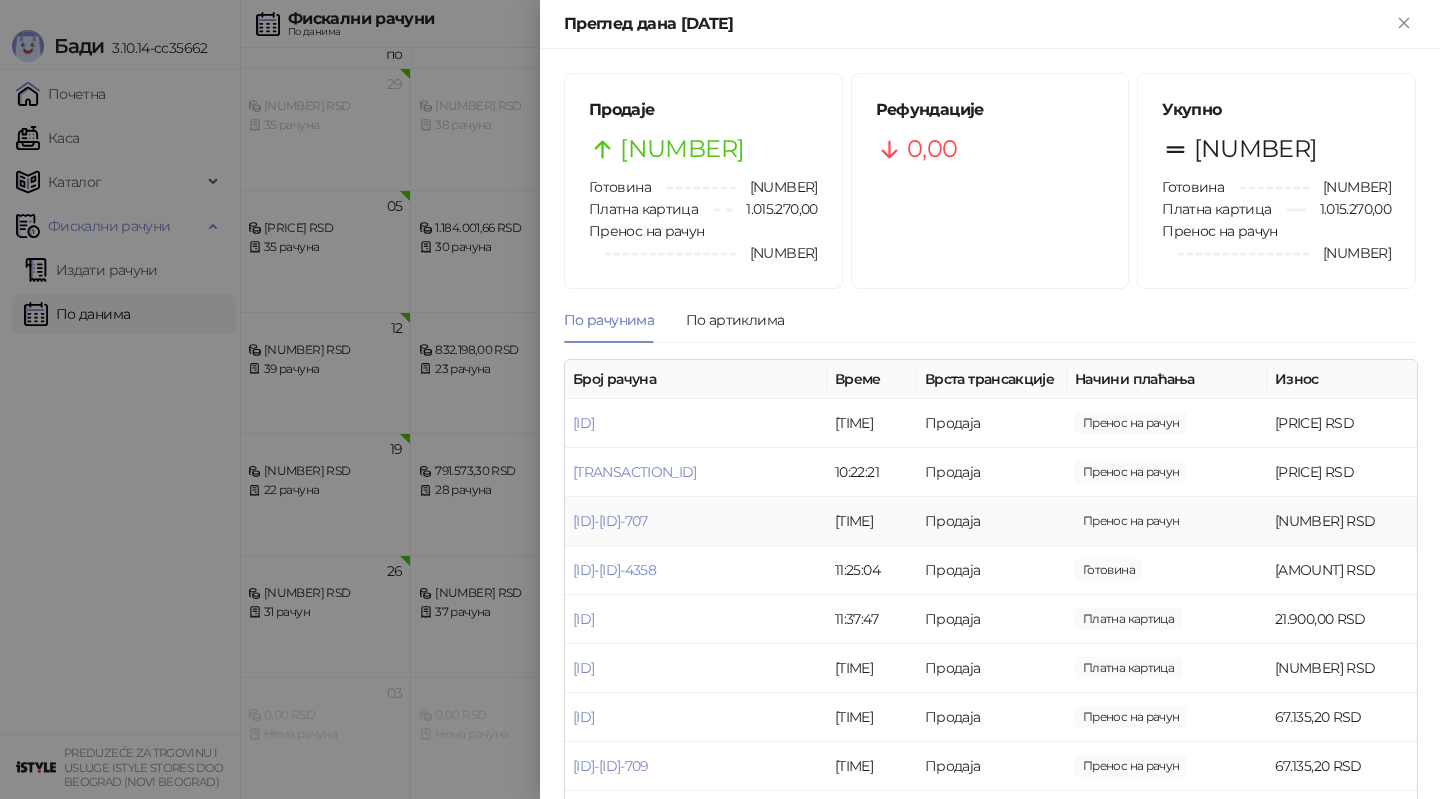 scroll, scrollTop: 6, scrollLeft: 0, axis: vertical 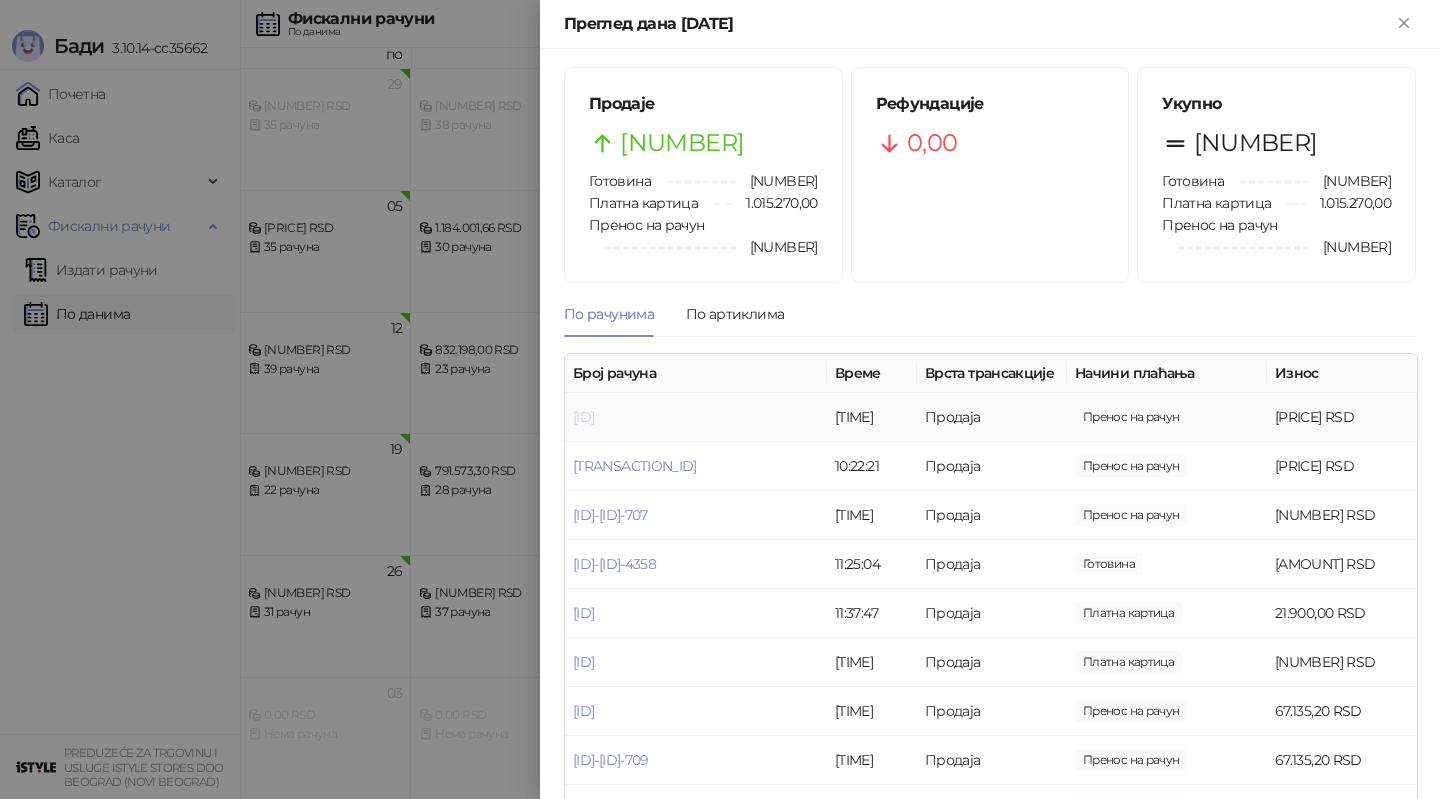 click on "[ID]" at bounding box center (583, 417) 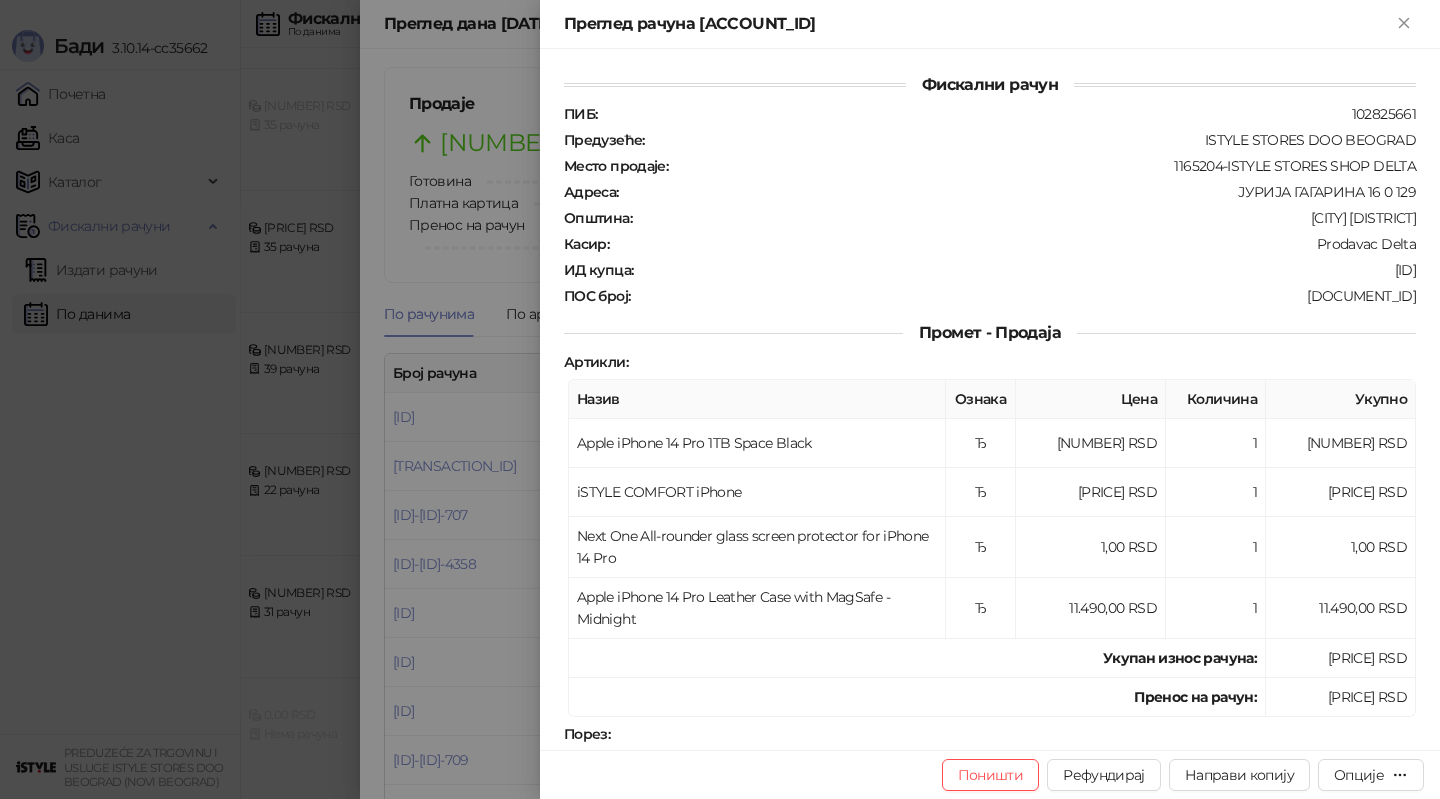 click at bounding box center (720, 399) 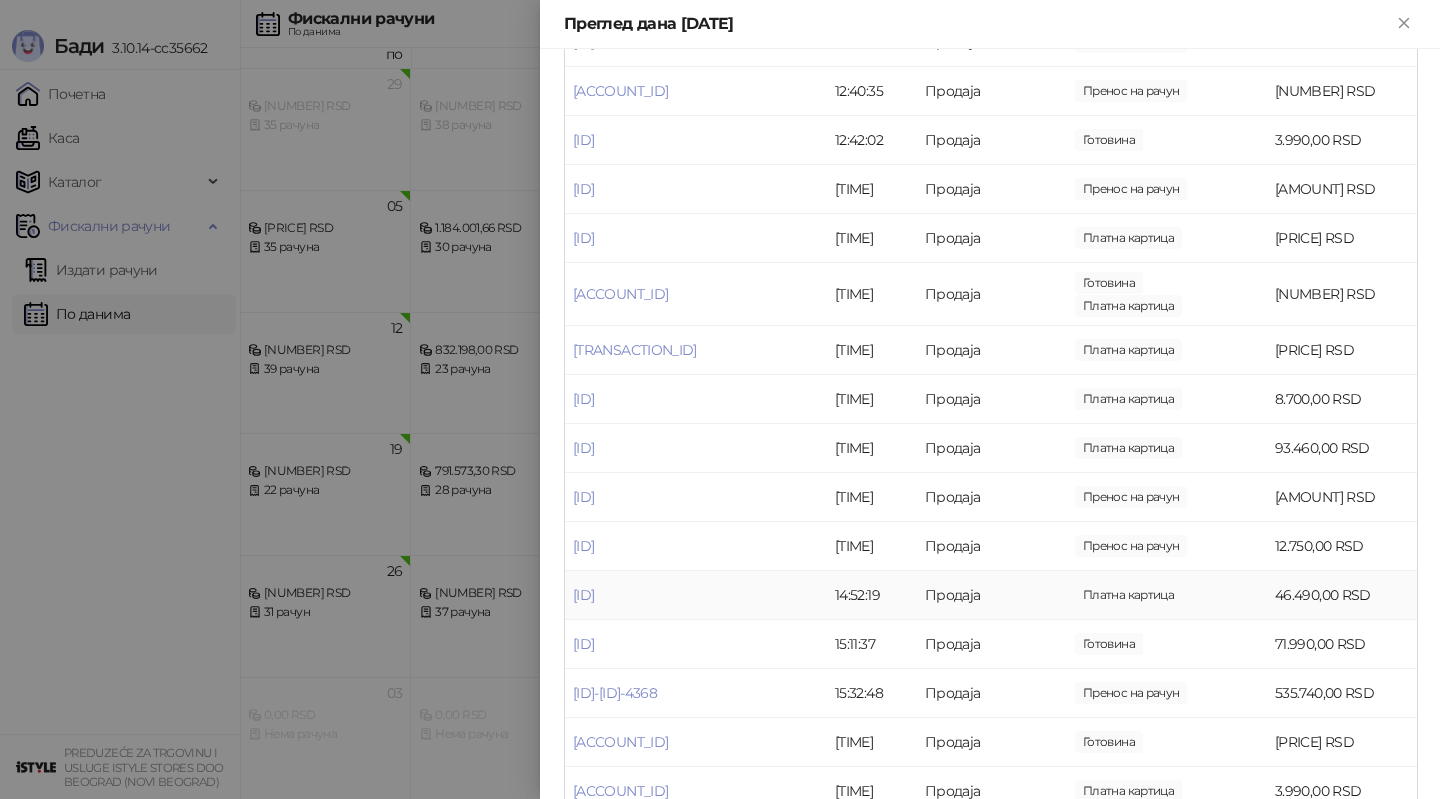 scroll, scrollTop: 961, scrollLeft: 0, axis: vertical 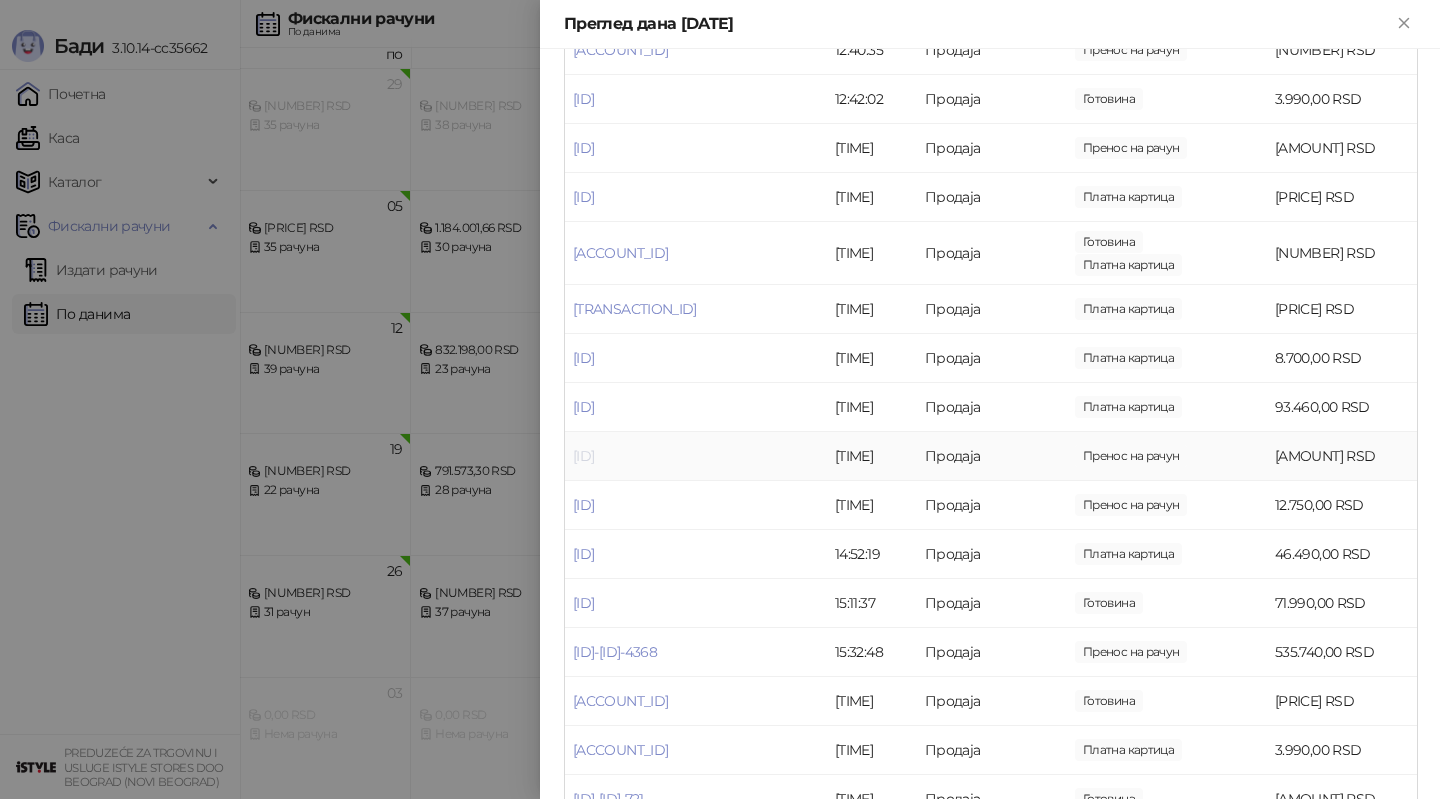 click on "[ID]" at bounding box center (583, 456) 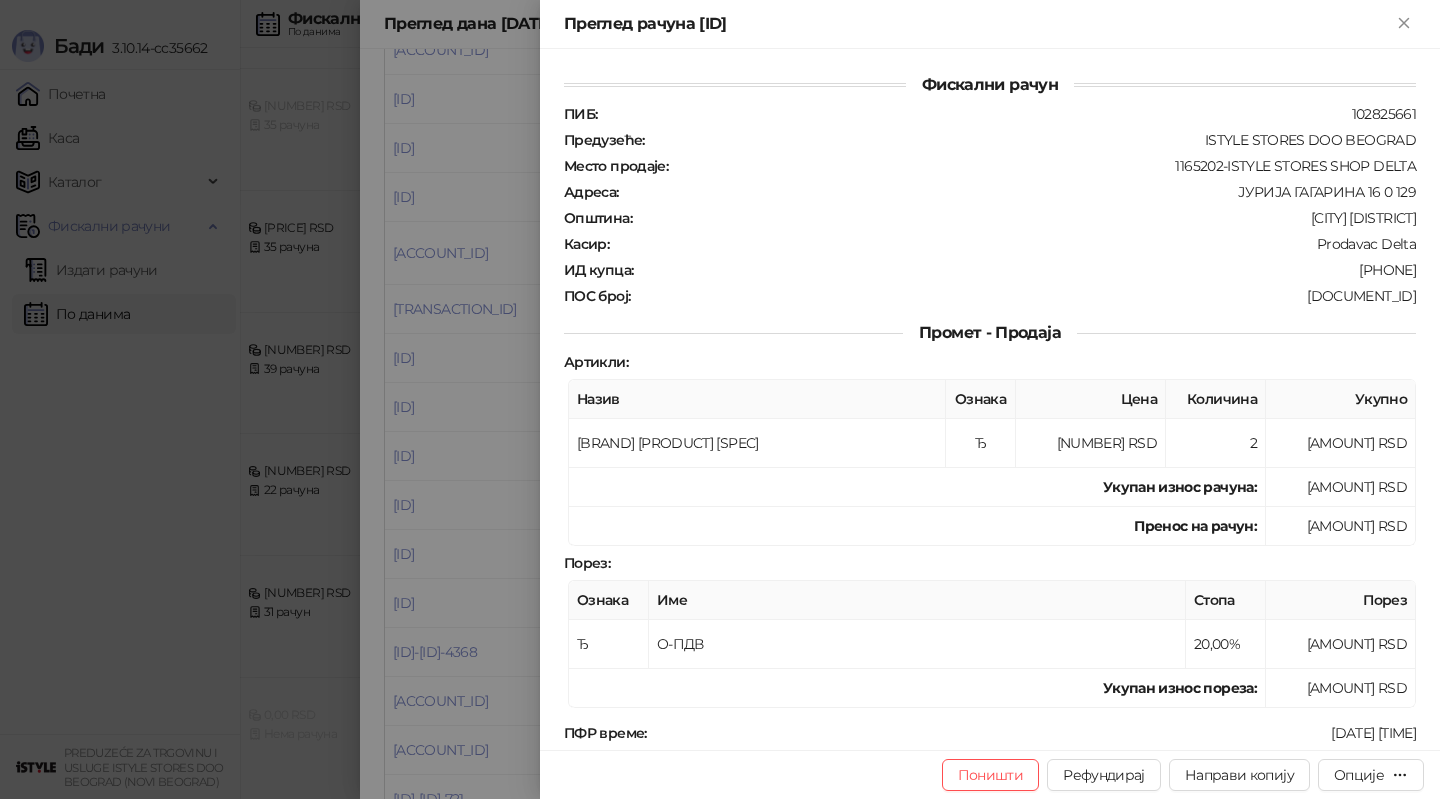 click at bounding box center (720, 399) 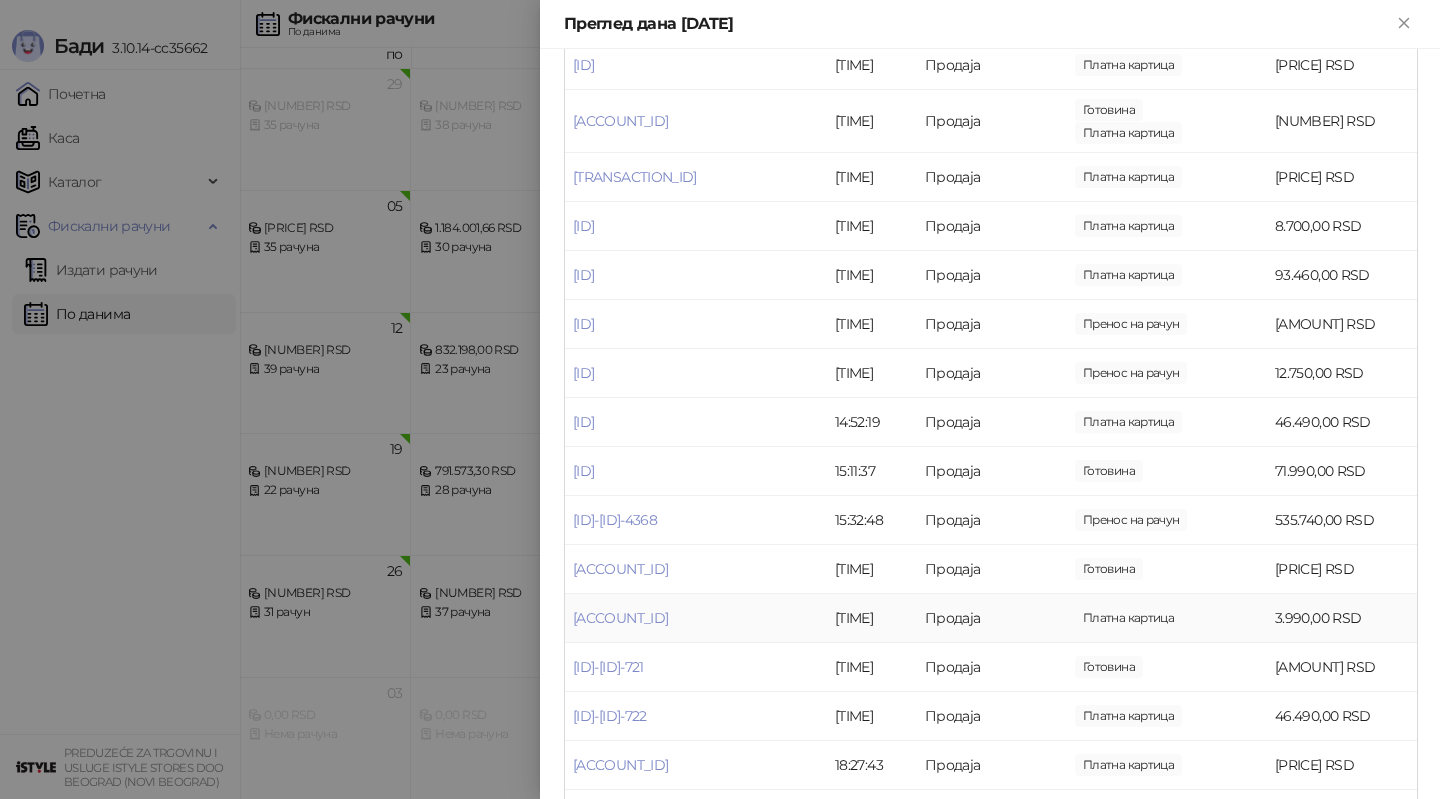 scroll, scrollTop: 1149, scrollLeft: 0, axis: vertical 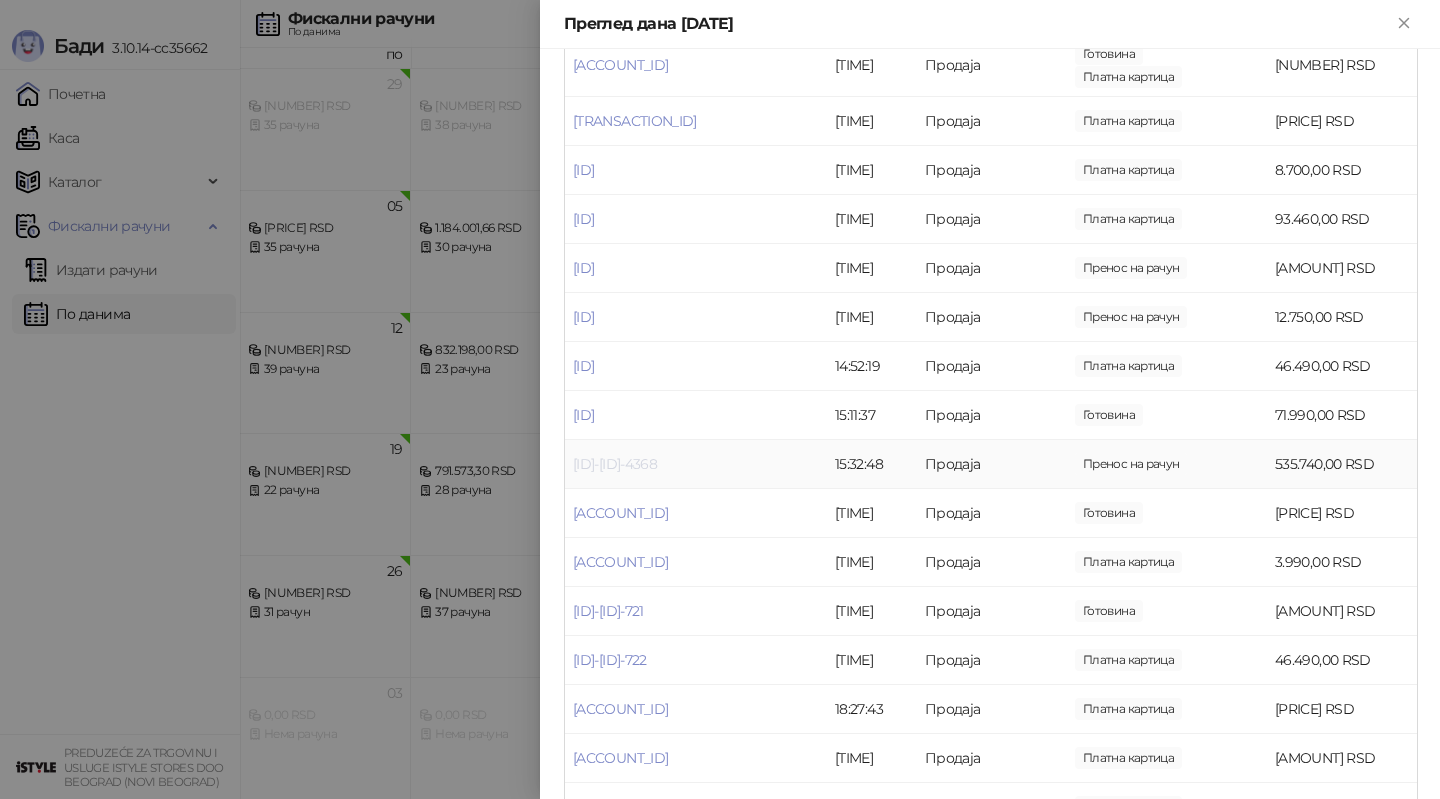 click on "[ID]-[ID]-4368" at bounding box center [615, 464] 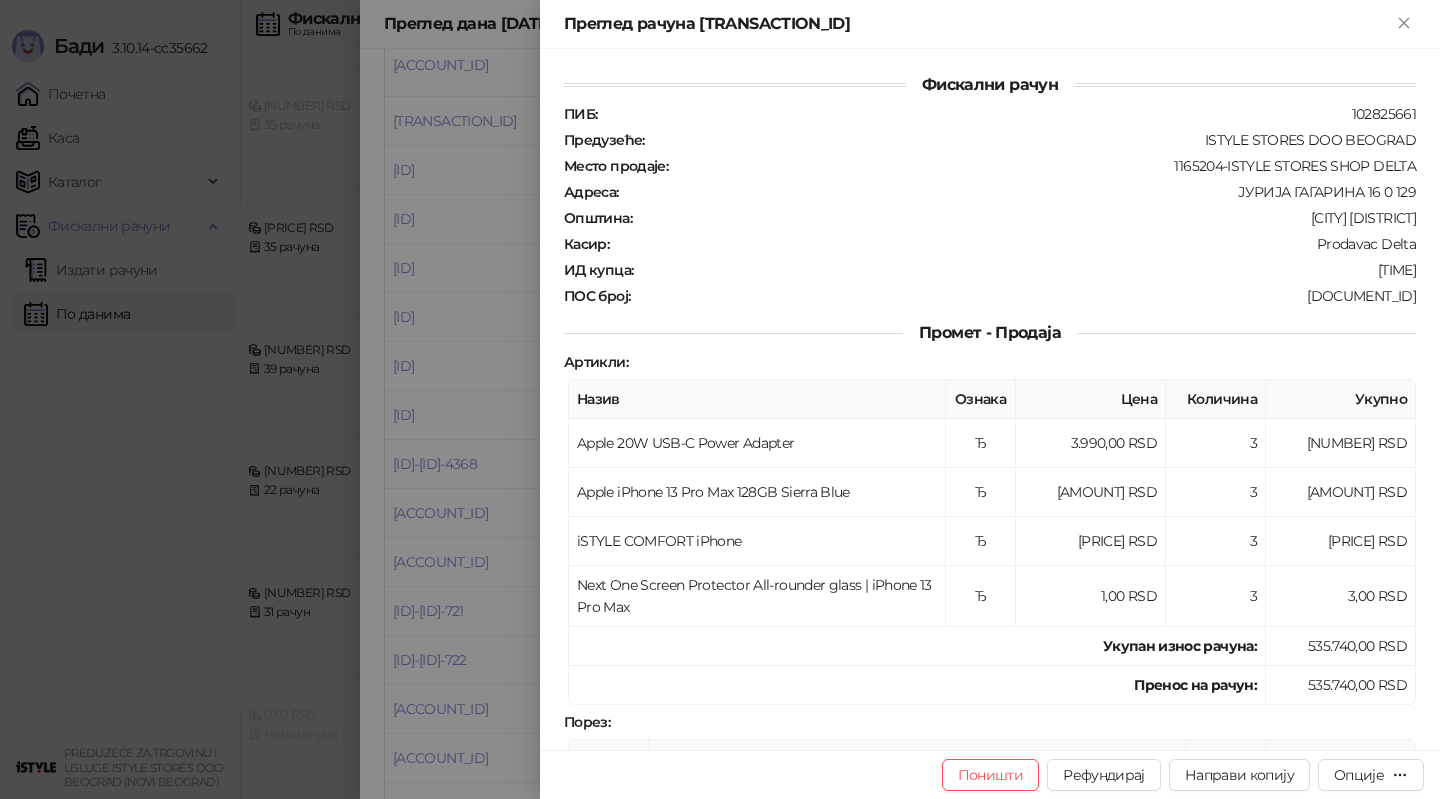 click at bounding box center [720, 399] 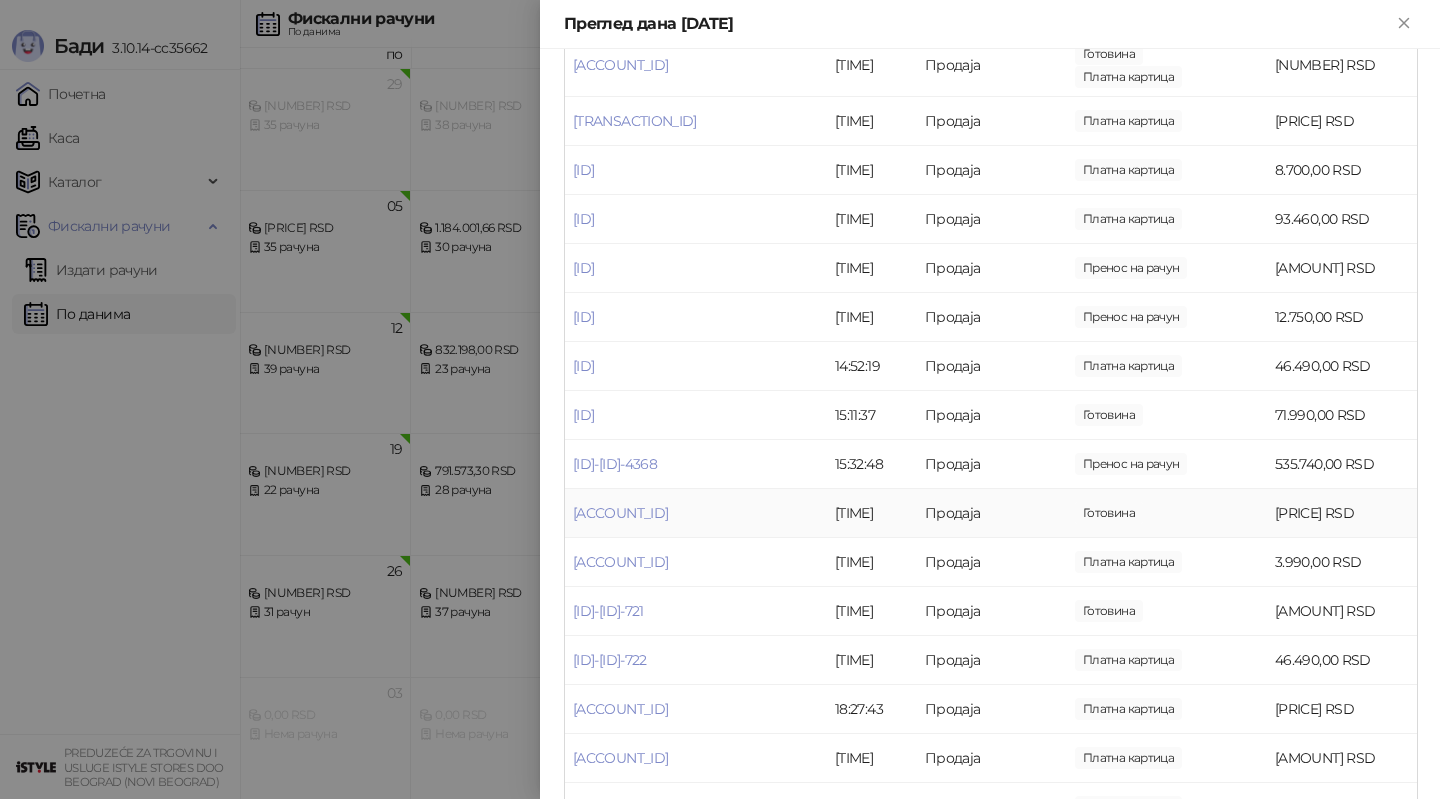 click on "[ACCOUNT_ID]" at bounding box center (696, 513) 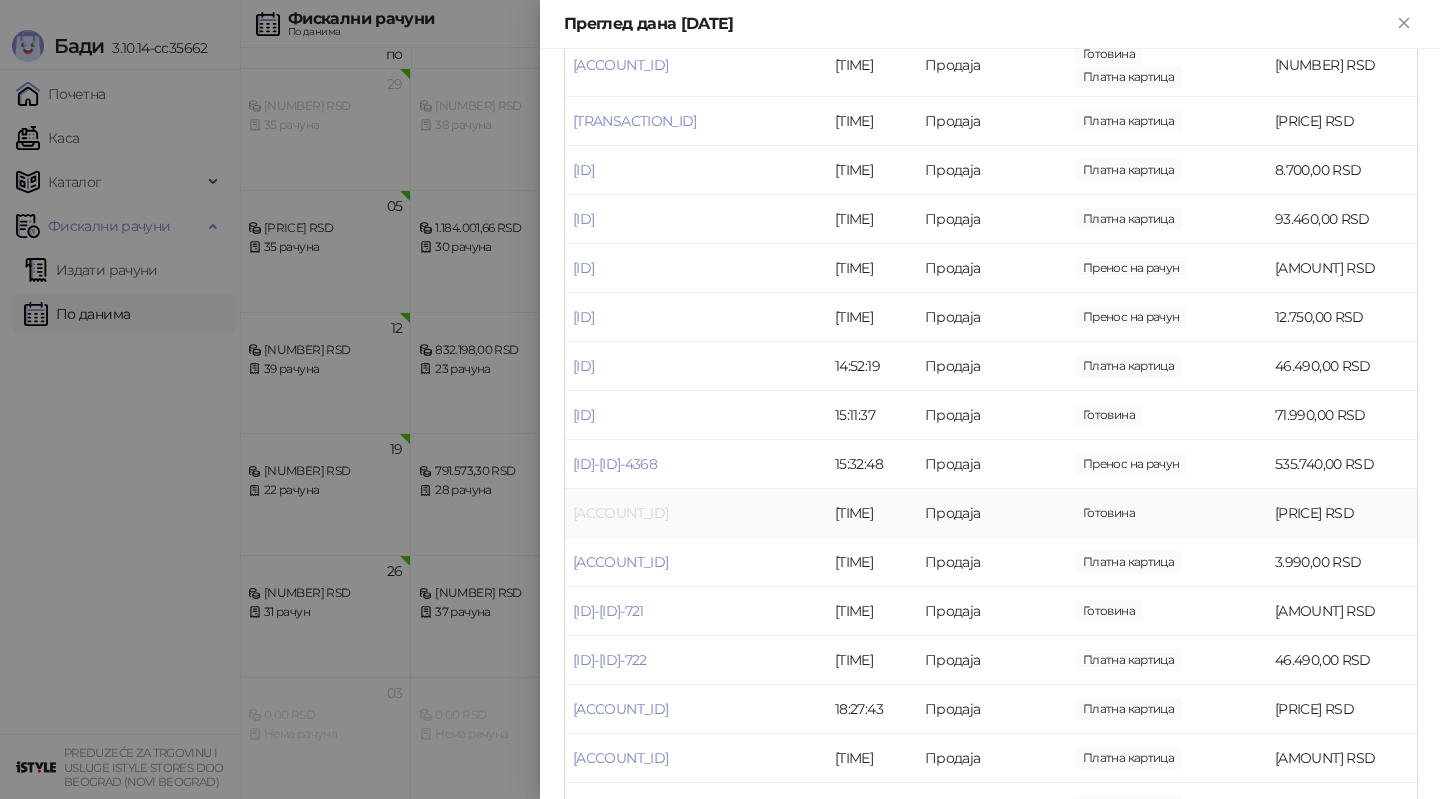 click on "[ACCOUNT_ID]" at bounding box center (620, 513) 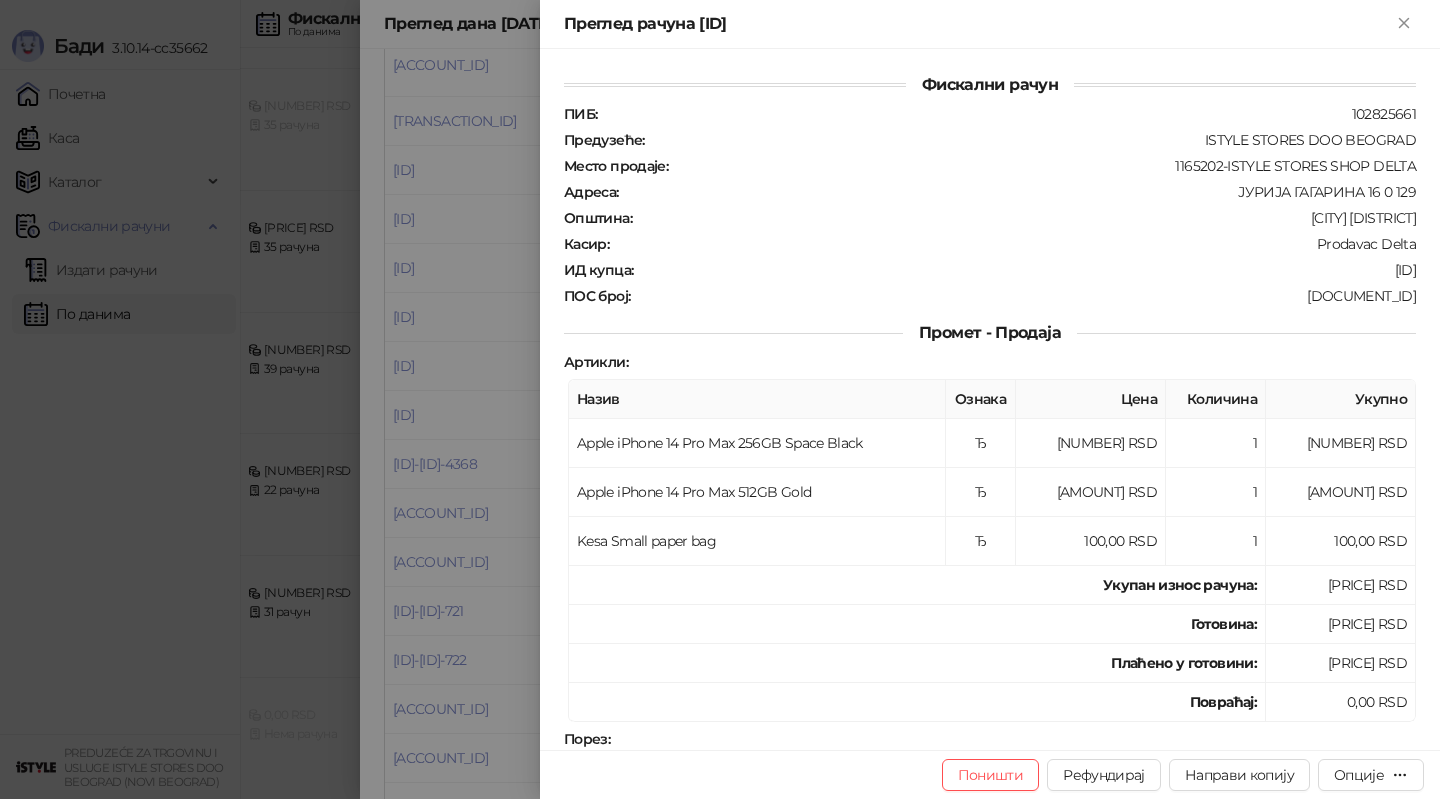 click at bounding box center [720, 399] 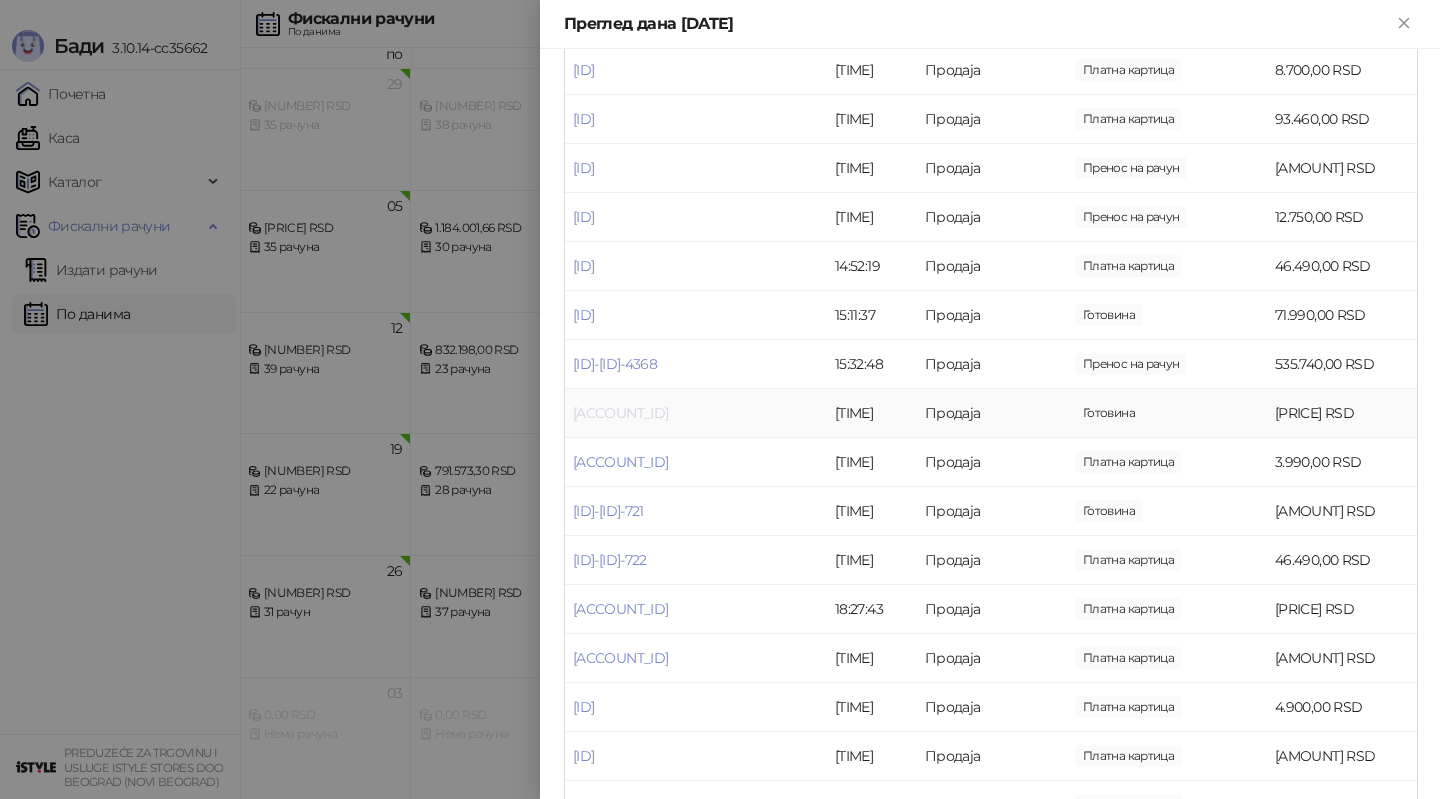 scroll, scrollTop: 1402, scrollLeft: 0, axis: vertical 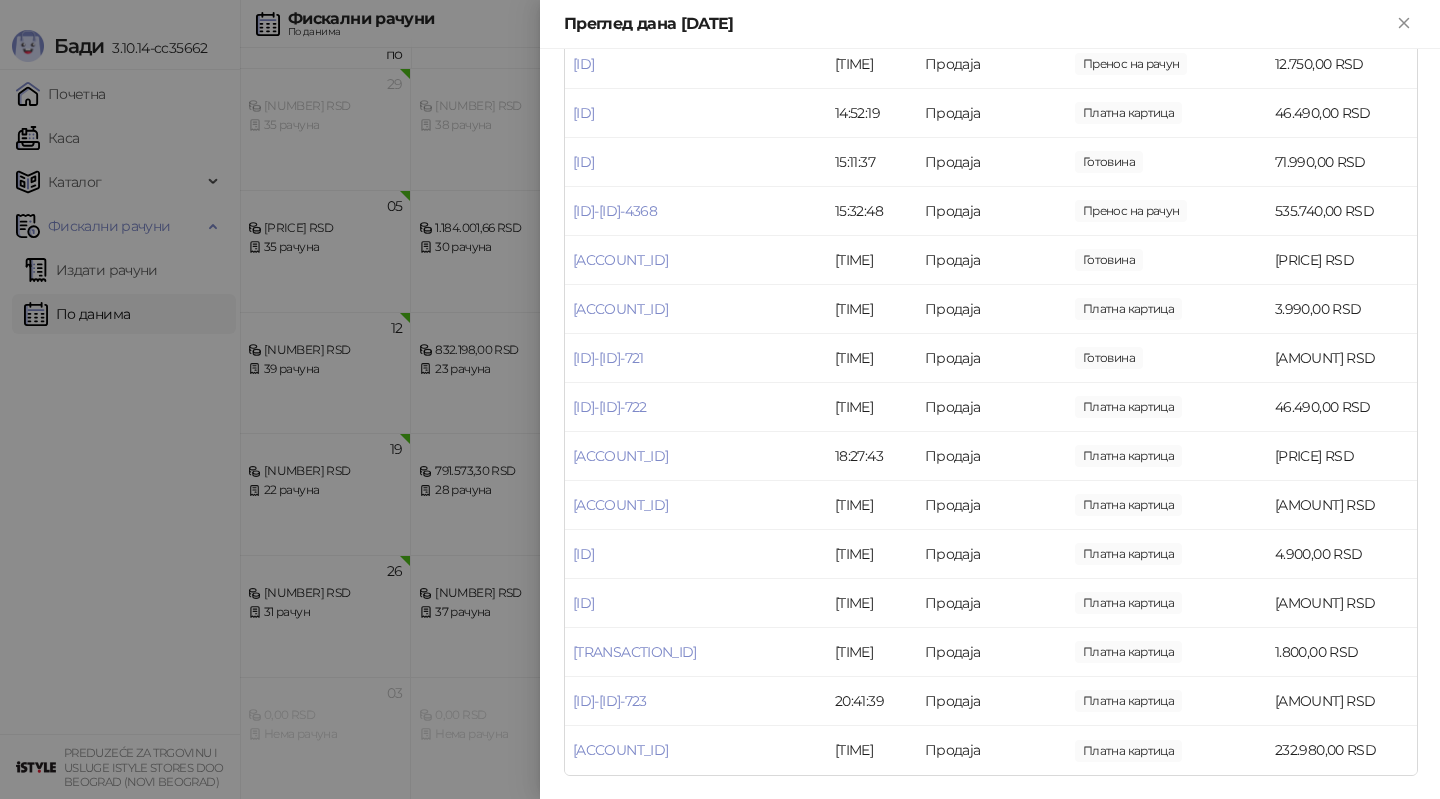 click at bounding box center [720, 399] 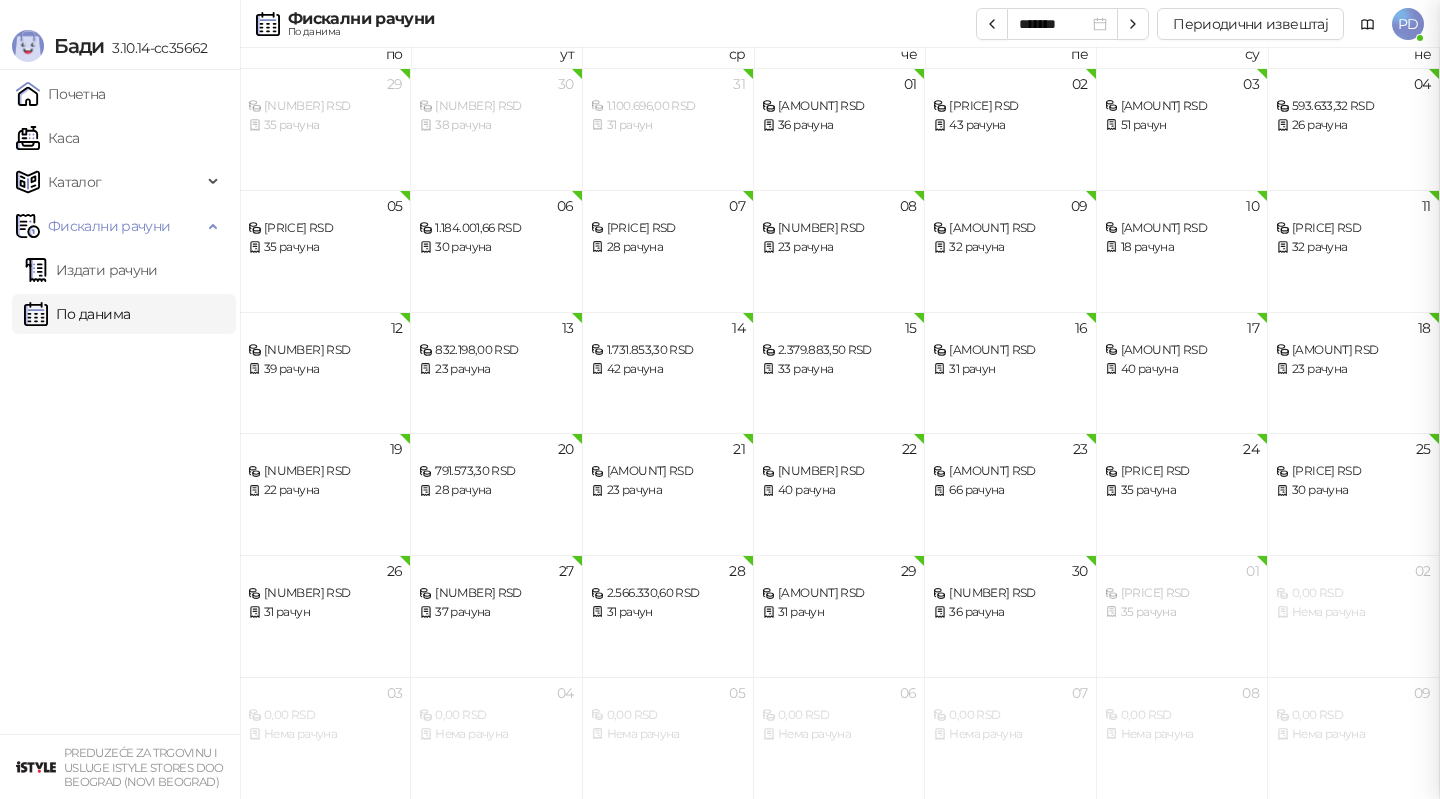 scroll, scrollTop: 0, scrollLeft: 0, axis: both 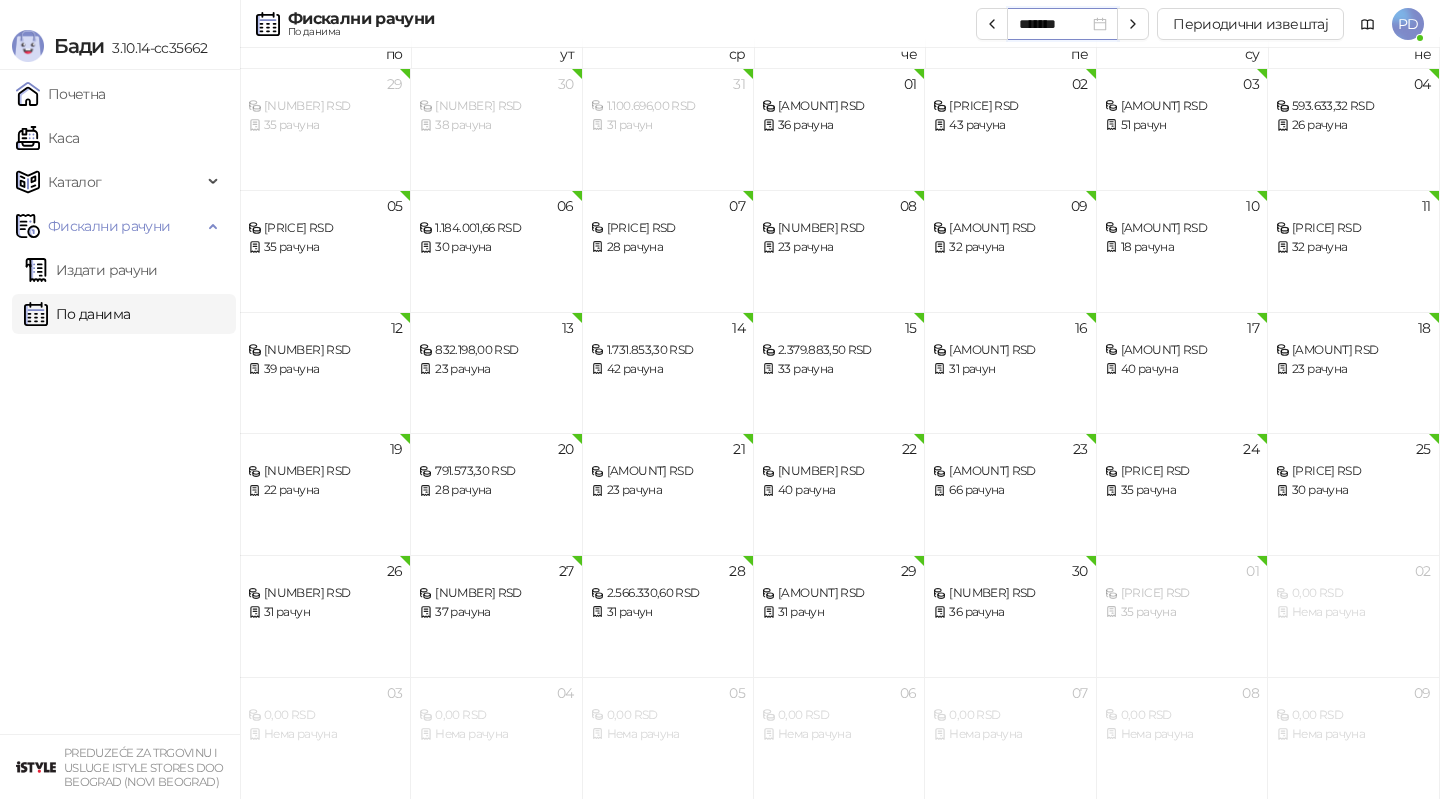 click on "*******" at bounding box center [1054, 24] 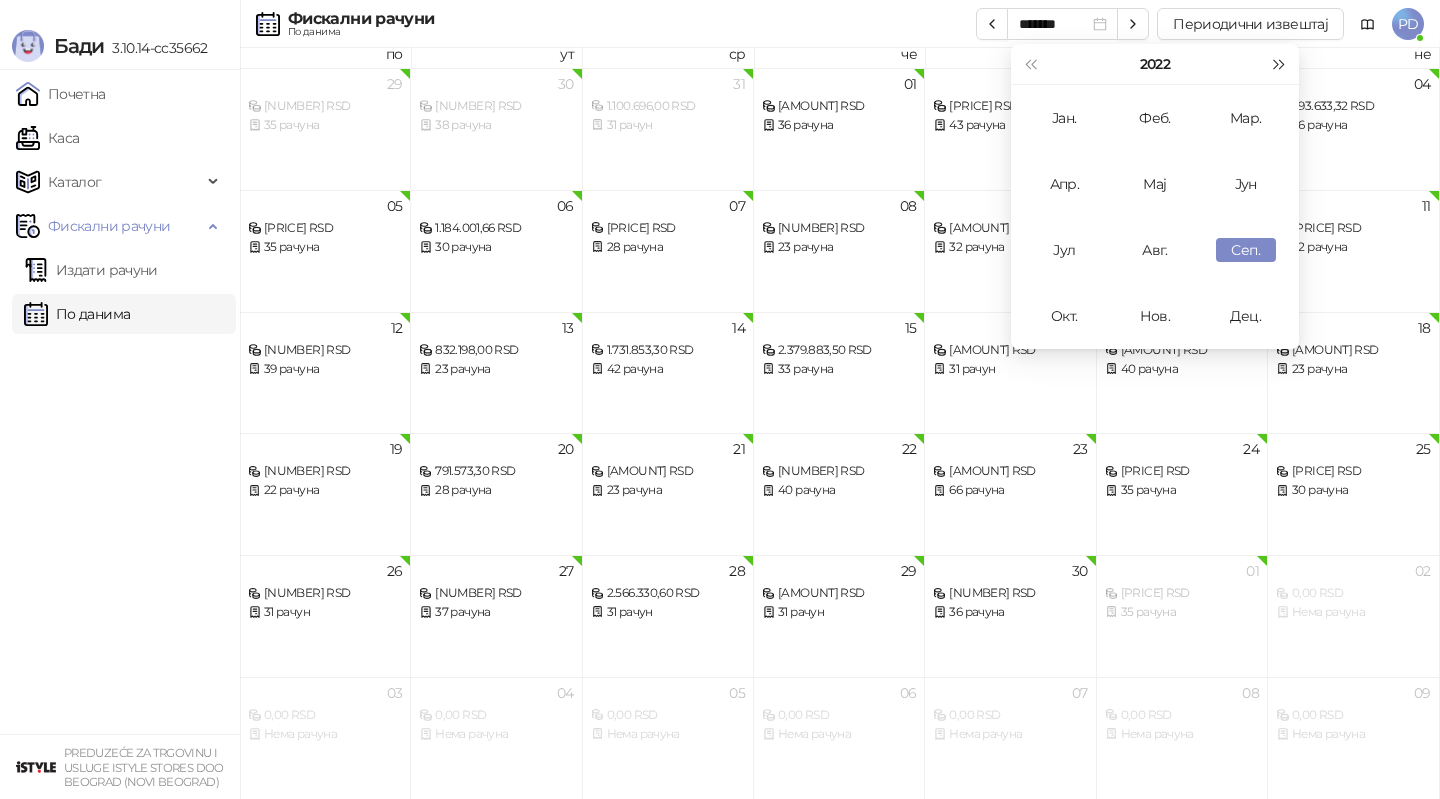 click at bounding box center (1280, 64) 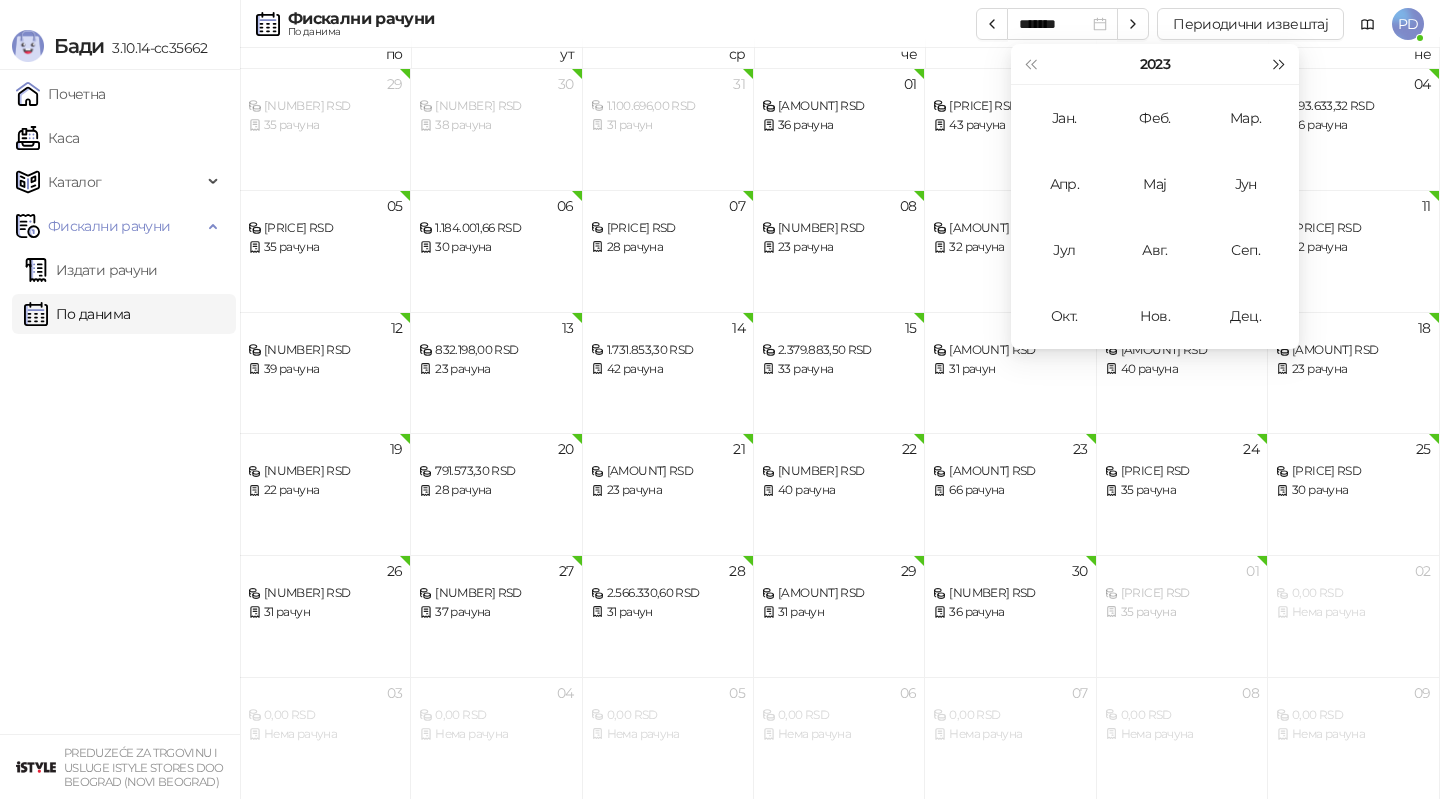 click at bounding box center [1280, 64] 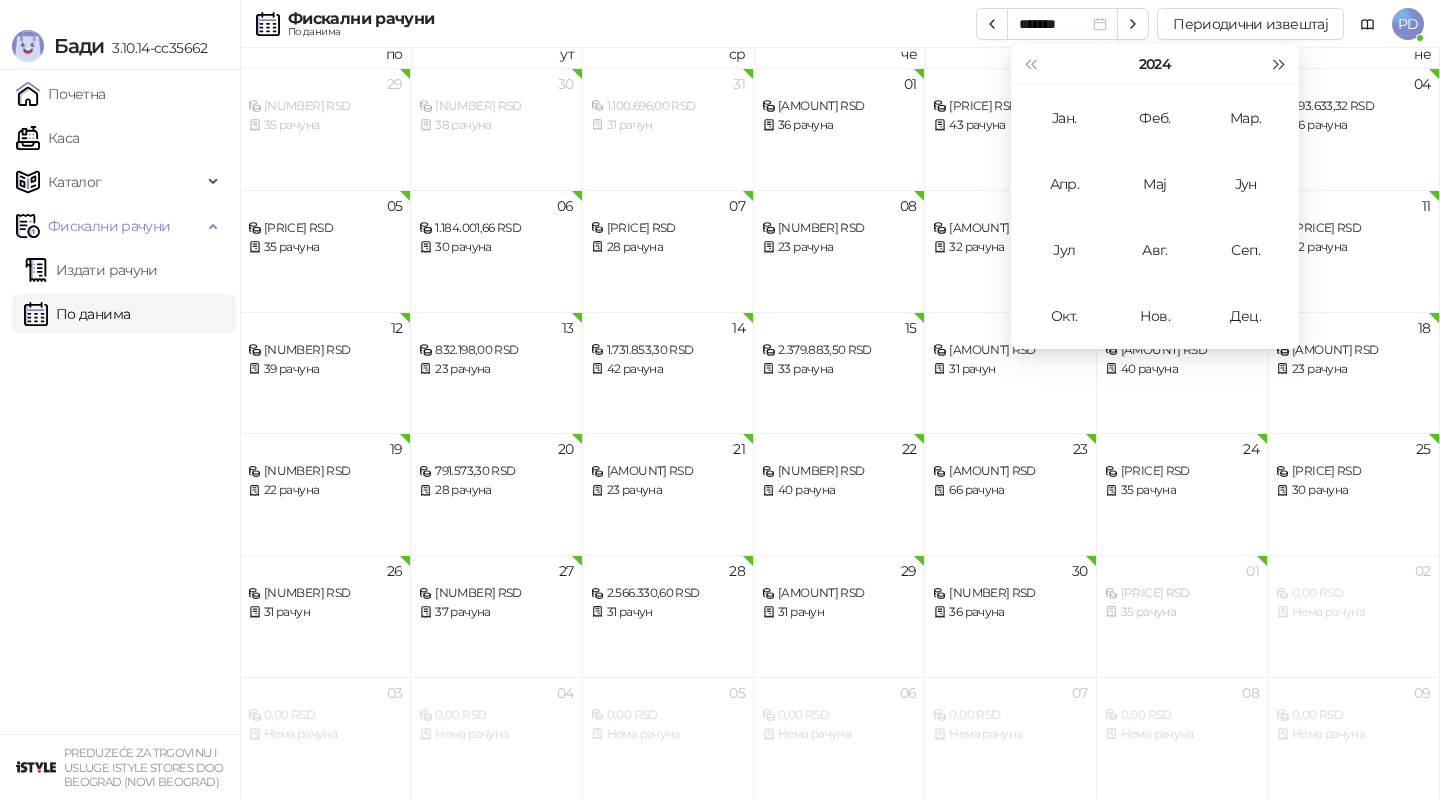 click at bounding box center [1280, 64] 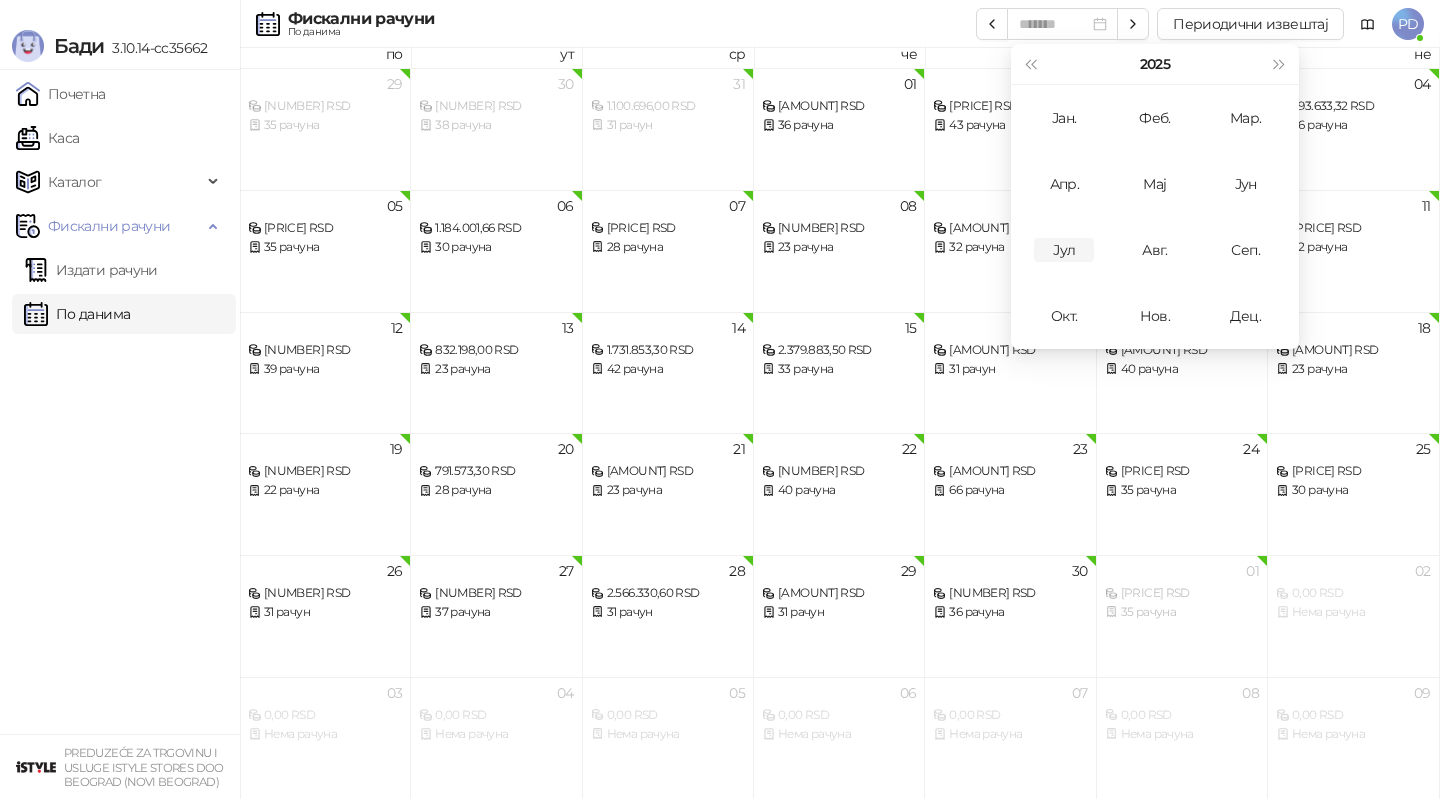 click on "Јул" at bounding box center (1064, 250) 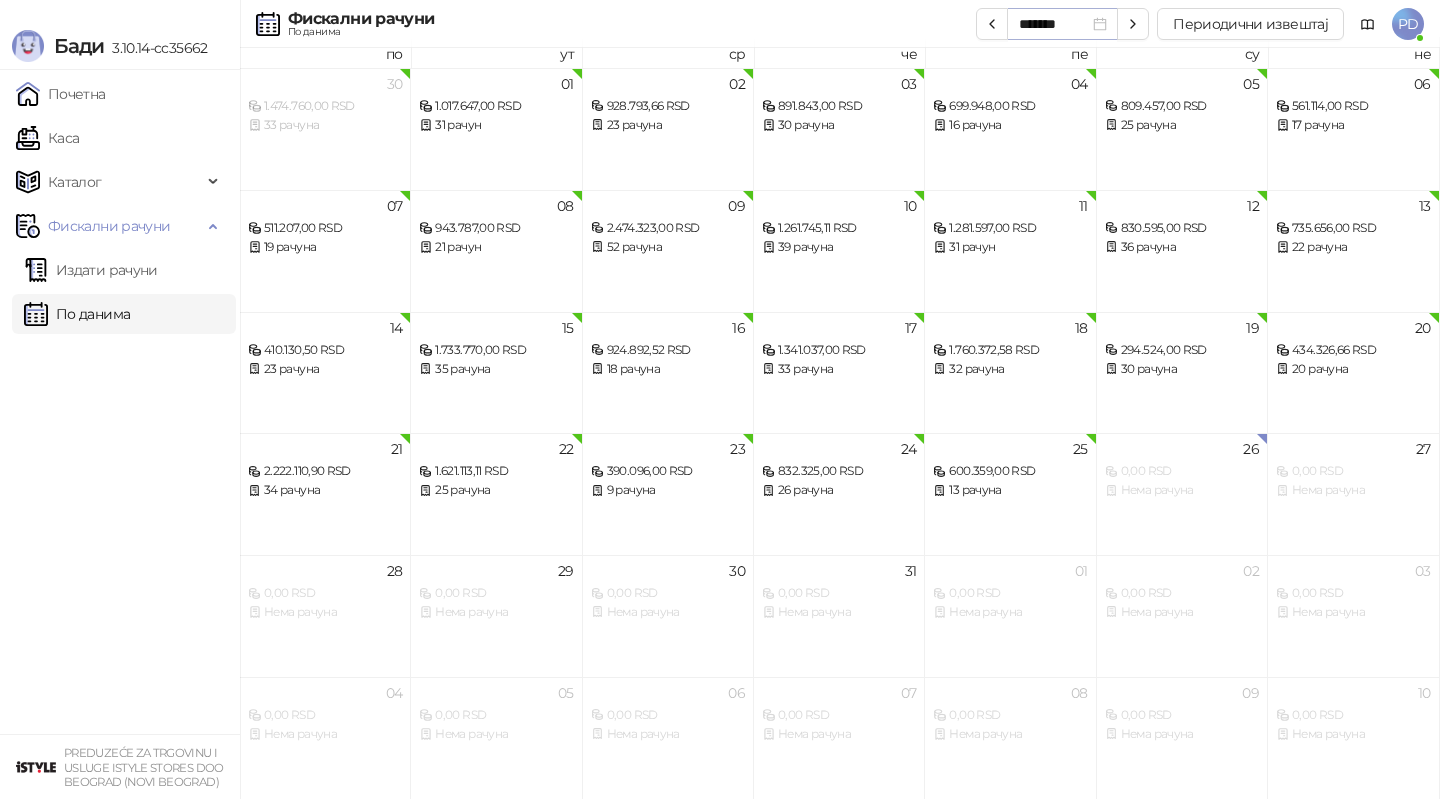 click on "*******" at bounding box center [1063, 24] 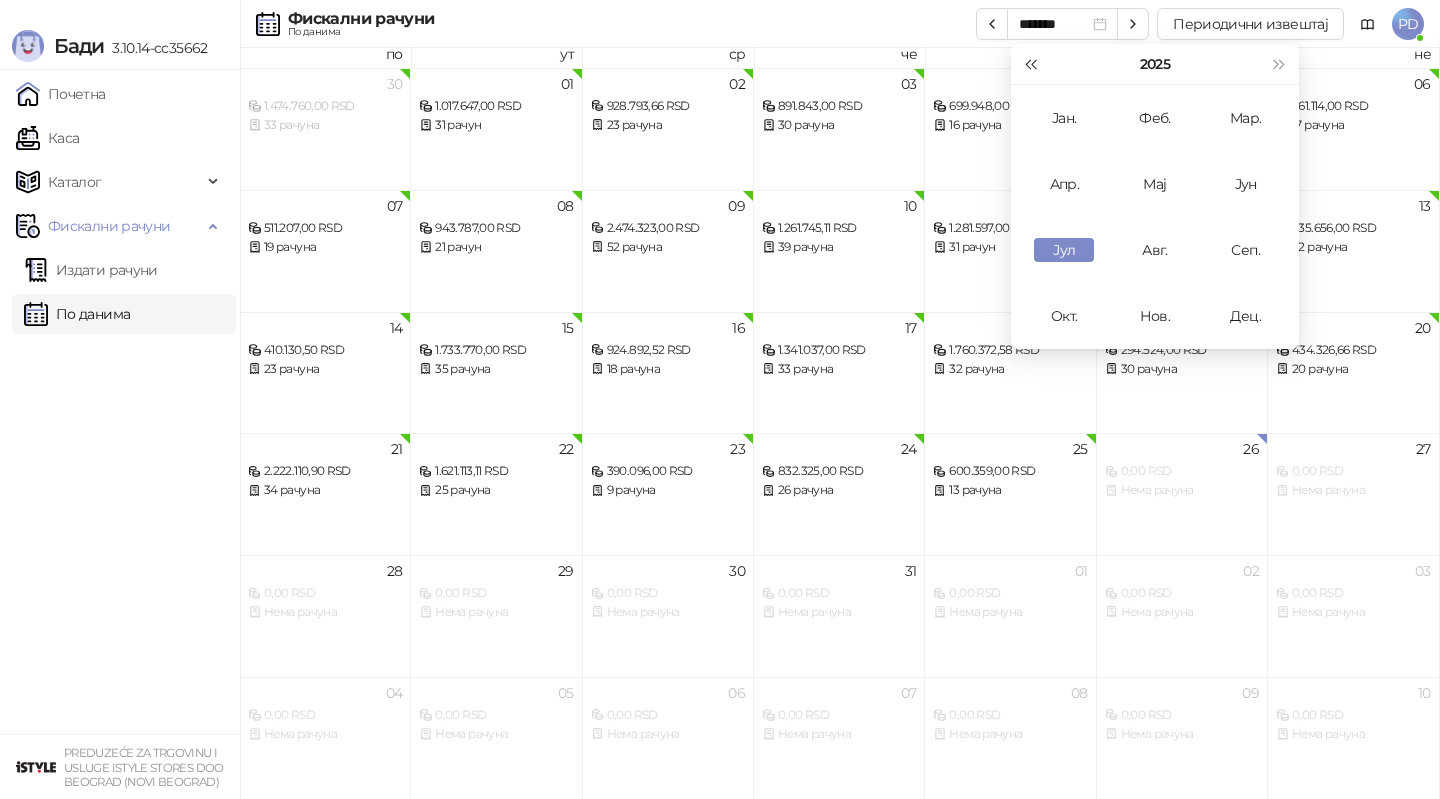 click at bounding box center [1030, 64] 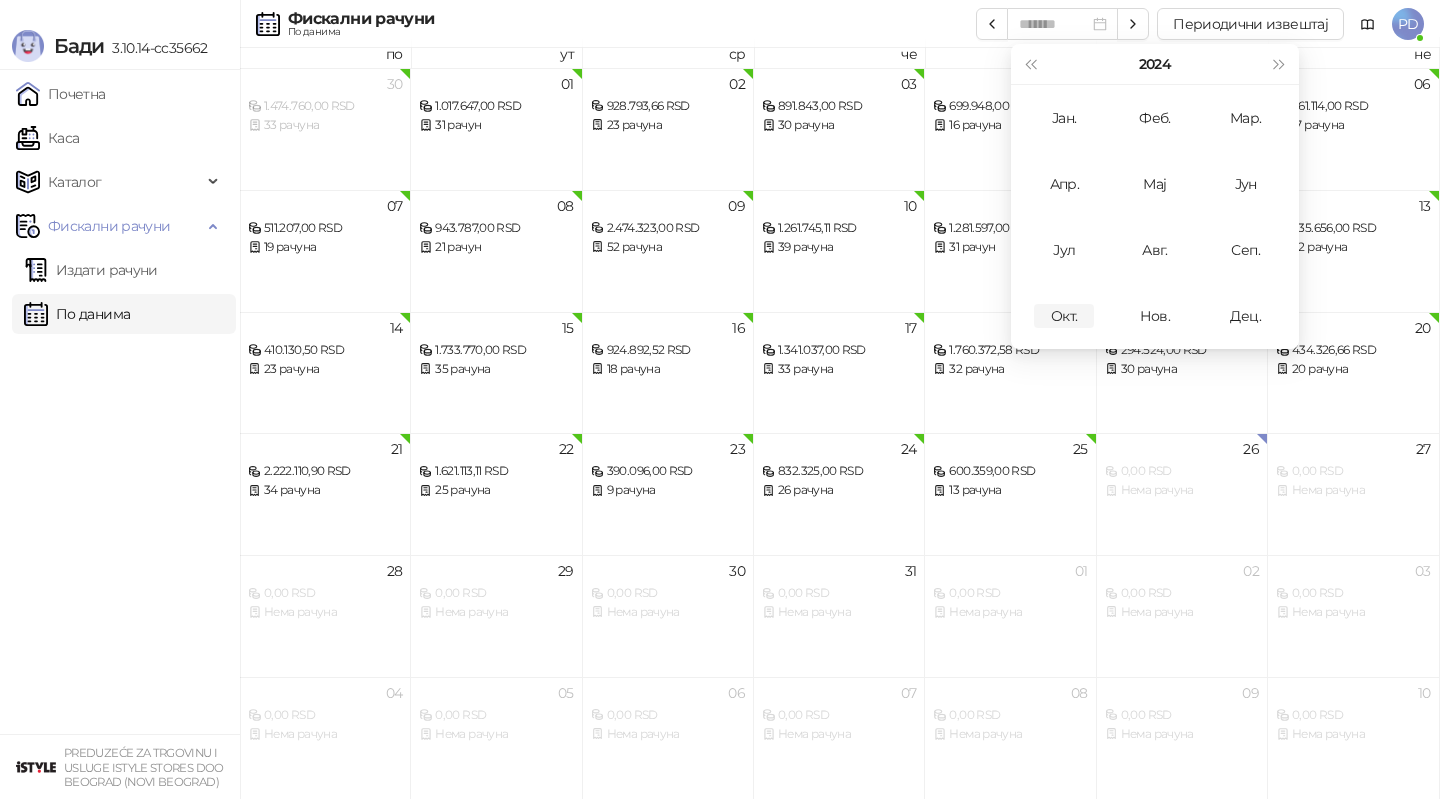 click on "Окт." at bounding box center [1064, 316] 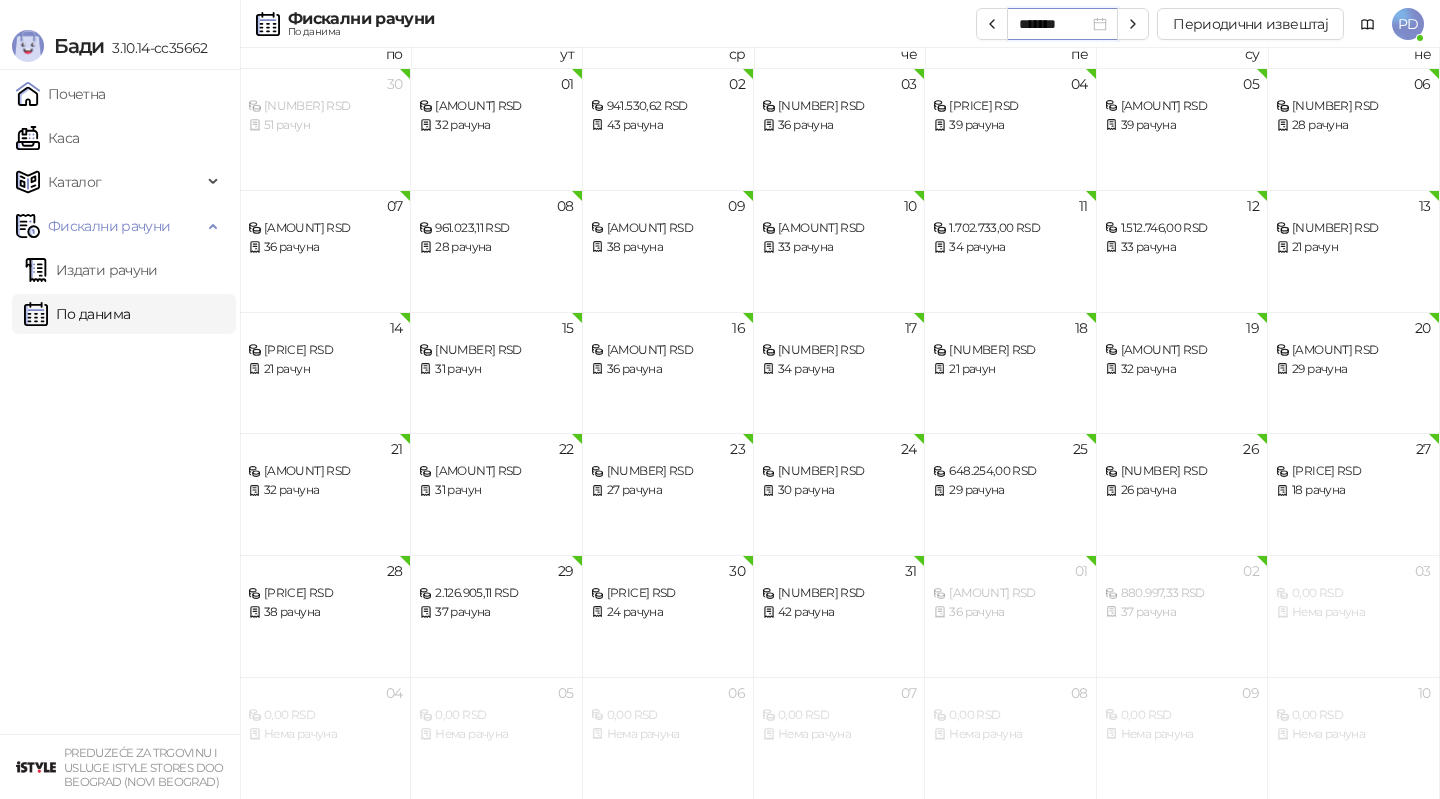 click on "*******" at bounding box center [1054, 24] 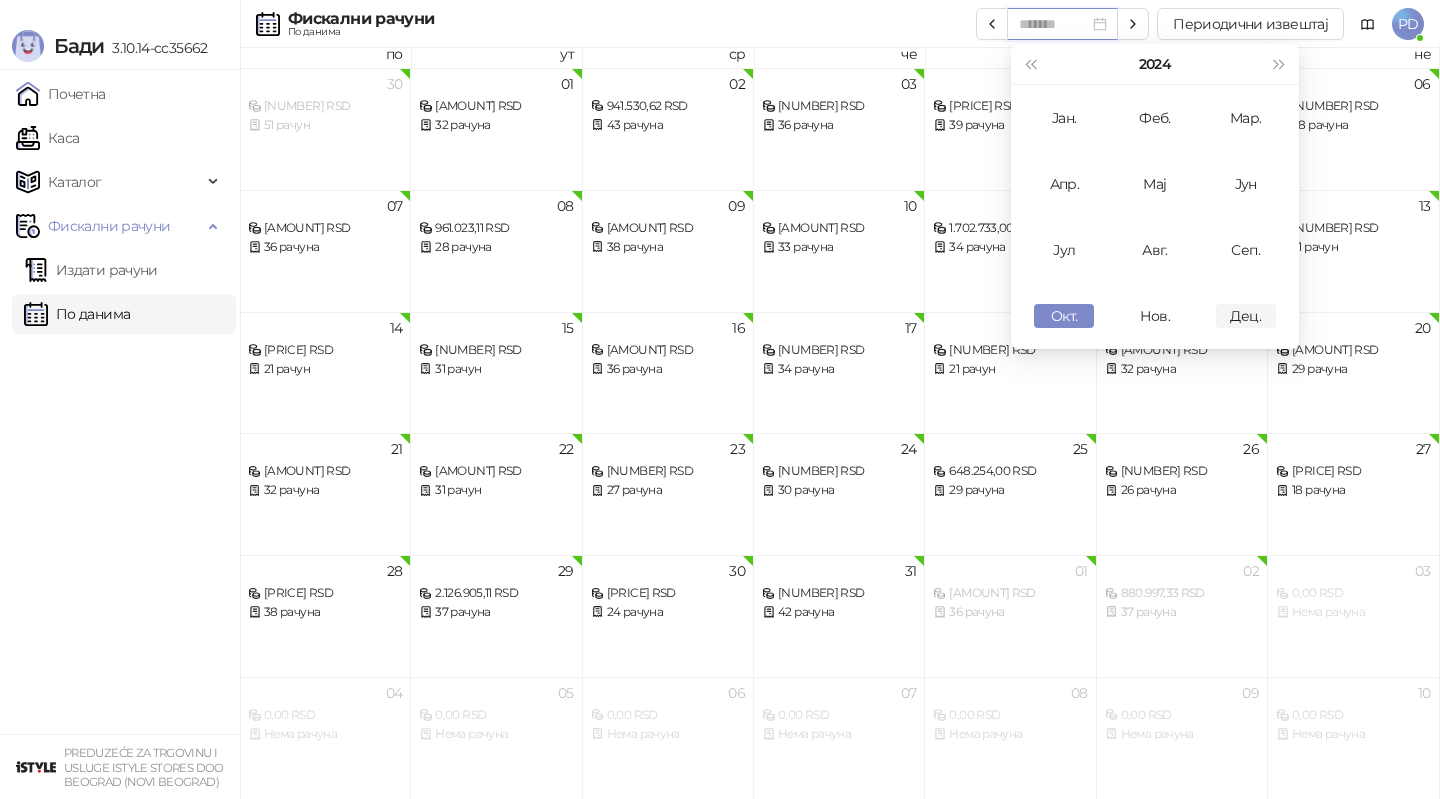 type on "*******" 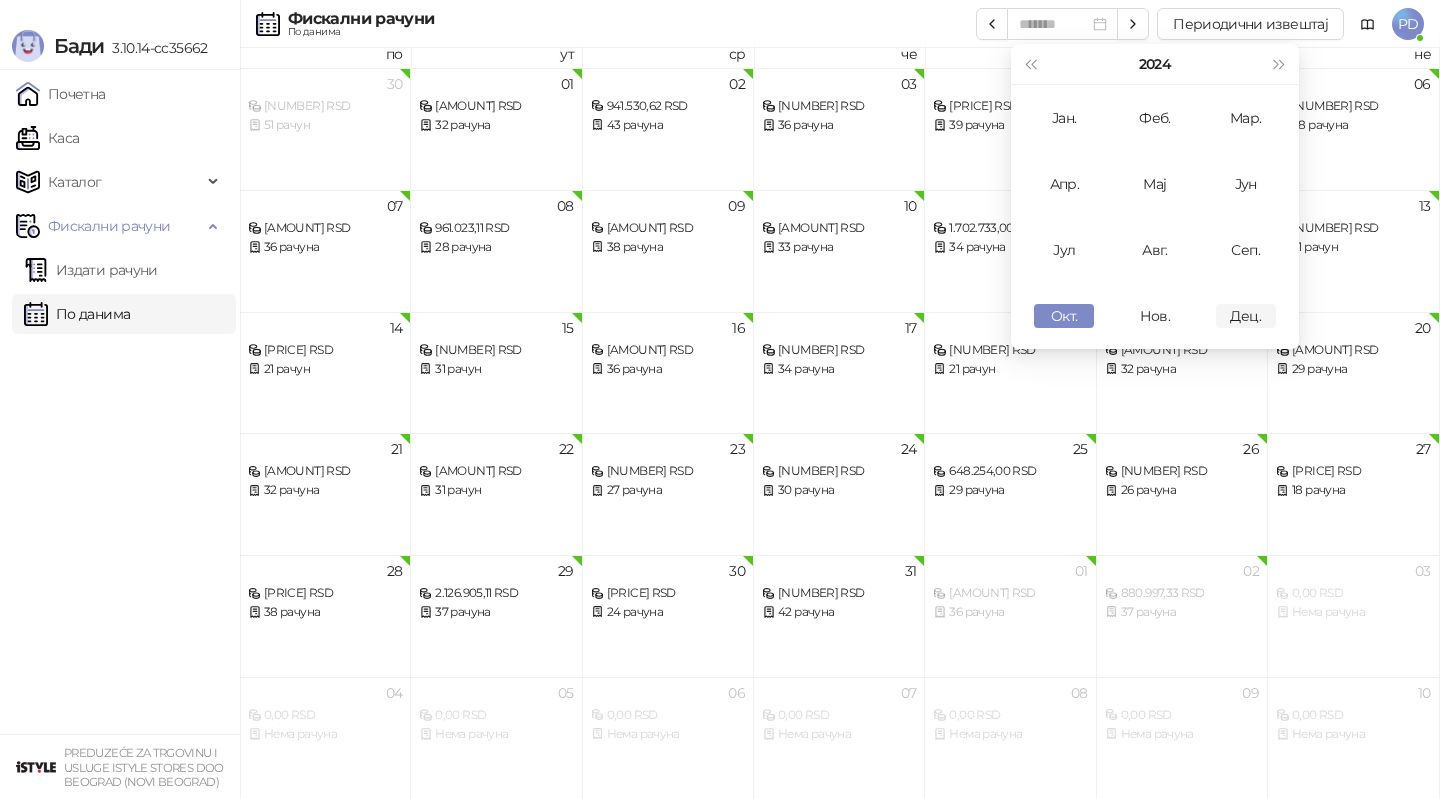 click on "Дец." at bounding box center [1245, 316] 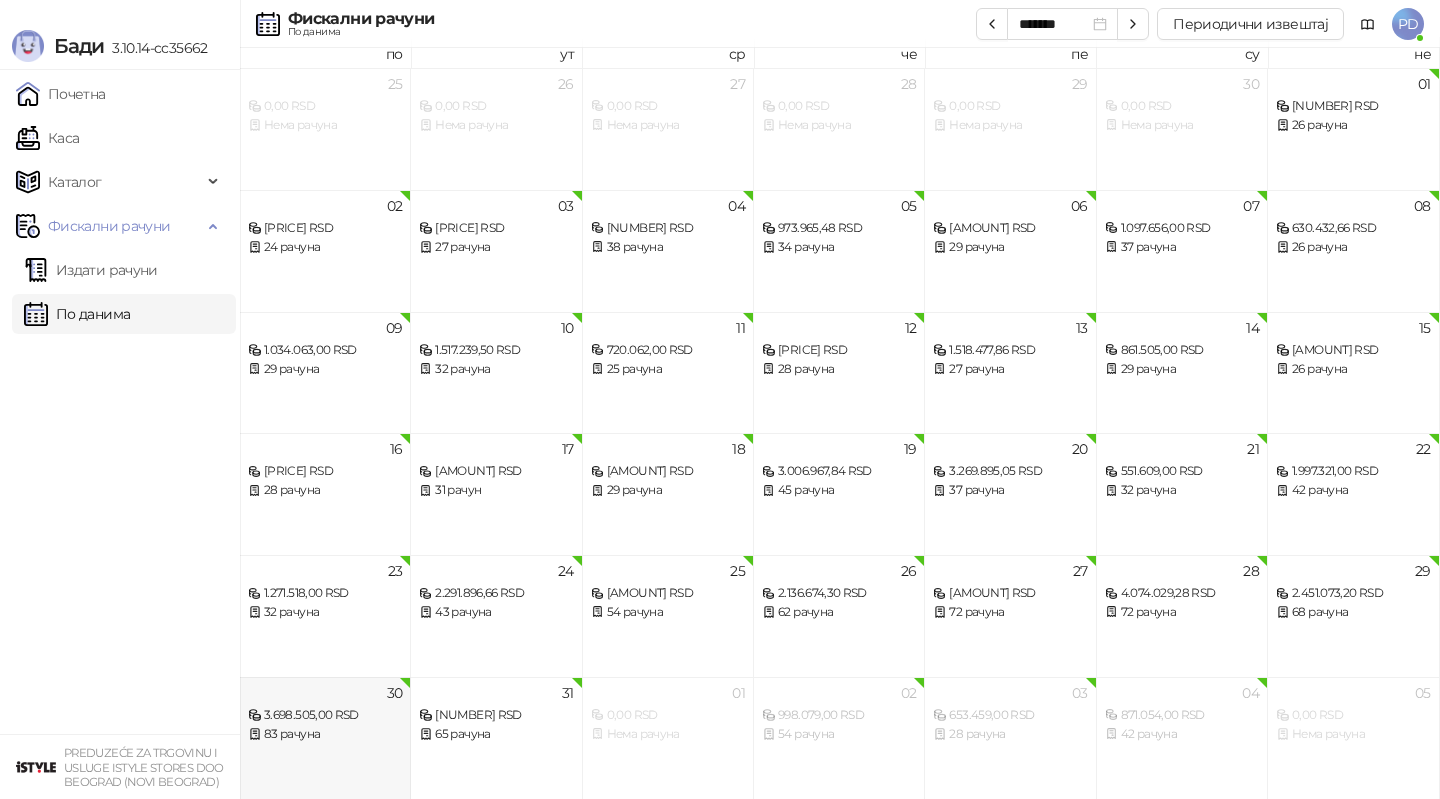 click on "83 рачуна" at bounding box center (325, 734) 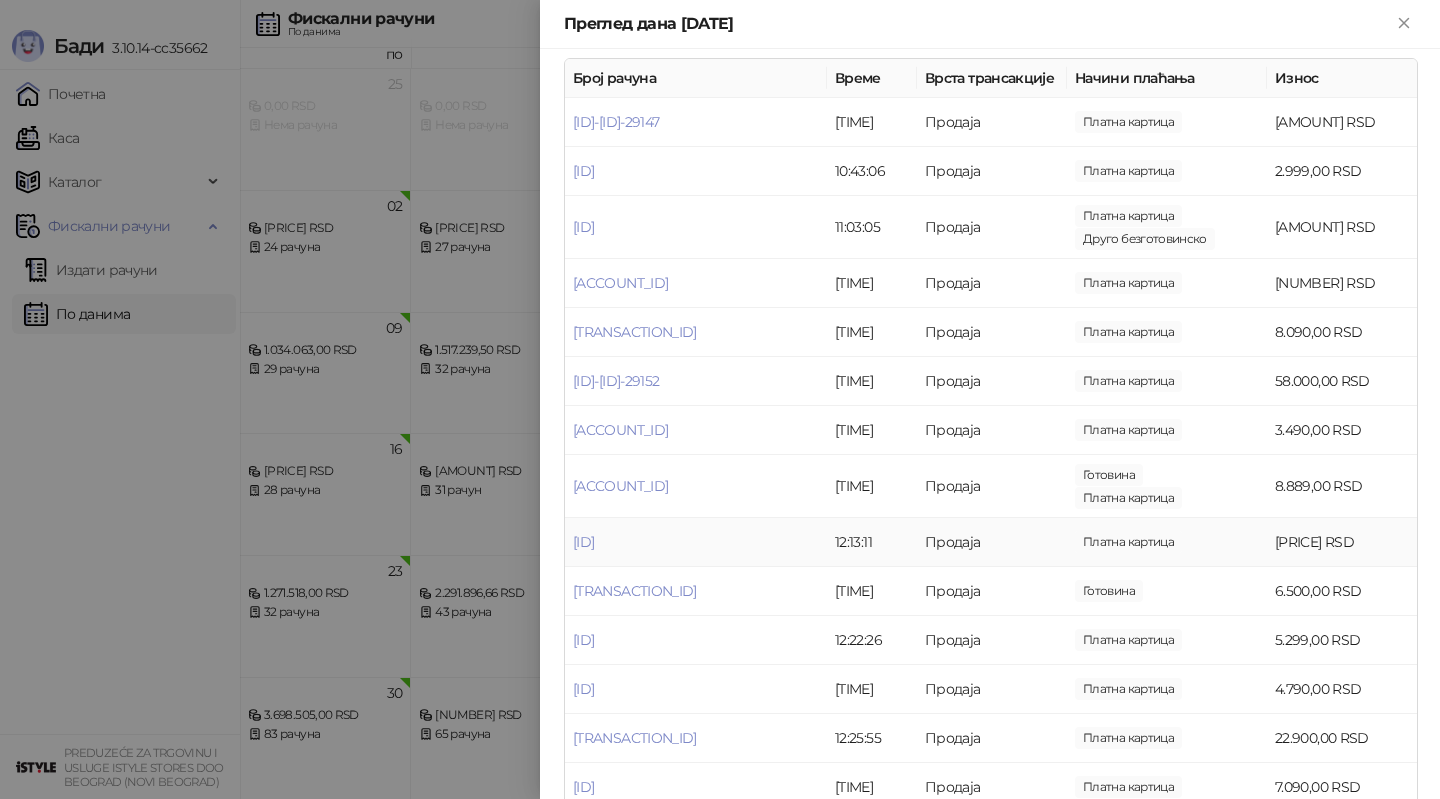 scroll, scrollTop: 364, scrollLeft: 0, axis: vertical 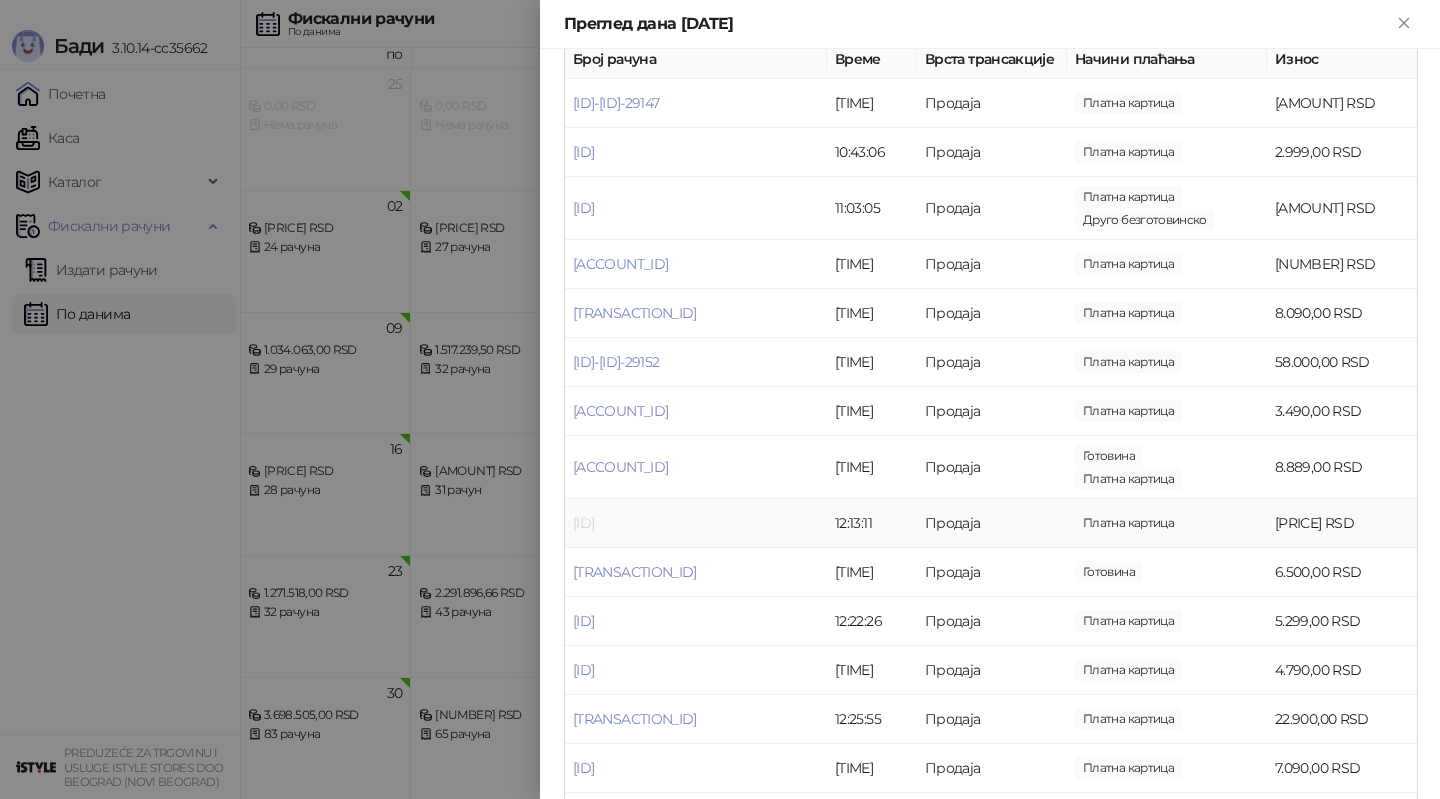 click on "[ID]" at bounding box center [583, 523] 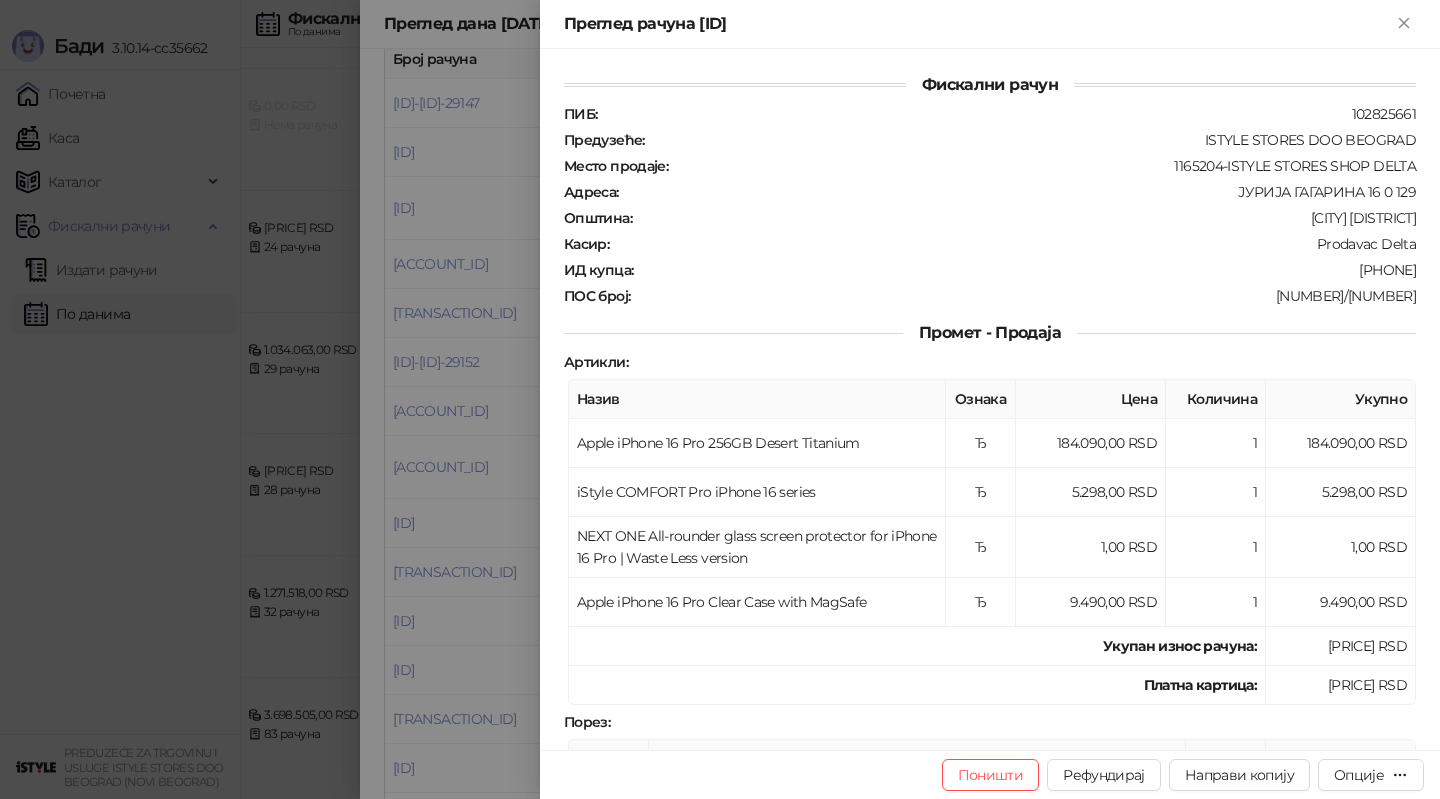 click at bounding box center [720, 399] 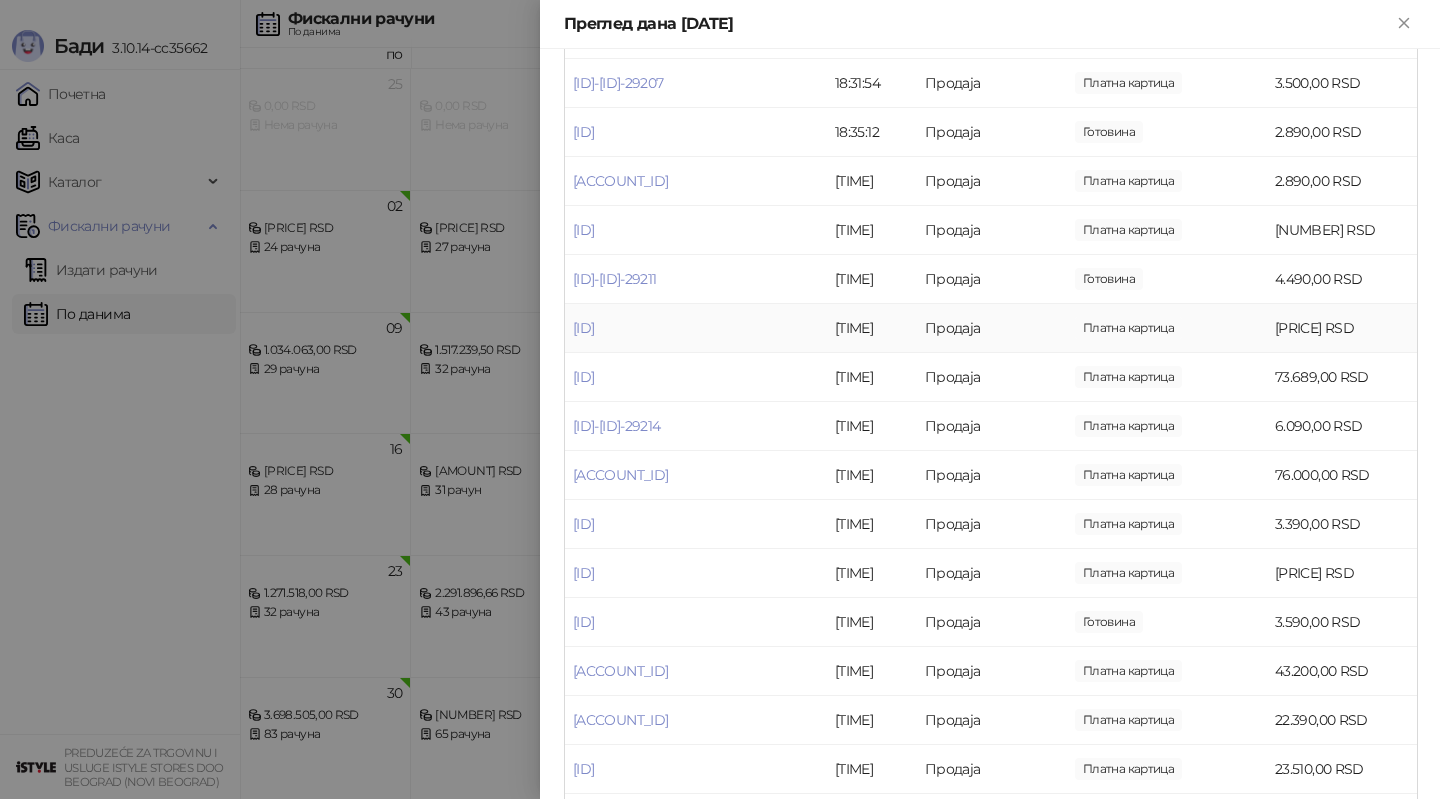 scroll, scrollTop: 3827, scrollLeft: 0, axis: vertical 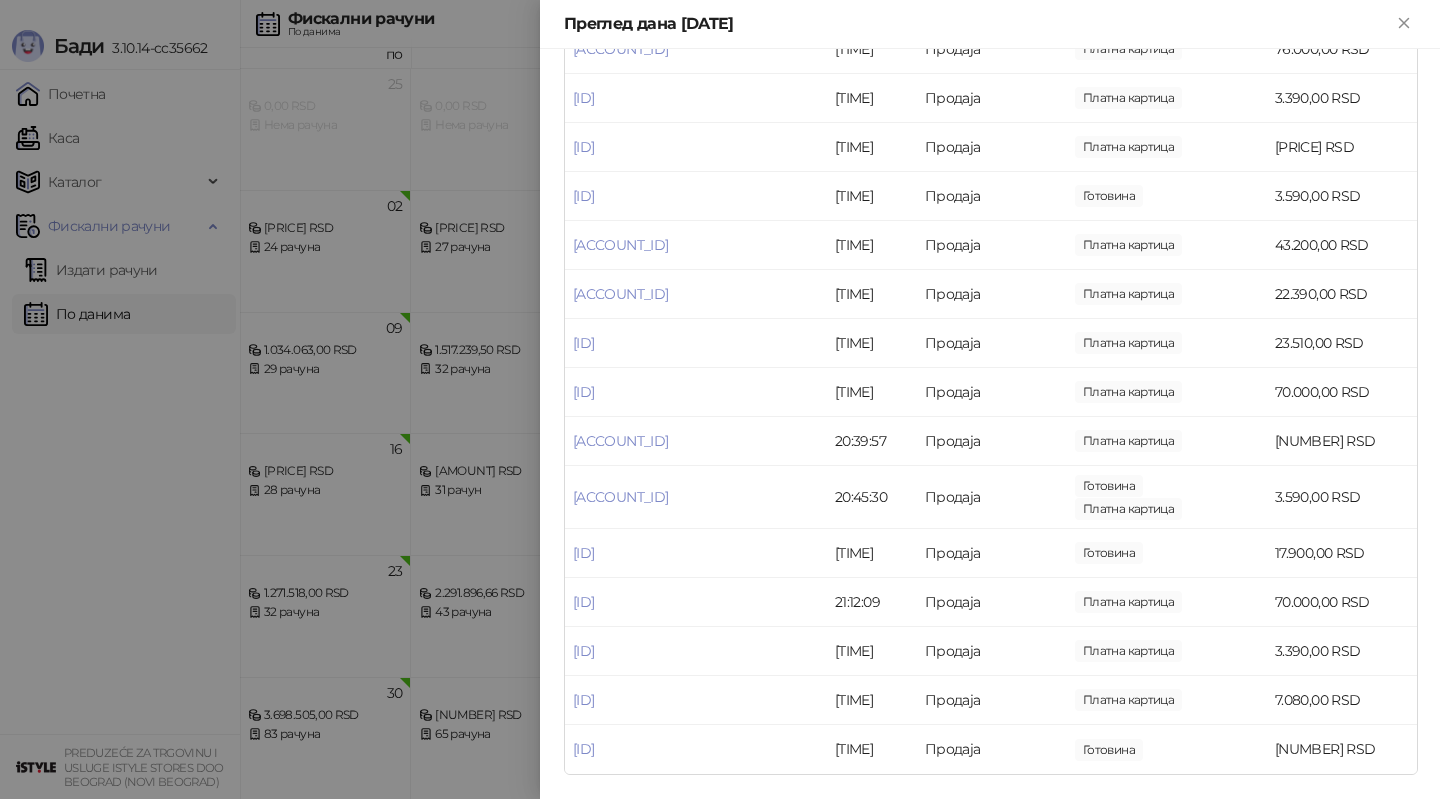 click at bounding box center [720, 399] 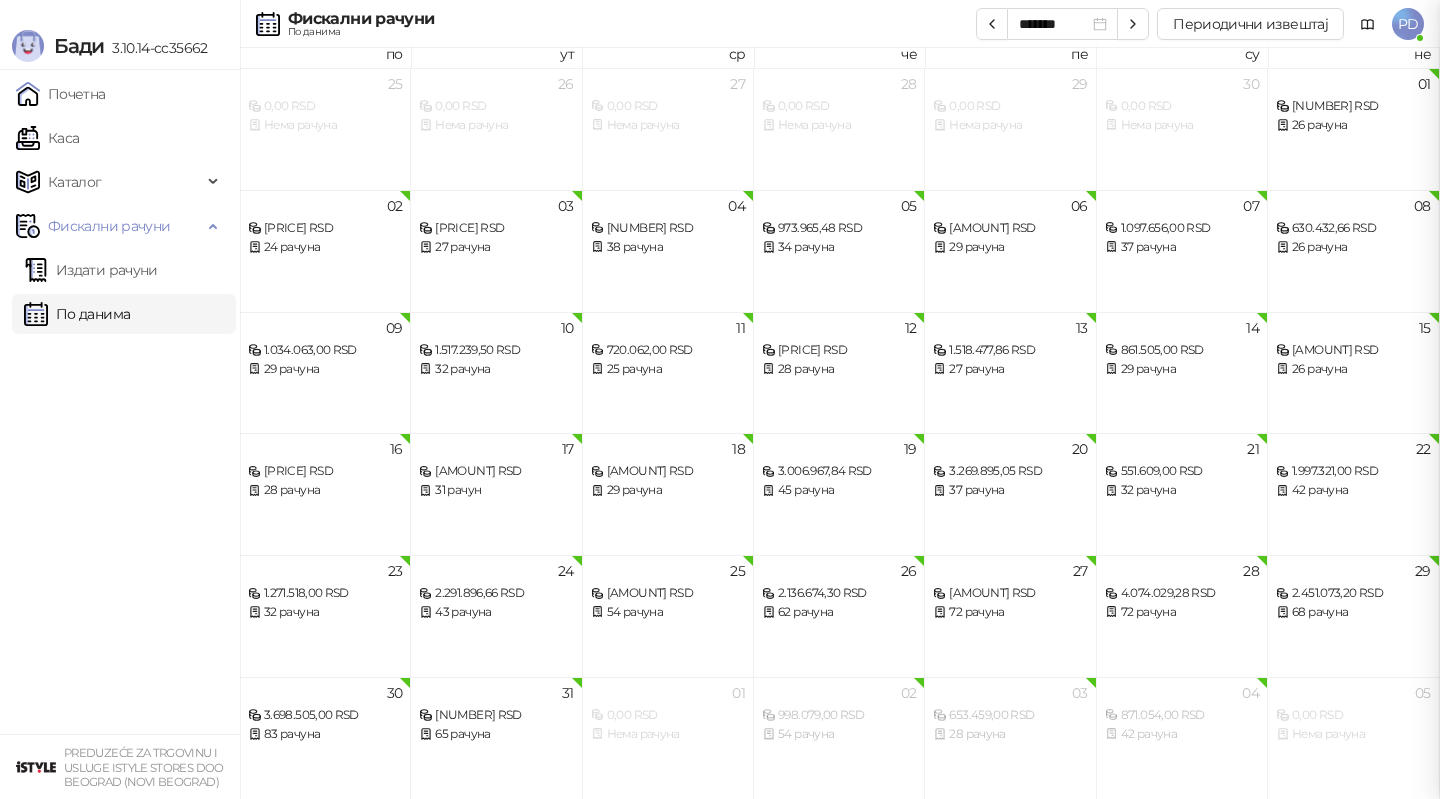 scroll, scrollTop: 0, scrollLeft: 0, axis: both 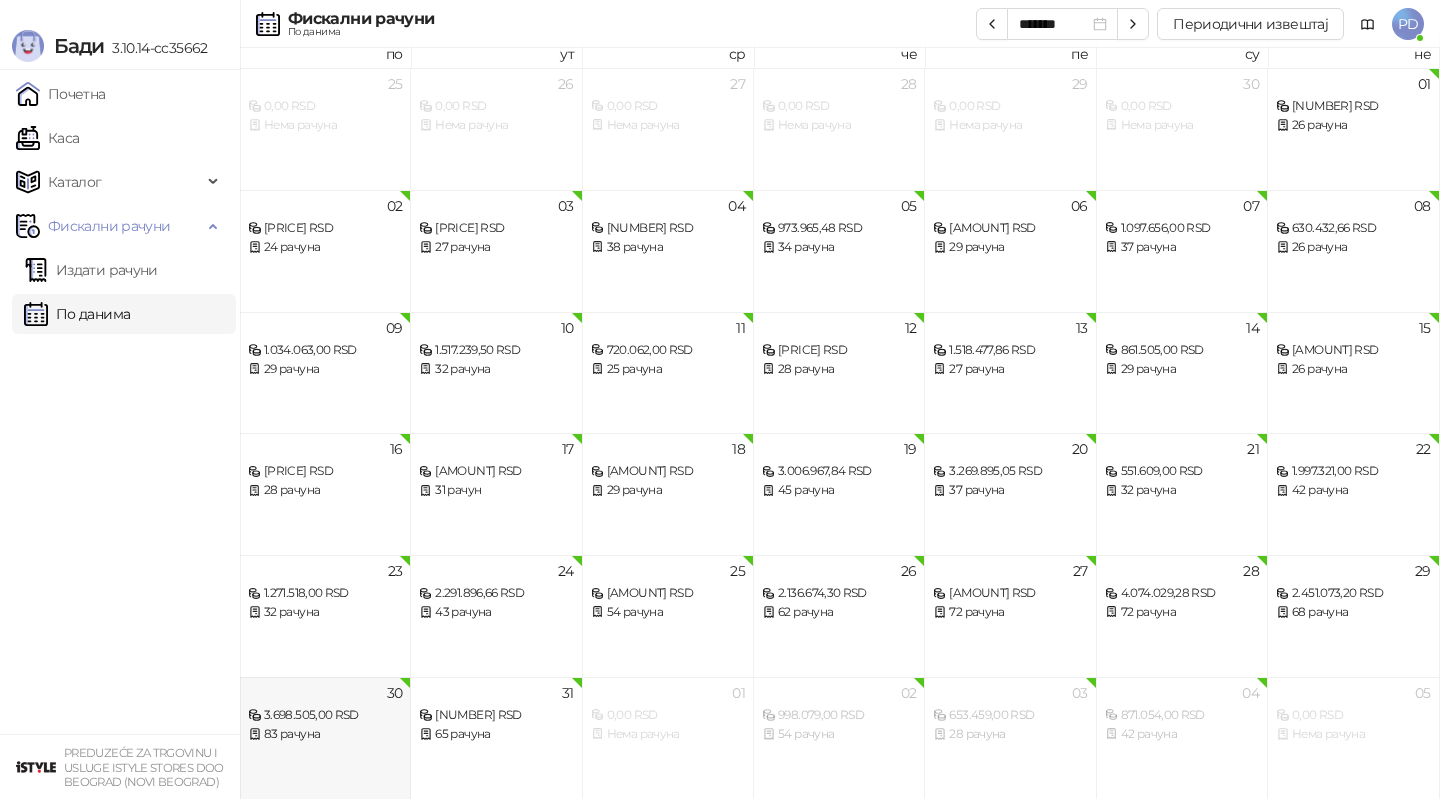 click on "3.698.505,00 RSD" at bounding box center (325, 715) 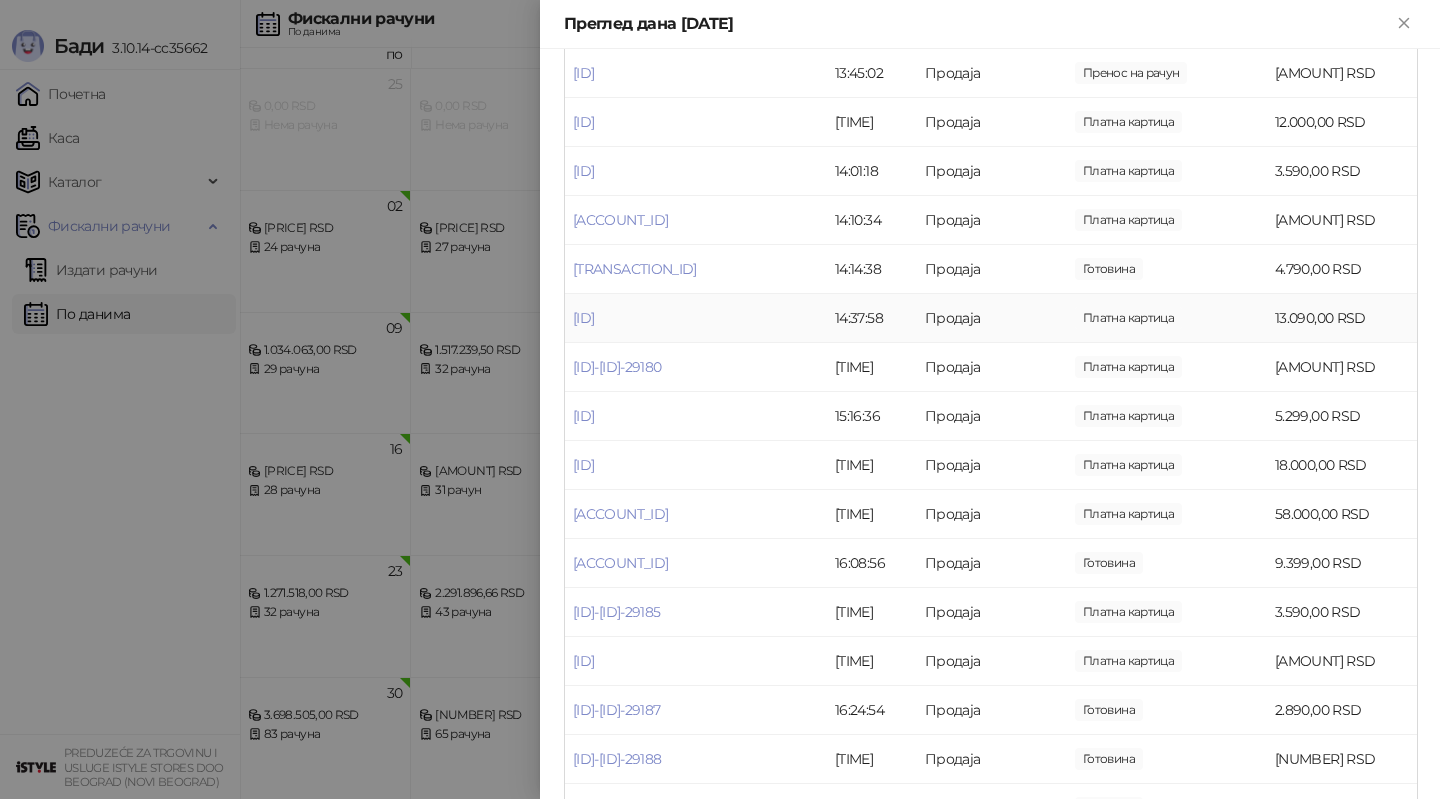 scroll, scrollTop: 1879, scrollLeft: 0, axis: vertical 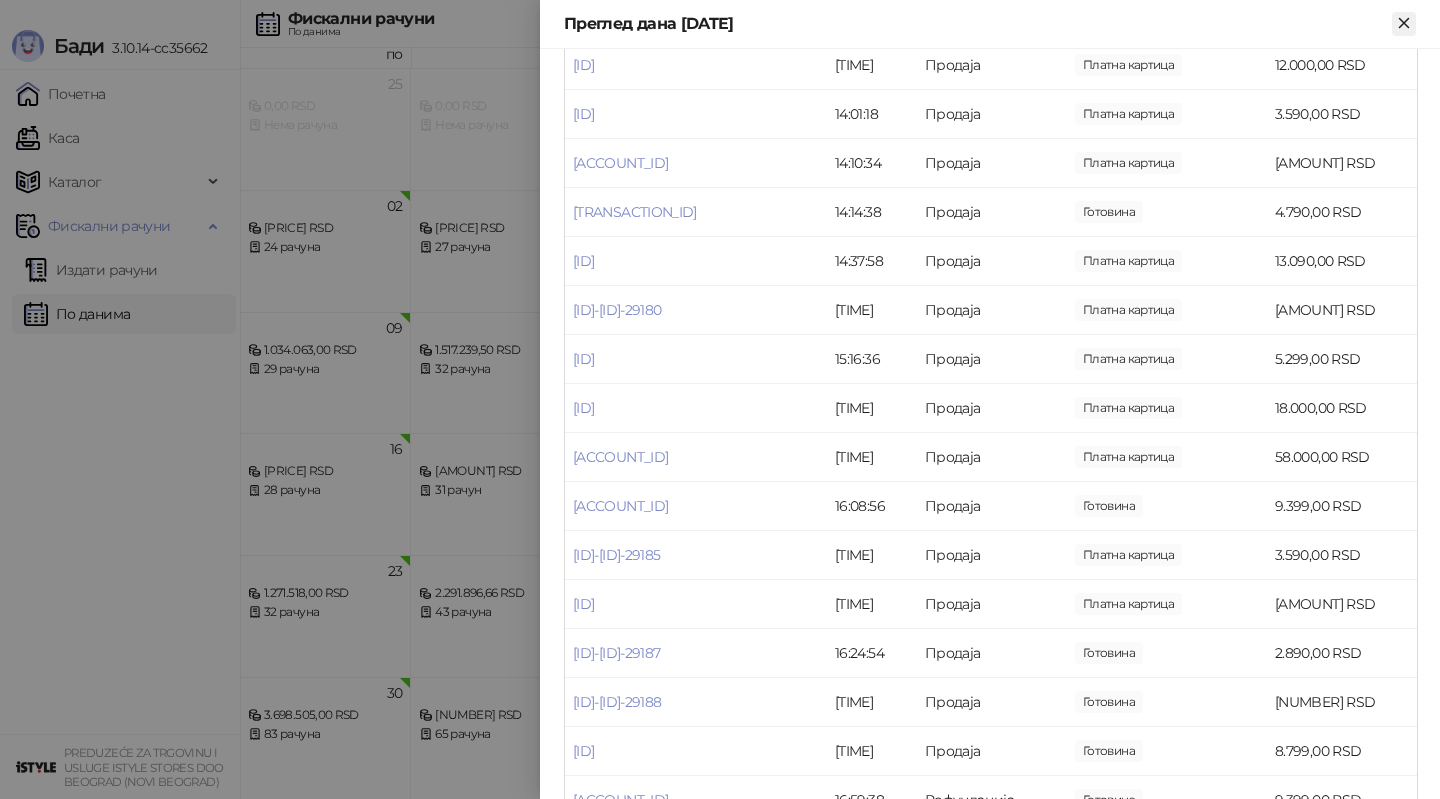 click 